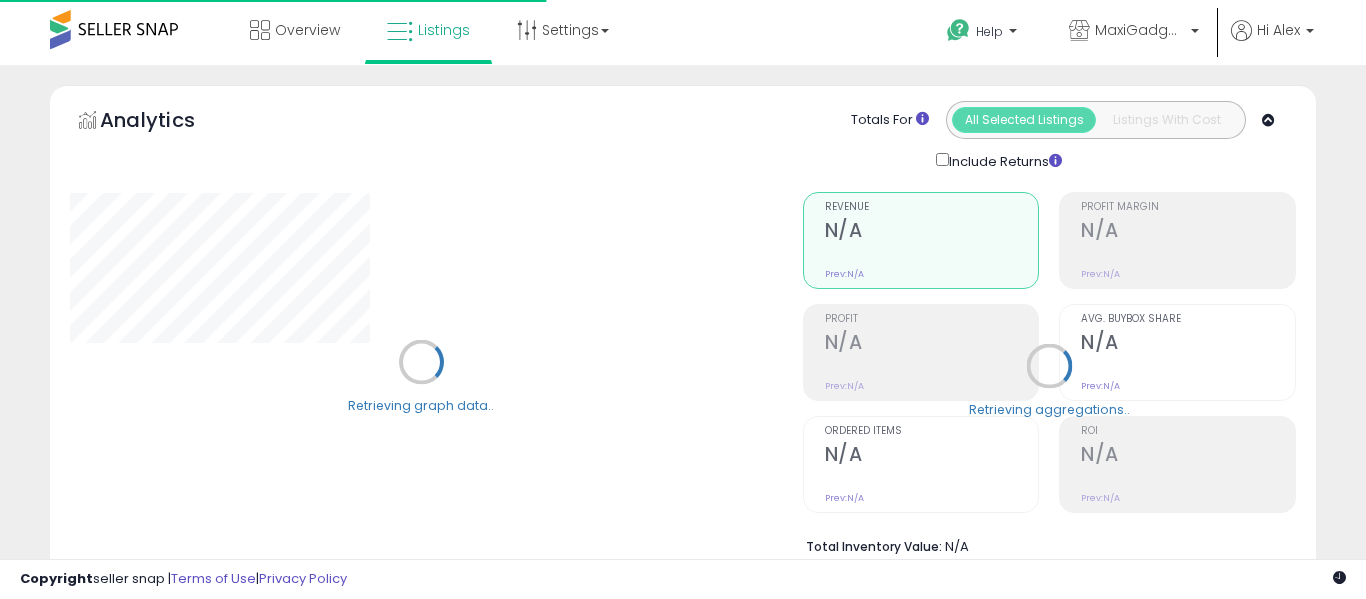 select on "**" 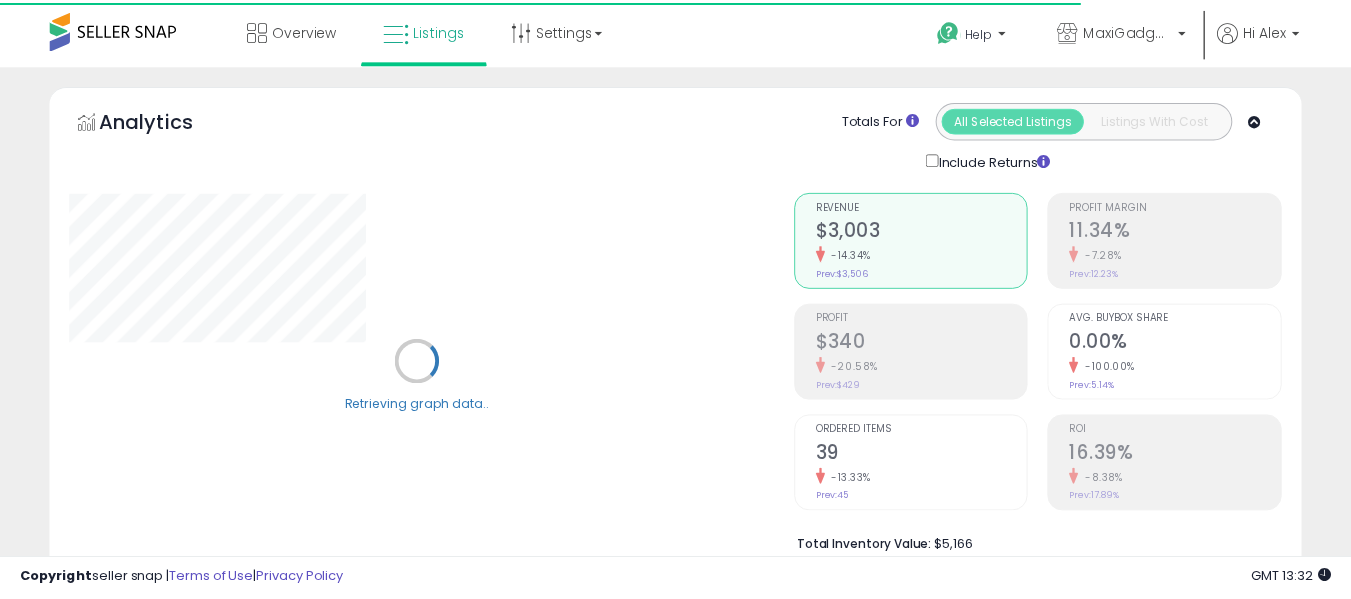 scroll, scrollTop: 0, scrollLeft: 0, axis: both 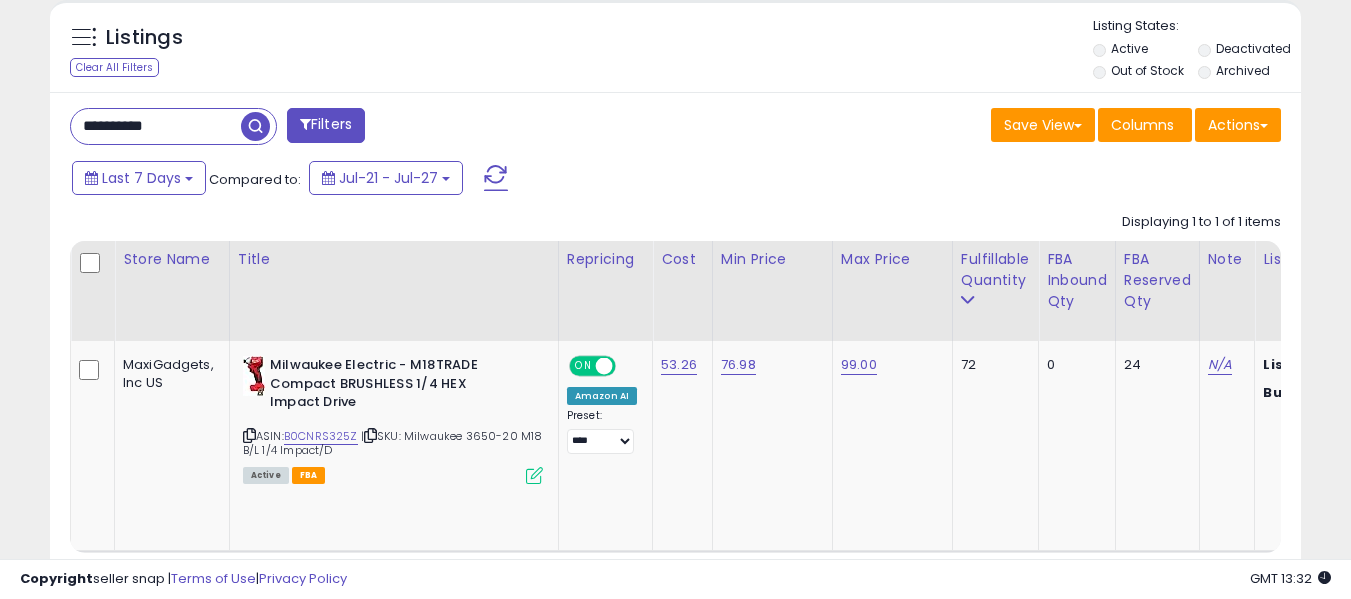 drag, startPoint x: 204, startPoint y: 123, endPoint x: 0, endPoint y: 66, distance: 211.8136 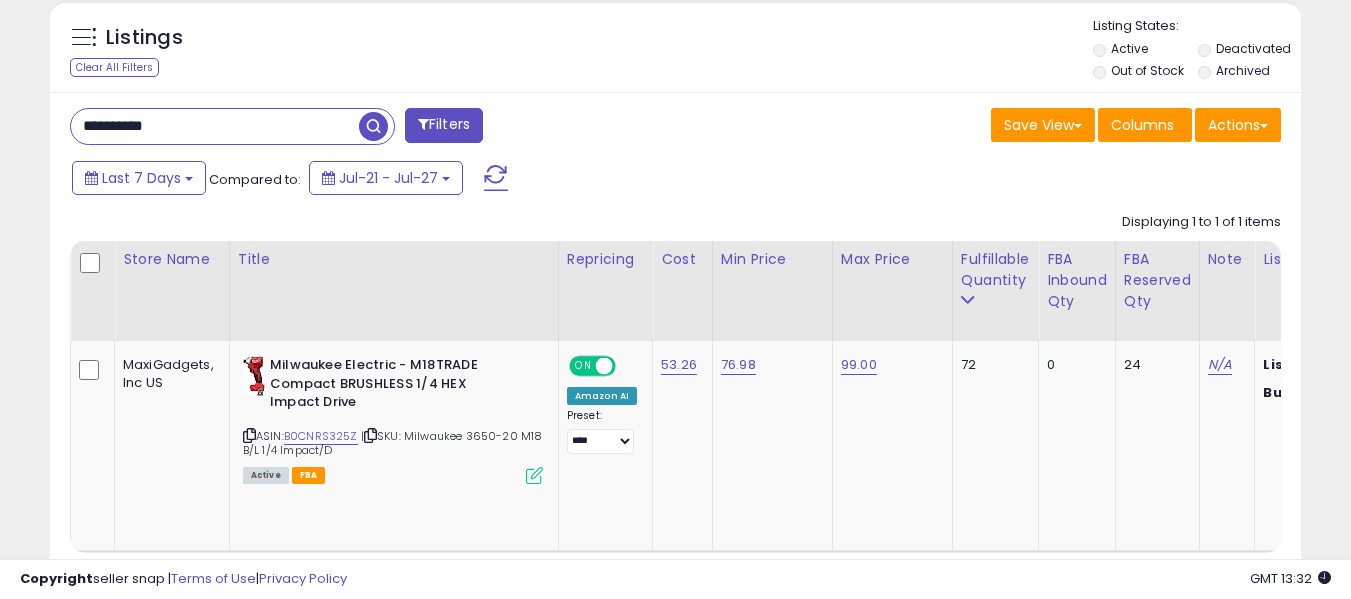 paste 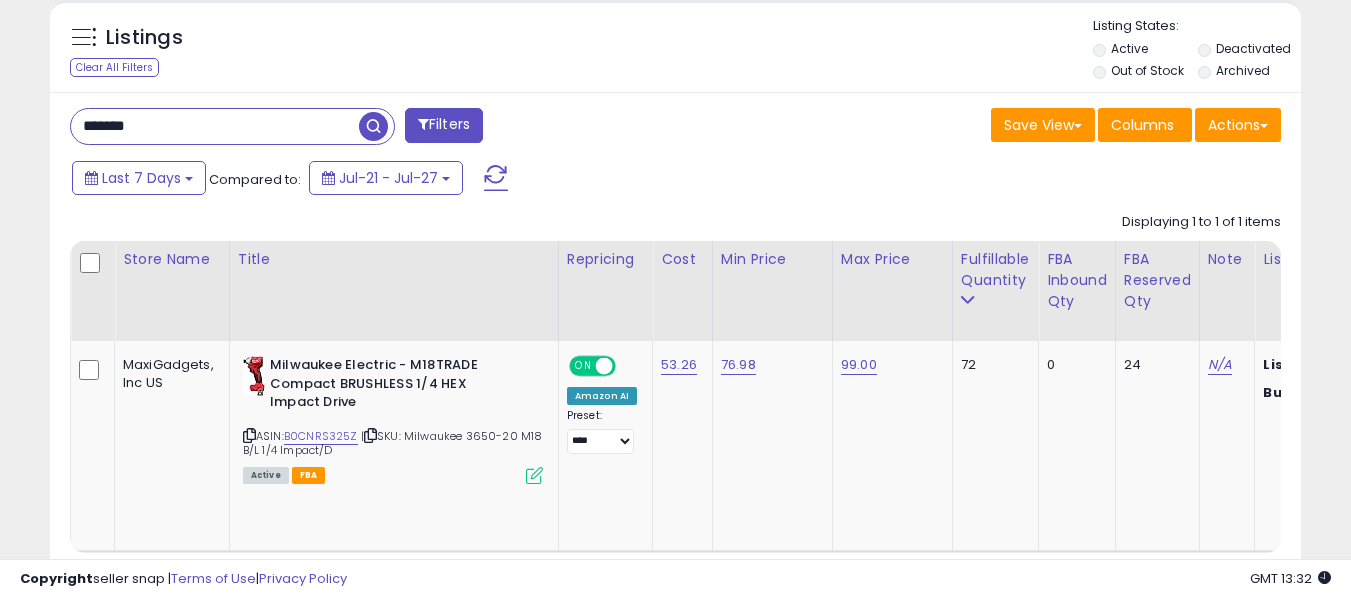 click at bounding box center [373, 126] 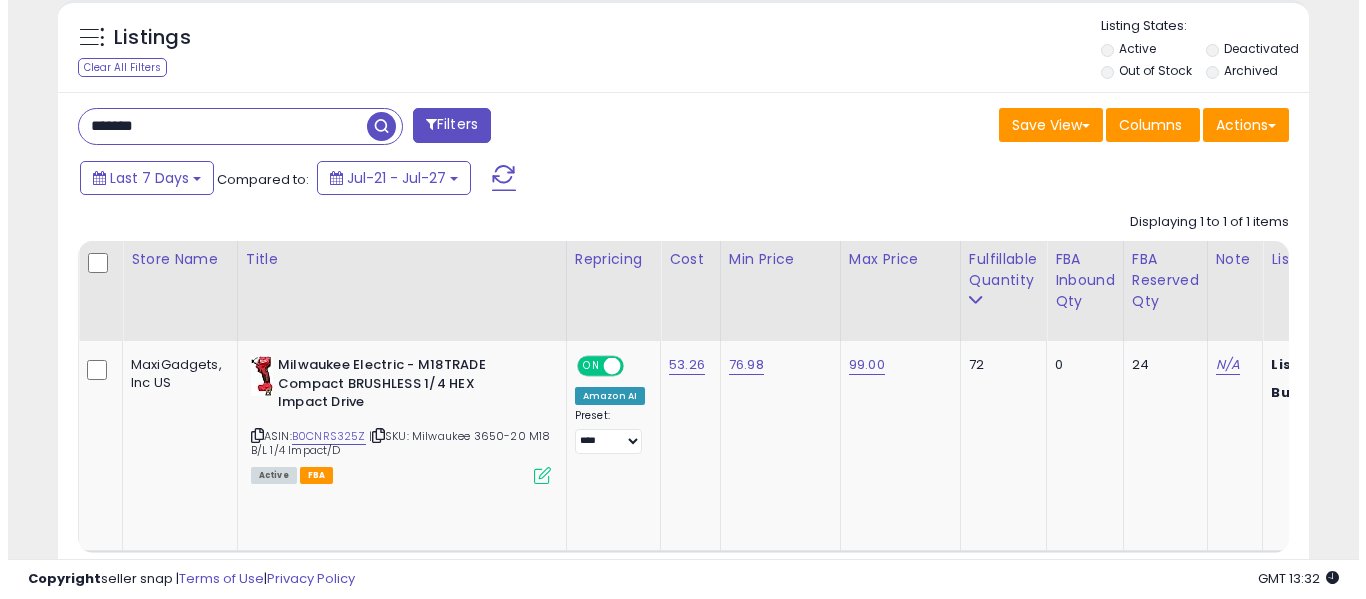scroll, scrollTop: 642, scrollLeft: 0, axis: vertical 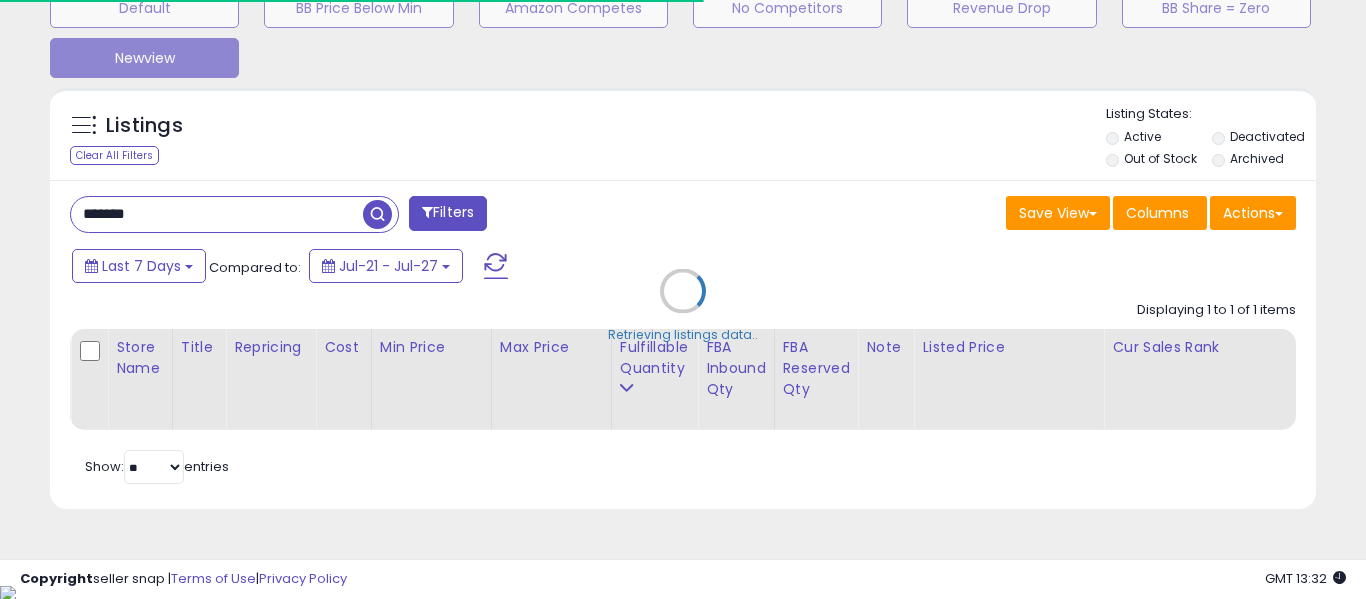 click on "Retrieving listings data.." at bounding box center [683, 306] 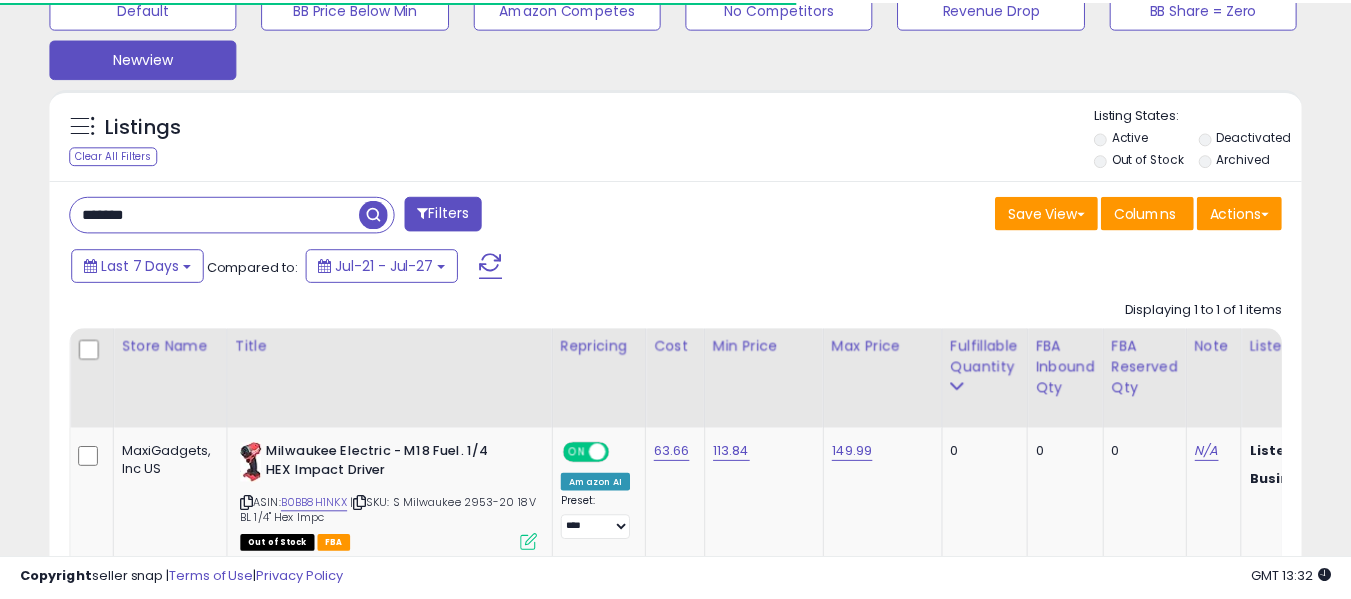 scroll, scrollTop: 676, scrollLeft: 0, axis: vertical 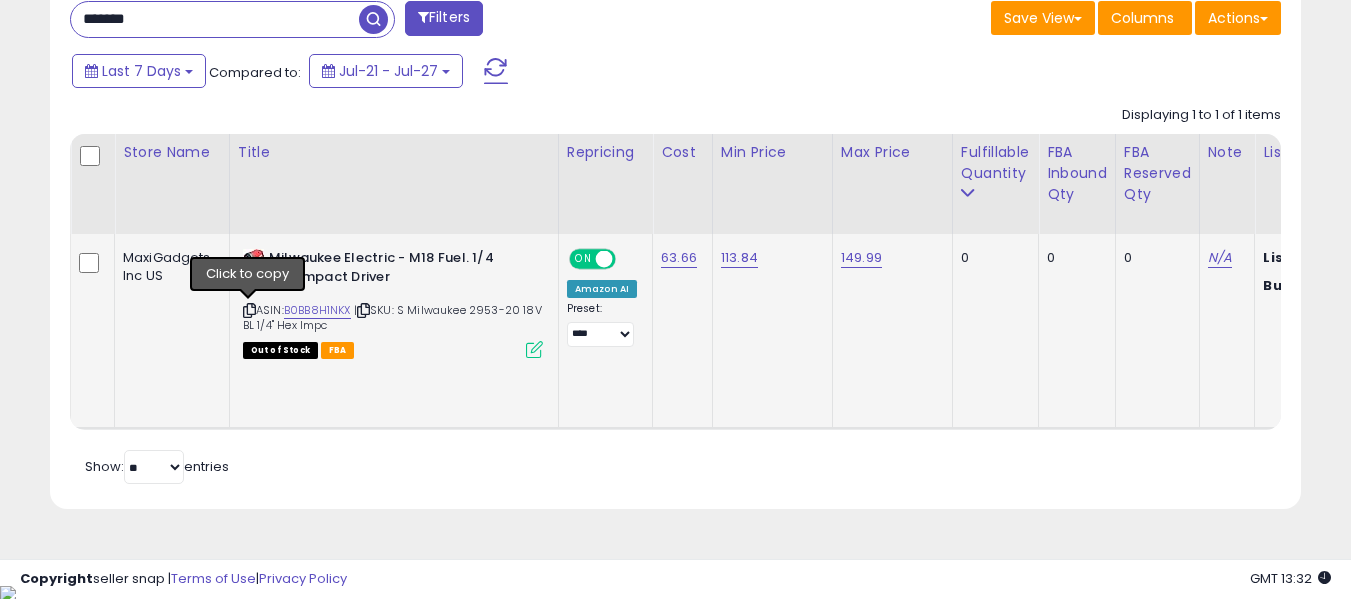 click at bounding box center [249, 310] 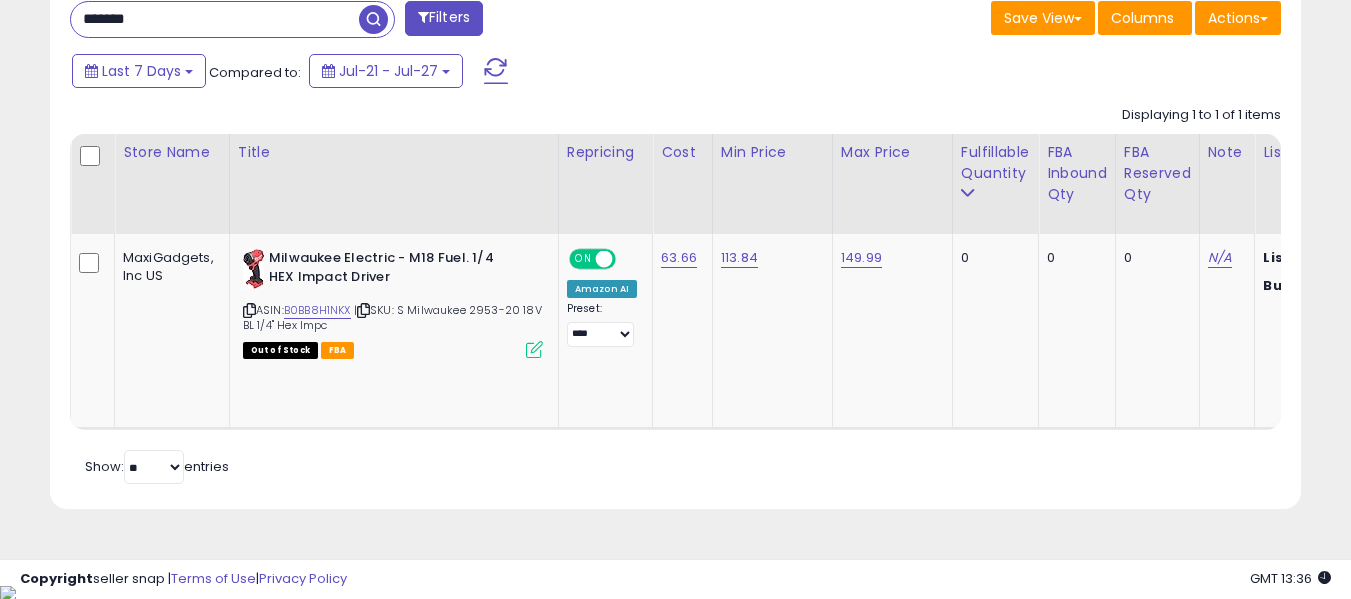 drag, startPoint x: 298, startPoint y: 27, endPoint x: 0, endPoint y: 33, distance: 298.0604 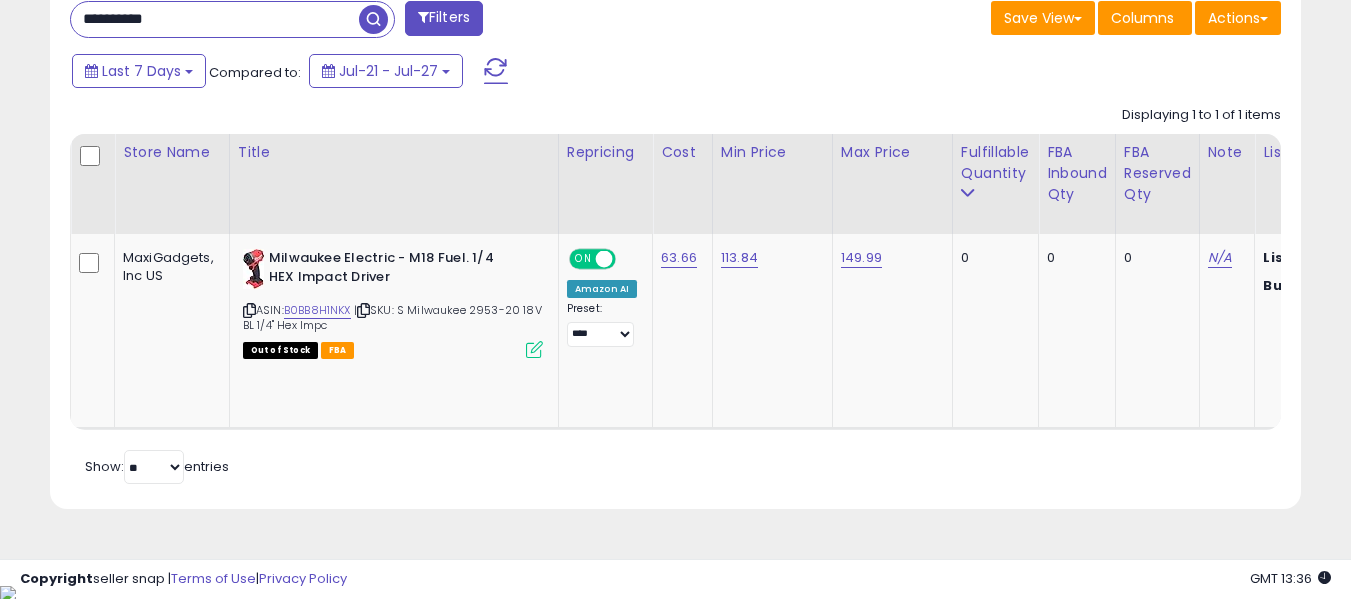 click at bounding box center (373, 19) 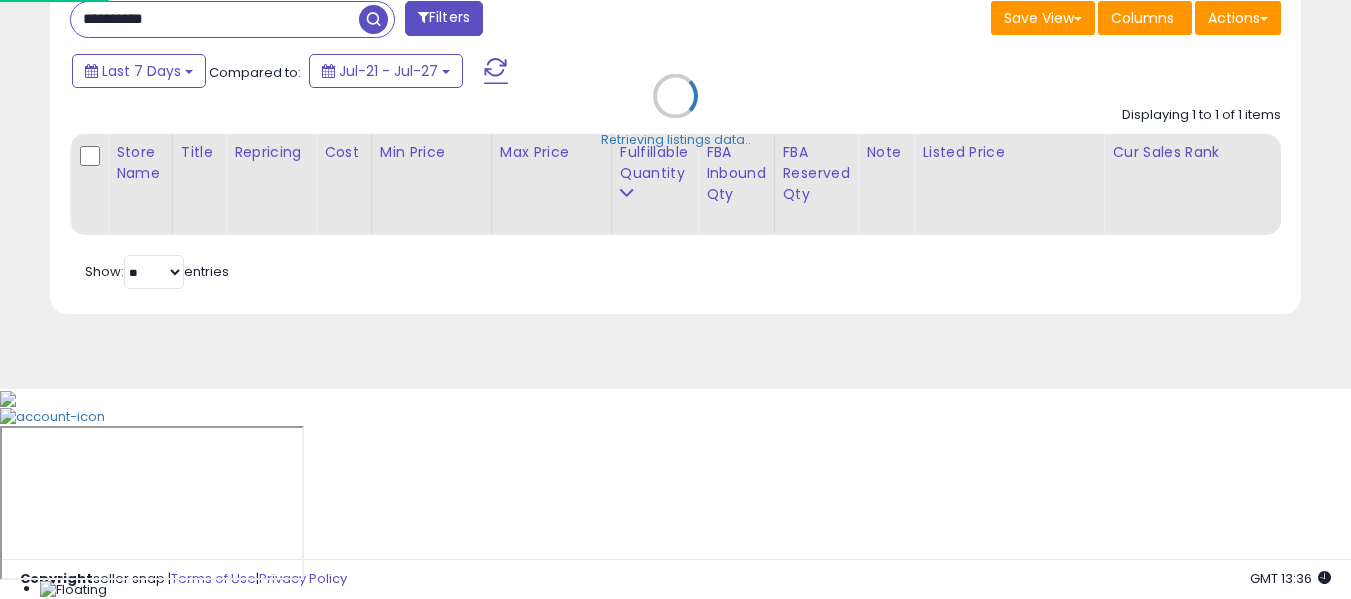 scroll, scrollTop: 999590, scrollLeft: 999267, axis: both 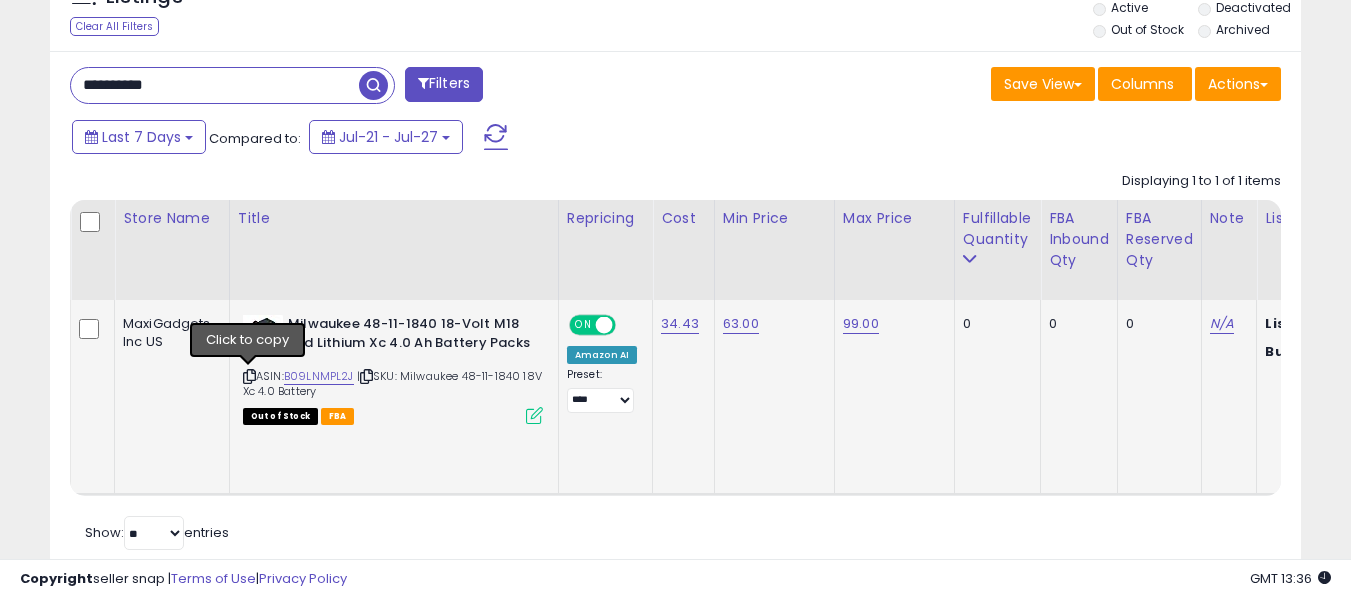 click at bounding box center (249, 376) 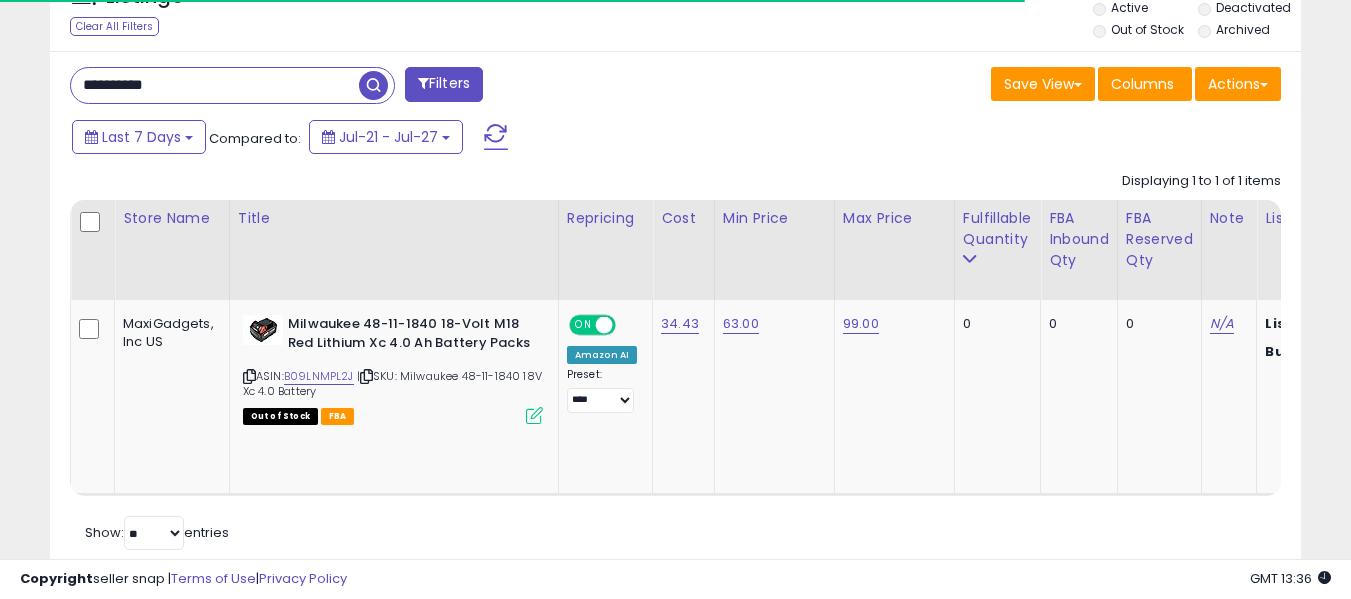 drag, startPoint x: 178, startPoint y: 89, endPoint x: 64, endPoint y: 82, distance: 114.21471 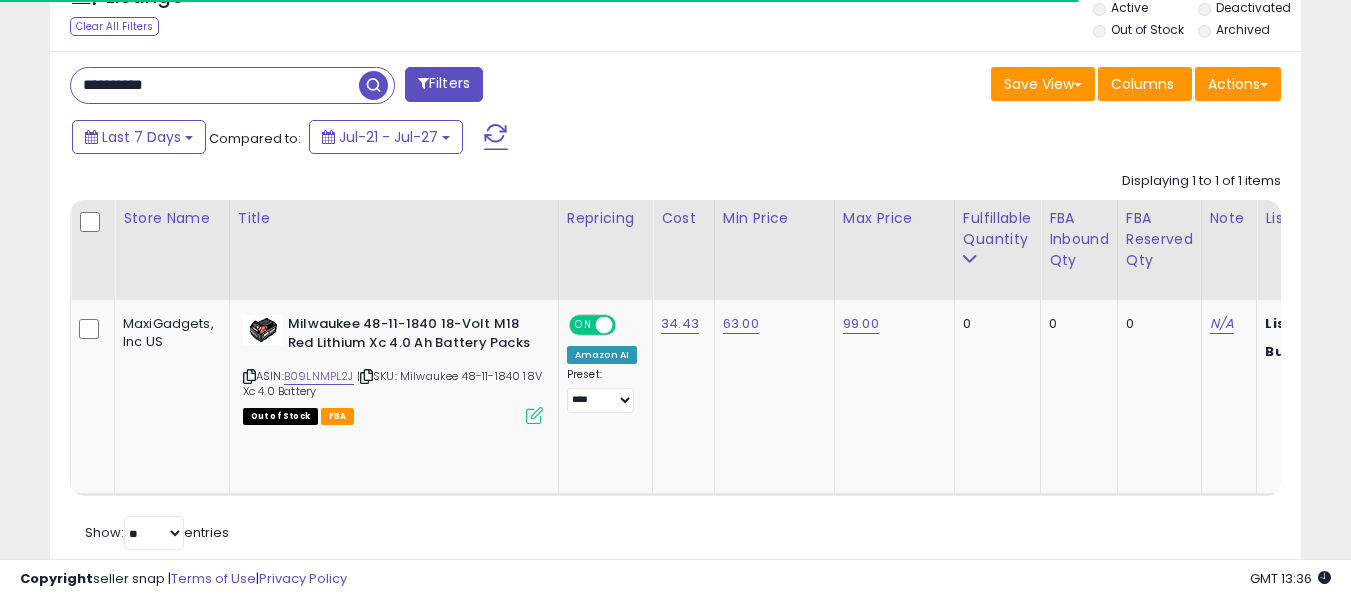 paste 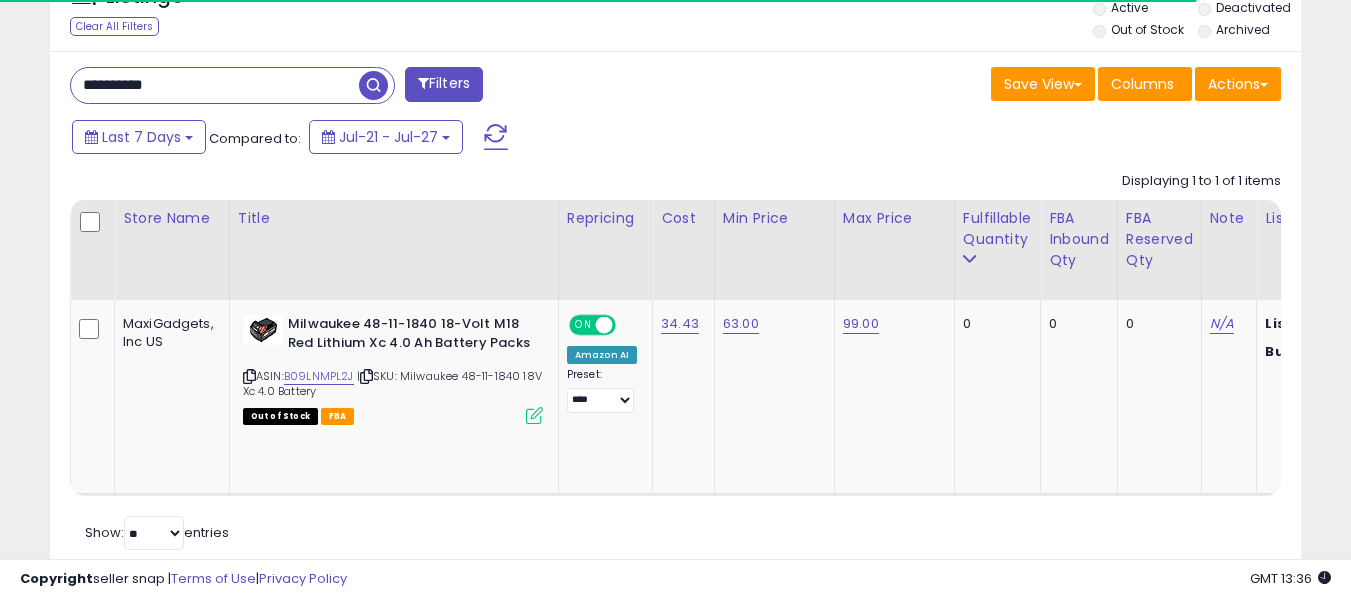 click at bounding box center [373, 85] 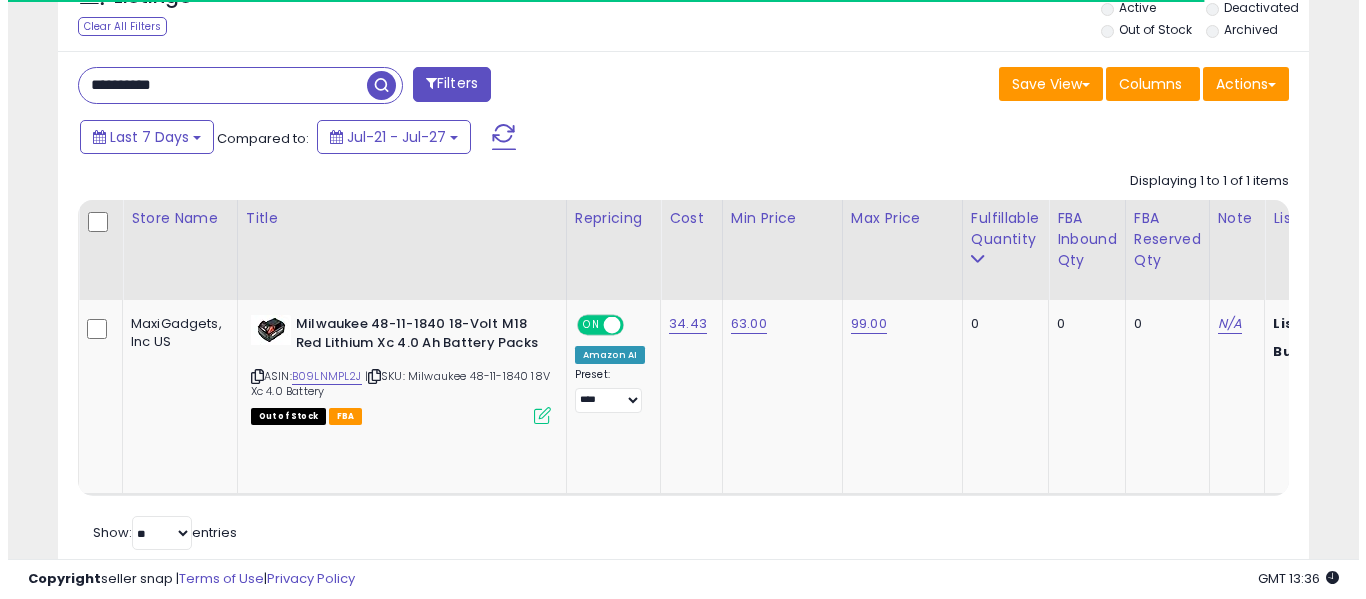 scroll, scrollTop: 642, scrollLeft: 0, axis: vertical 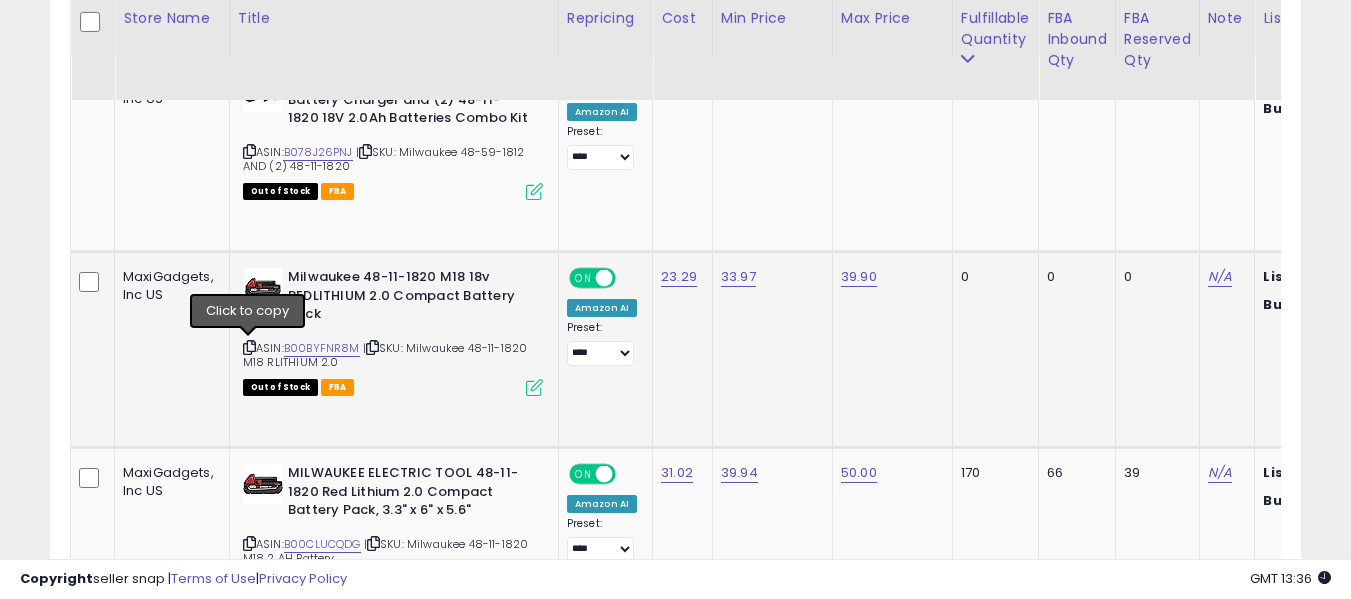 click at bounding box center (249, 347) 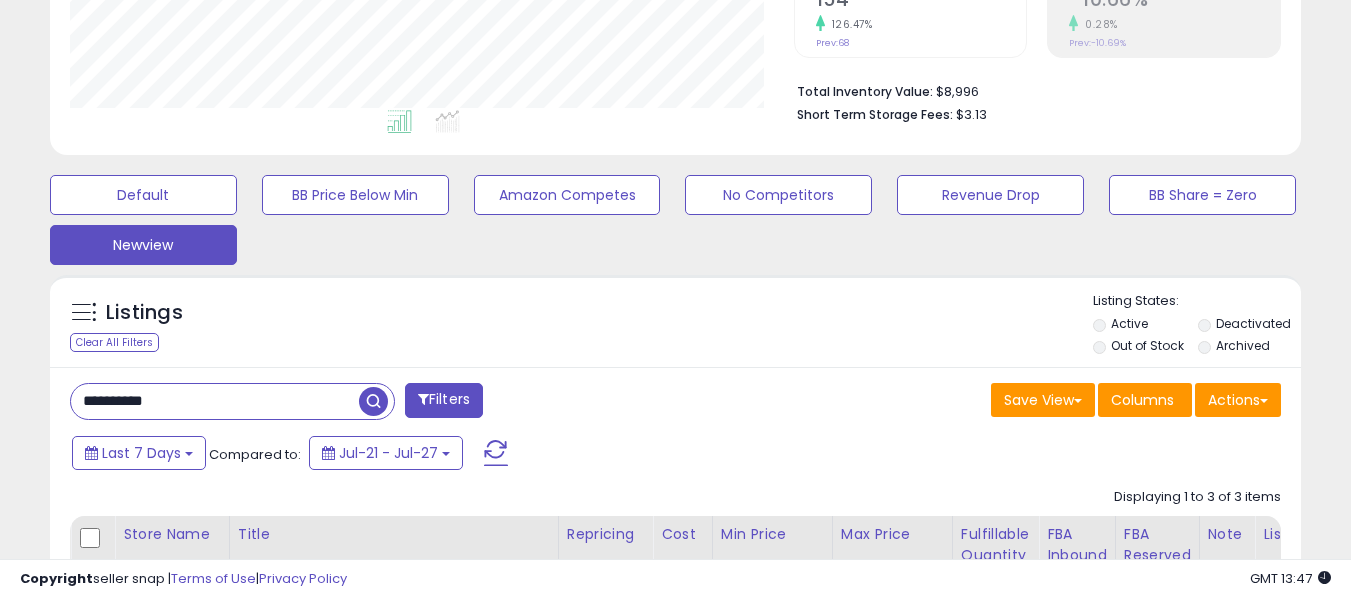 scroll, scrollTop: 563, scrollLeft: 0, axis: vertical 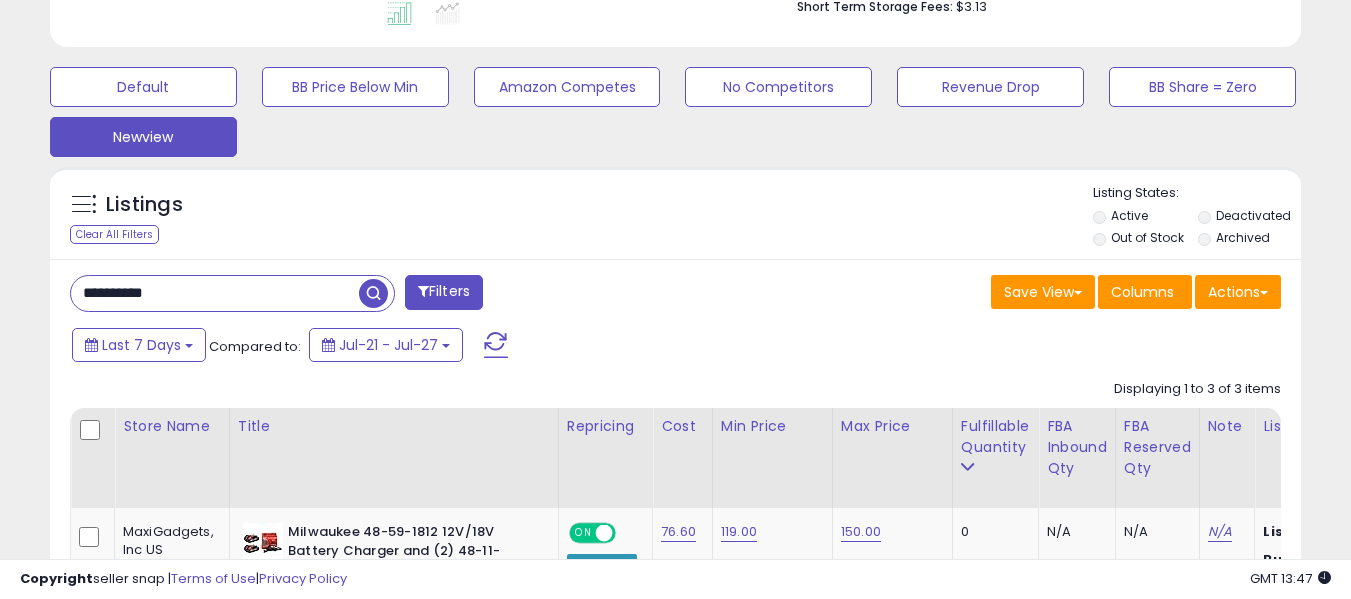 drag, startPoint x: 211, startPoint y: 294, endPoint x: 0, endPoint y: 286, distance: 211.15161 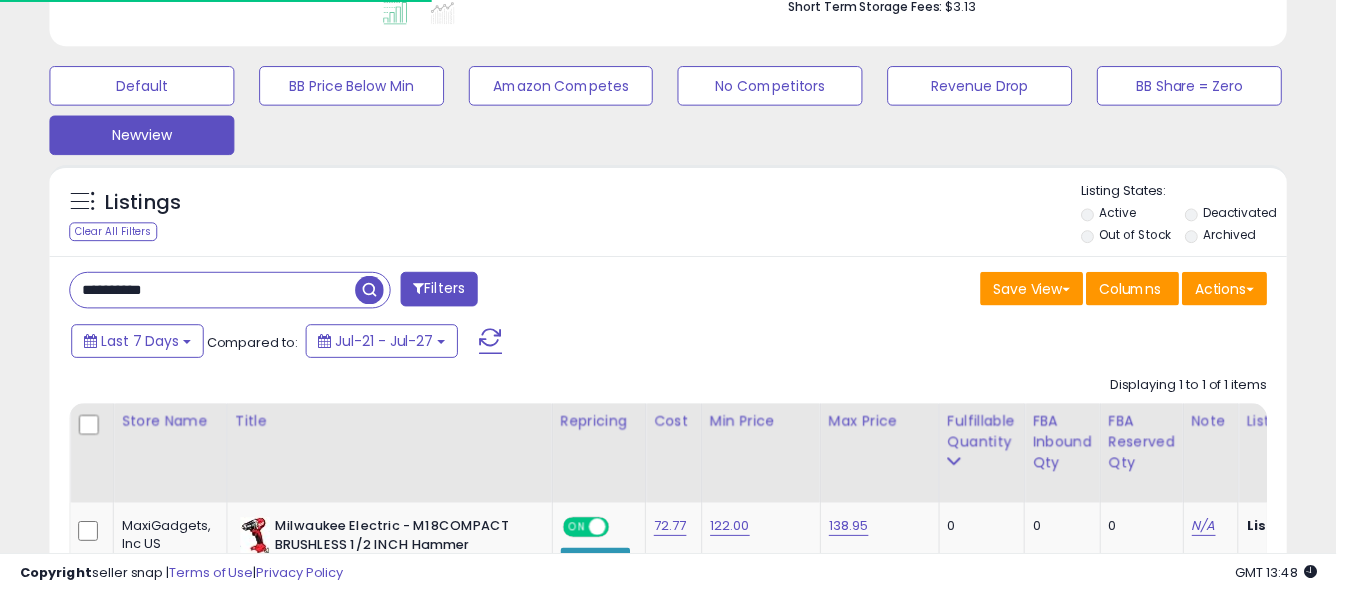 scroll, scrollTop: 410, scrollLeft: 724, axis: both 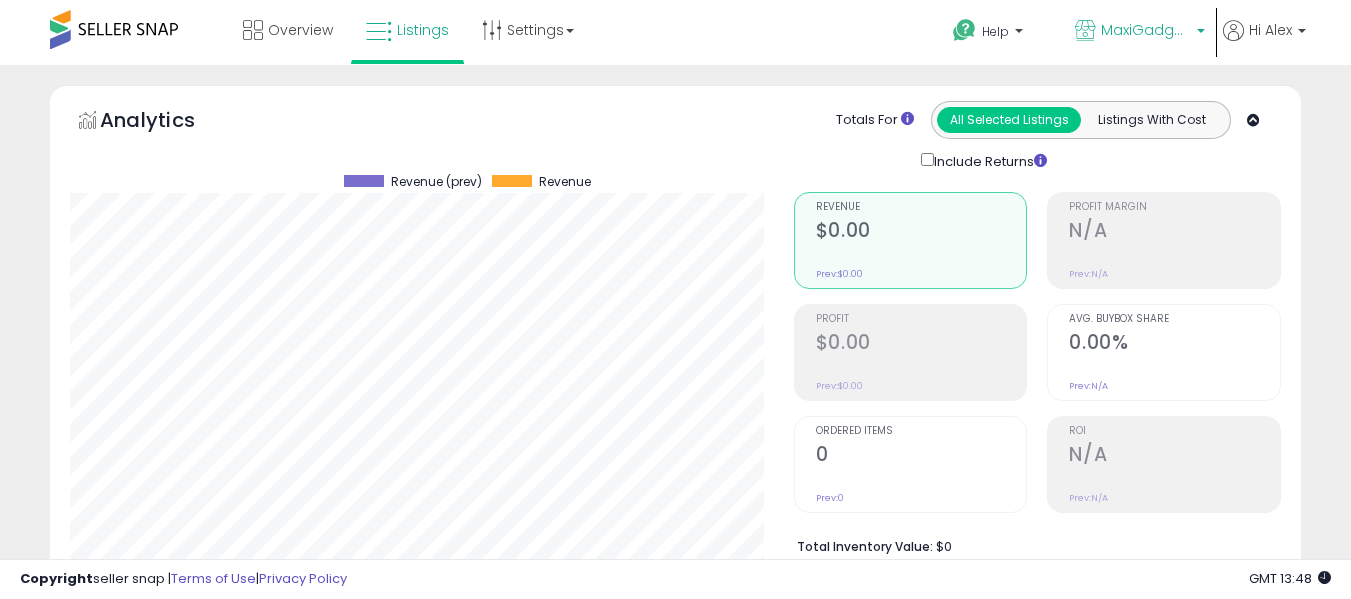 click on "MaxiGadgets, Inc US" at bounding box center (1146, 30) 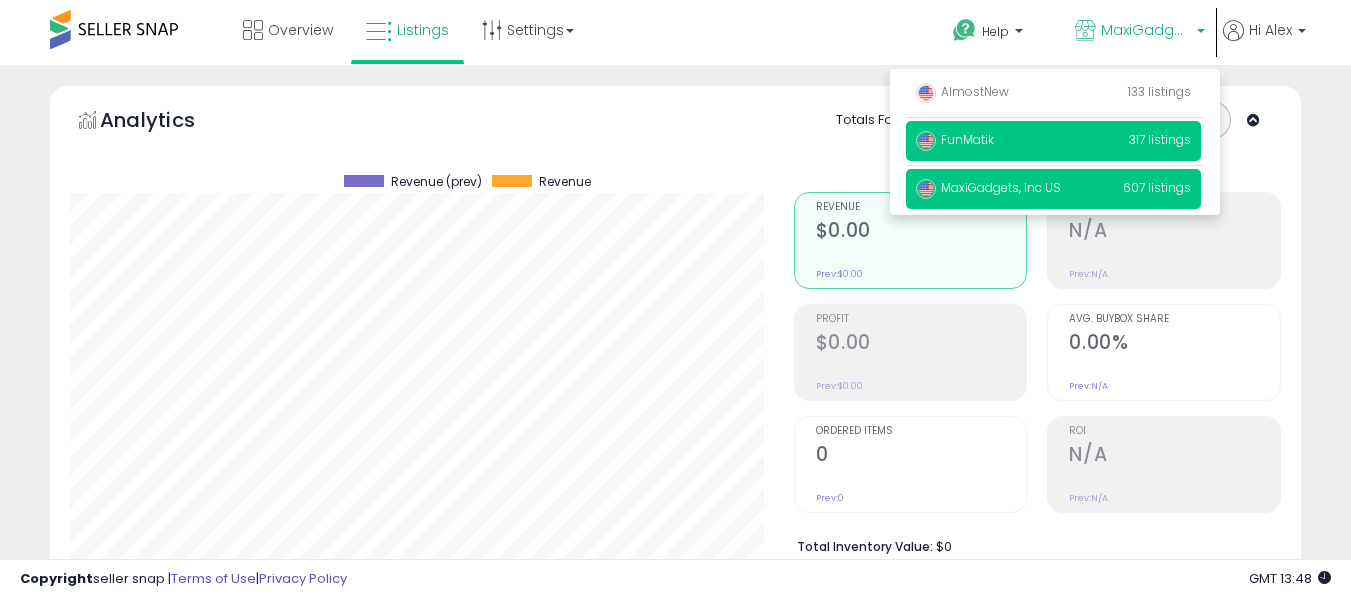 click on "FunMatik
317
listings" at bounding box center [1053, 141] 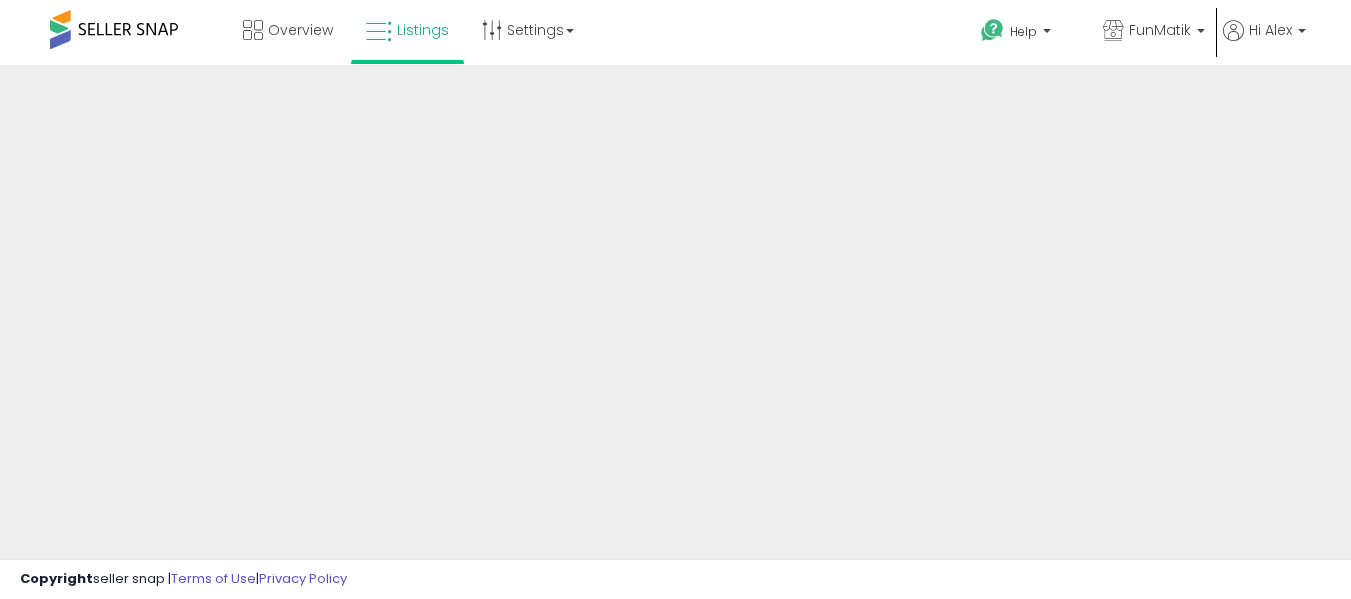 scroll, scrollTop: 0, scrollLeft: 0, axis: both 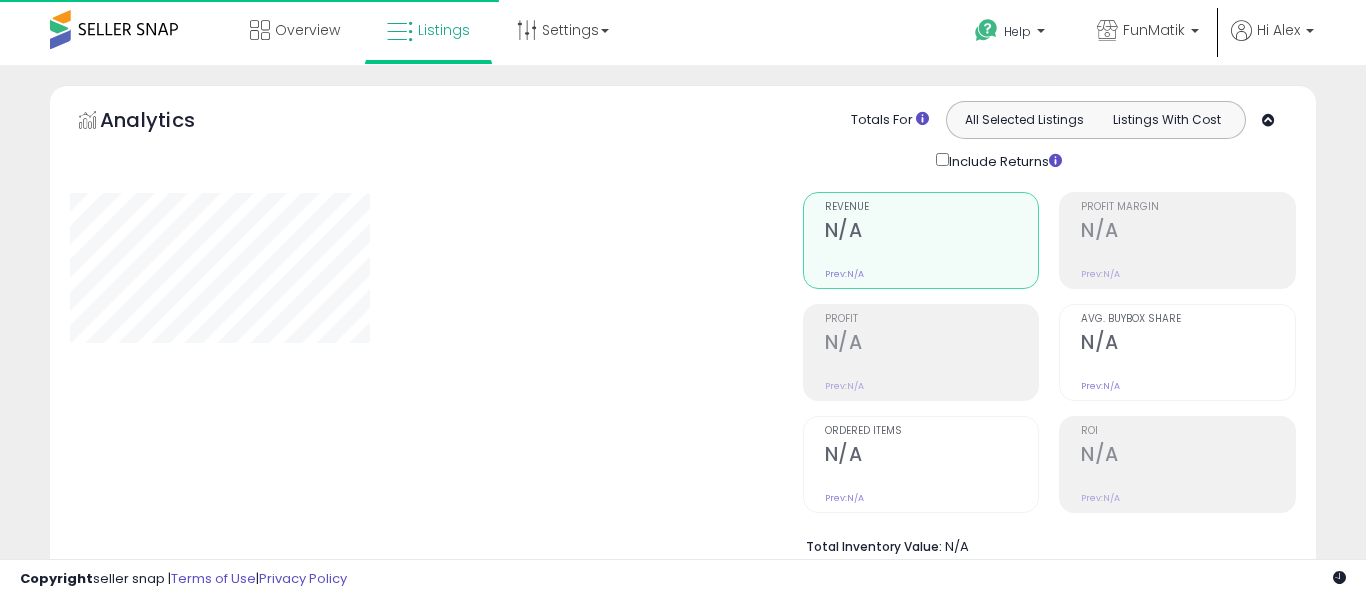 type on "**********" 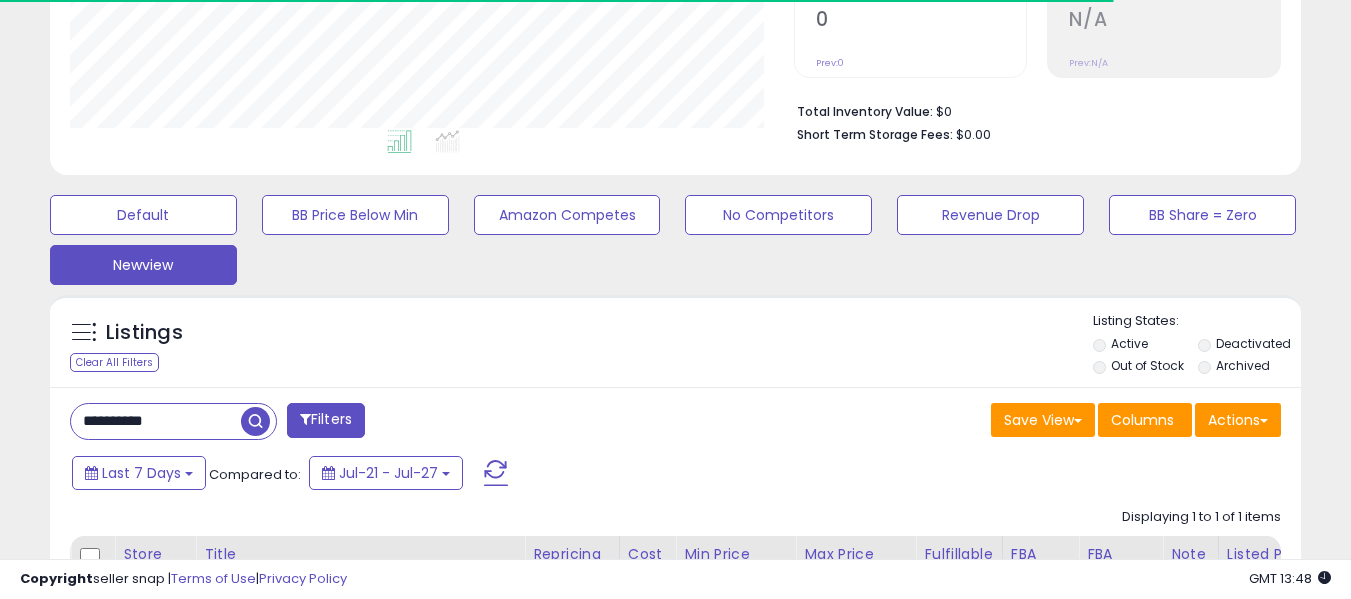 scroll, scrollTop: 512, scrollLeft: 0, axis: vertical 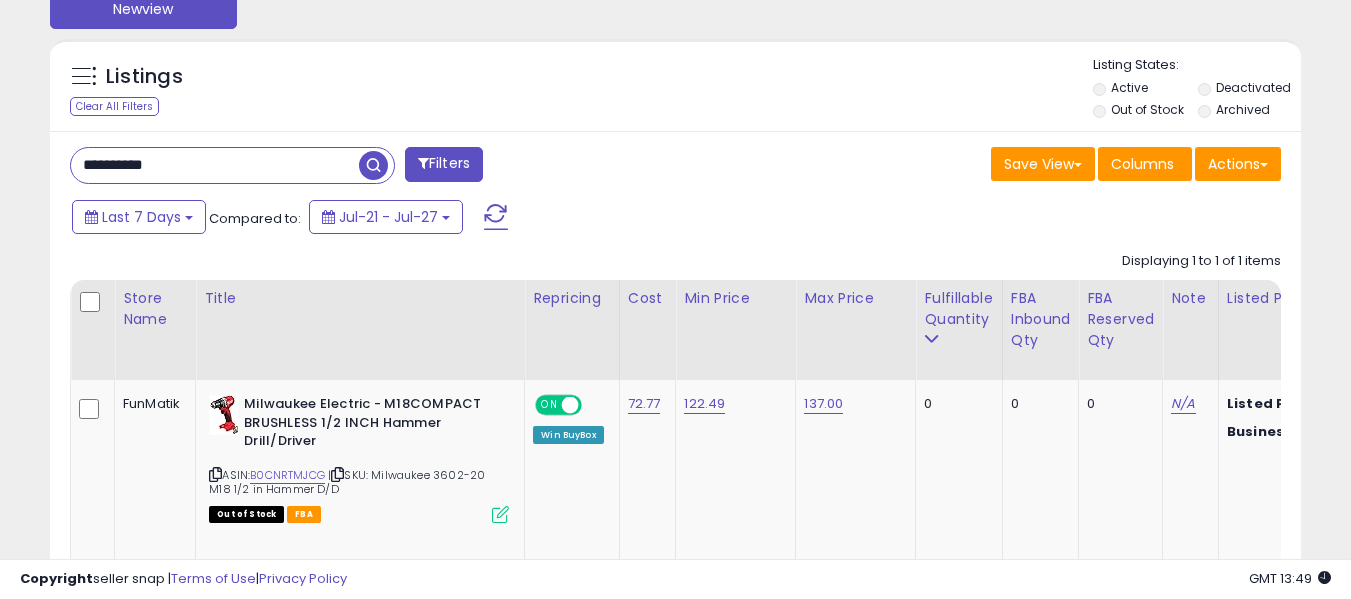 drag, startPoint x: 222, startPoint y: 163, endPoint x: 0, endPoint y: 183, distance: 222.89908 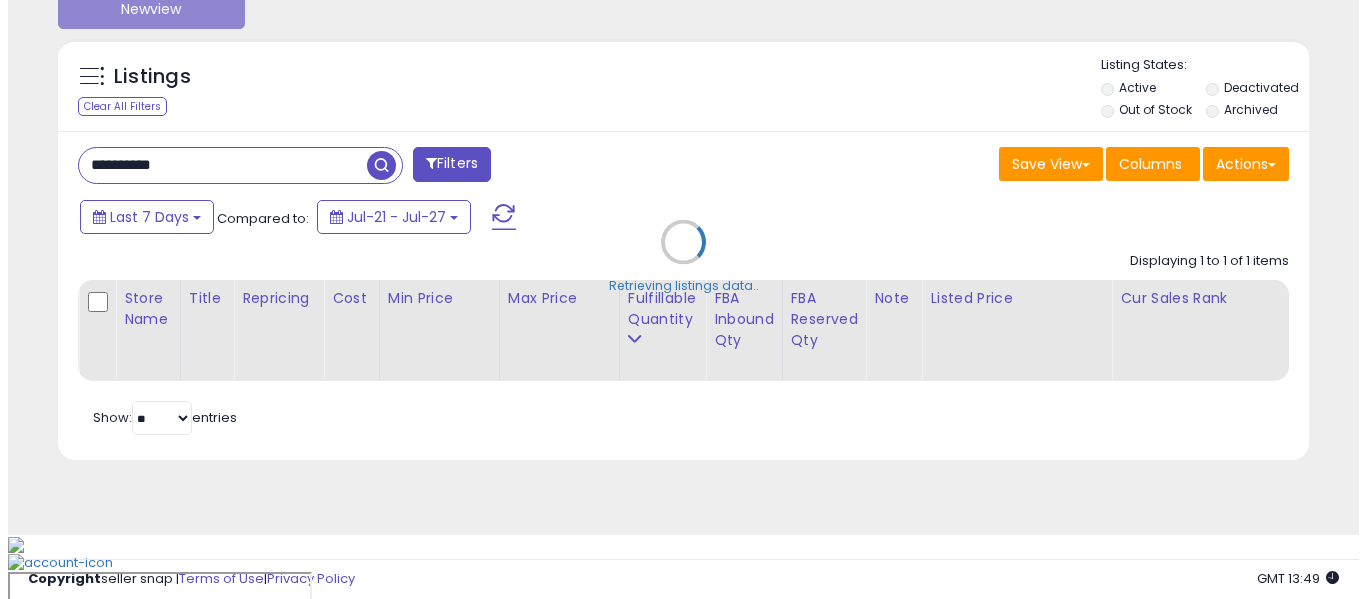 scroll, scrollTop: 642, scrollLeft: 0, axis: vertical 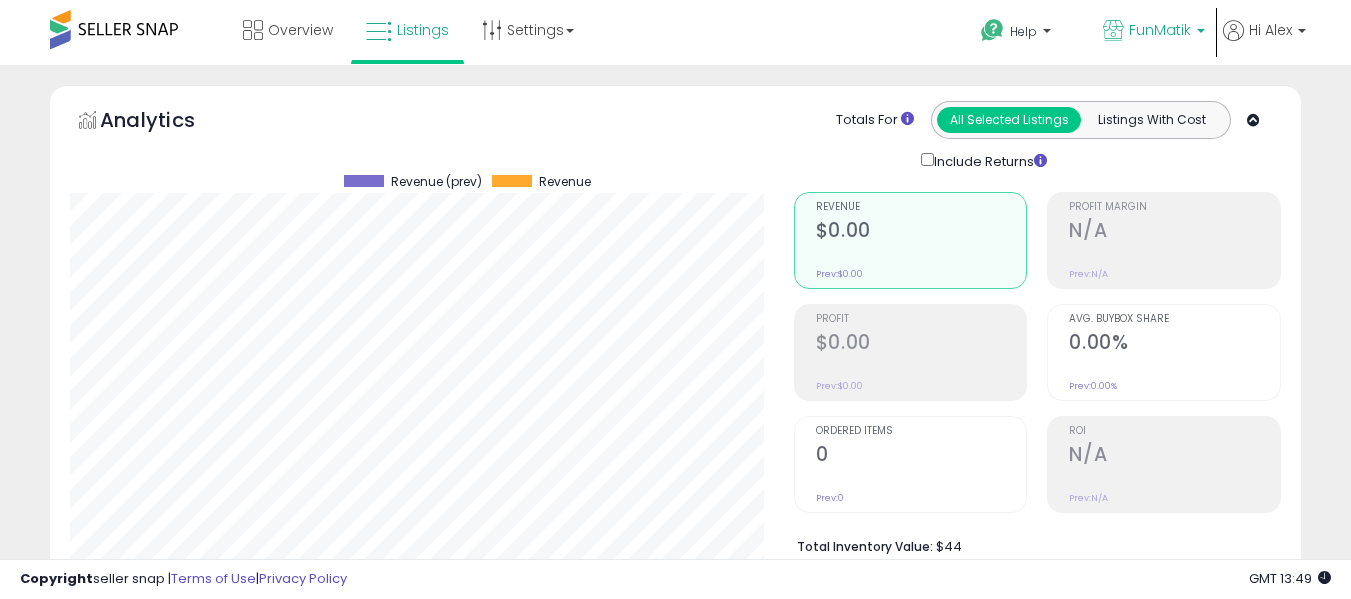 click on "FunMatik" at bounding box center (1154, 32) 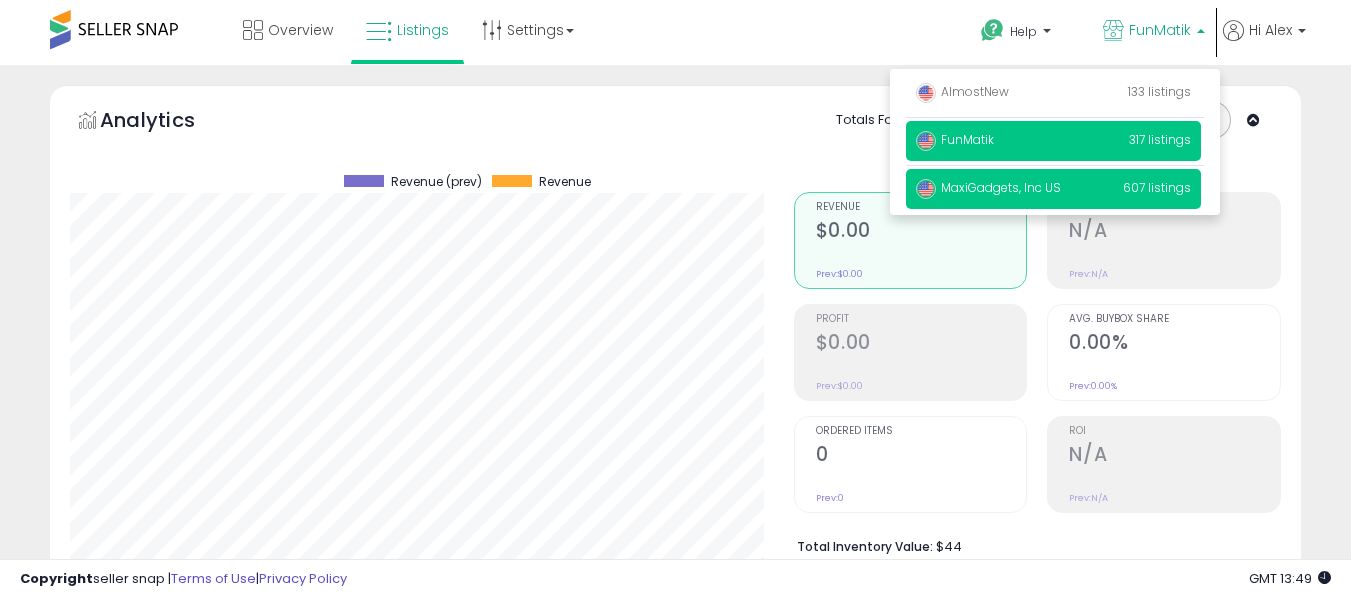 click on "MaxiGadgets, Inc [COUNTRY]
[NUMBER]
listings" at bounding box center [1053, 189] 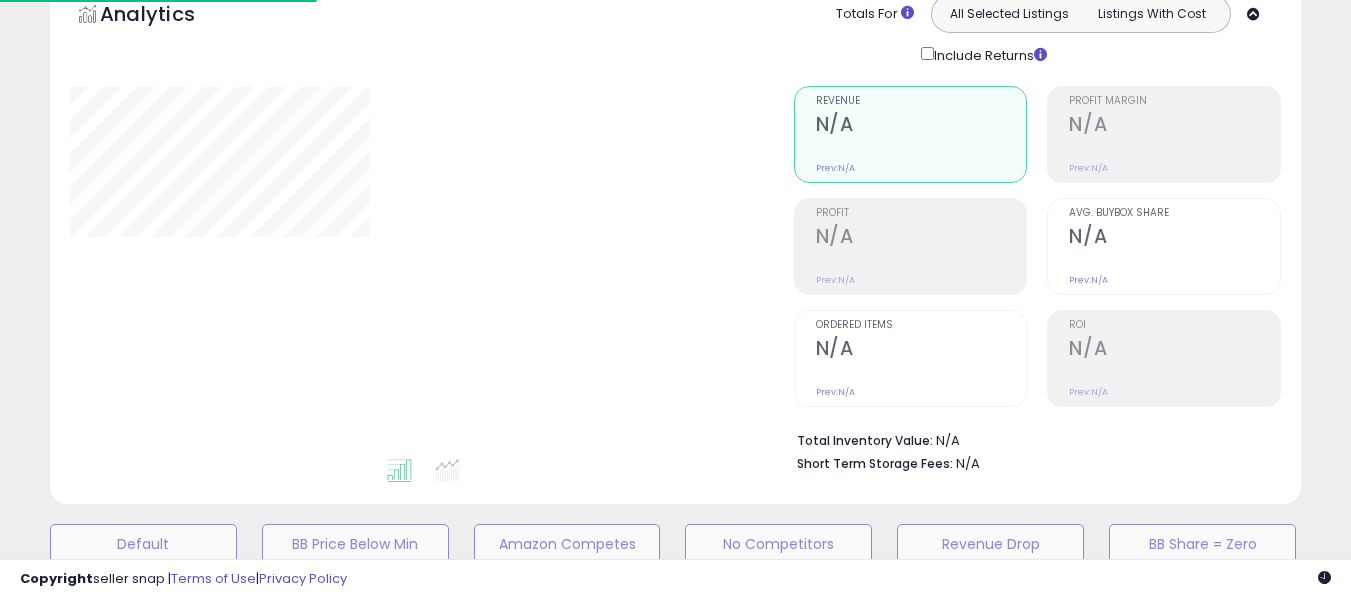 scroll, scrollTop: 0, scrollLeft: 0, axis: both 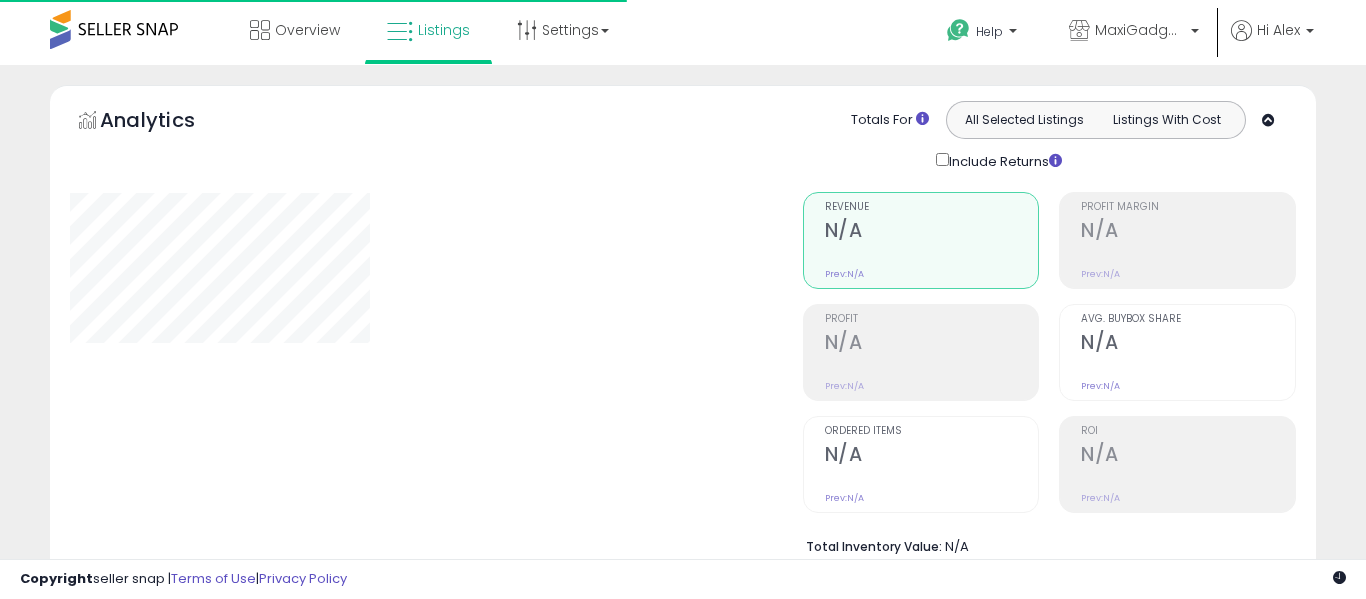 type on "**********" 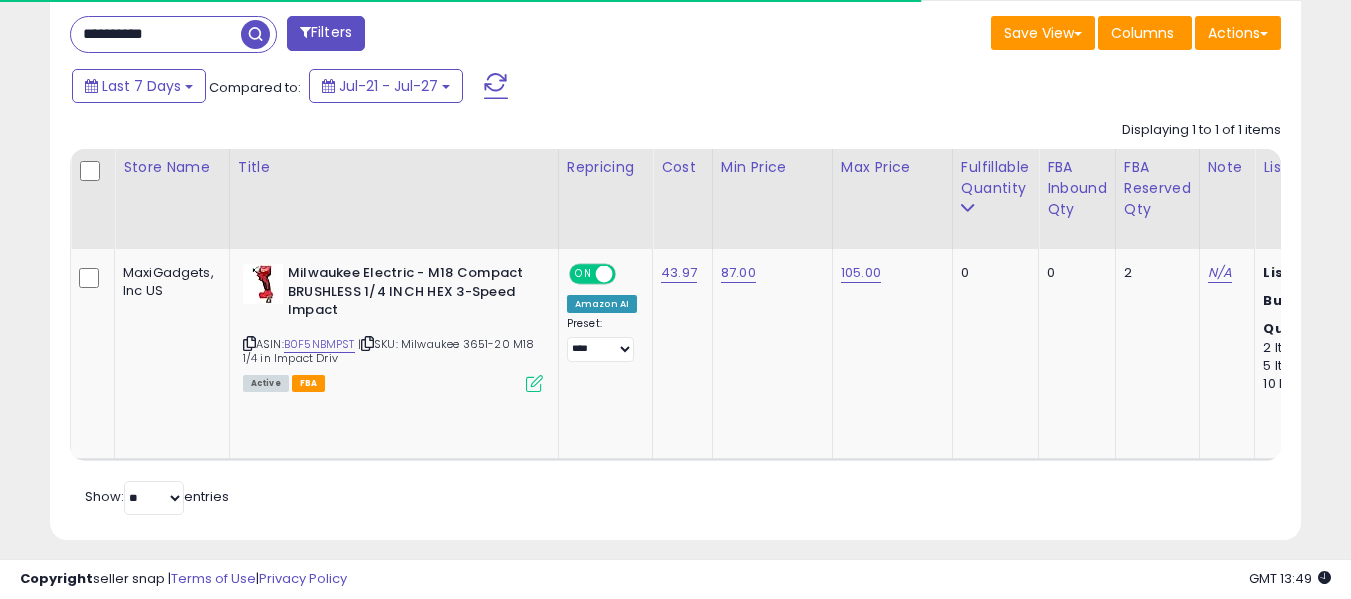 scroll, scrollTop: 853, scrollLeft: 0, axis: vertical 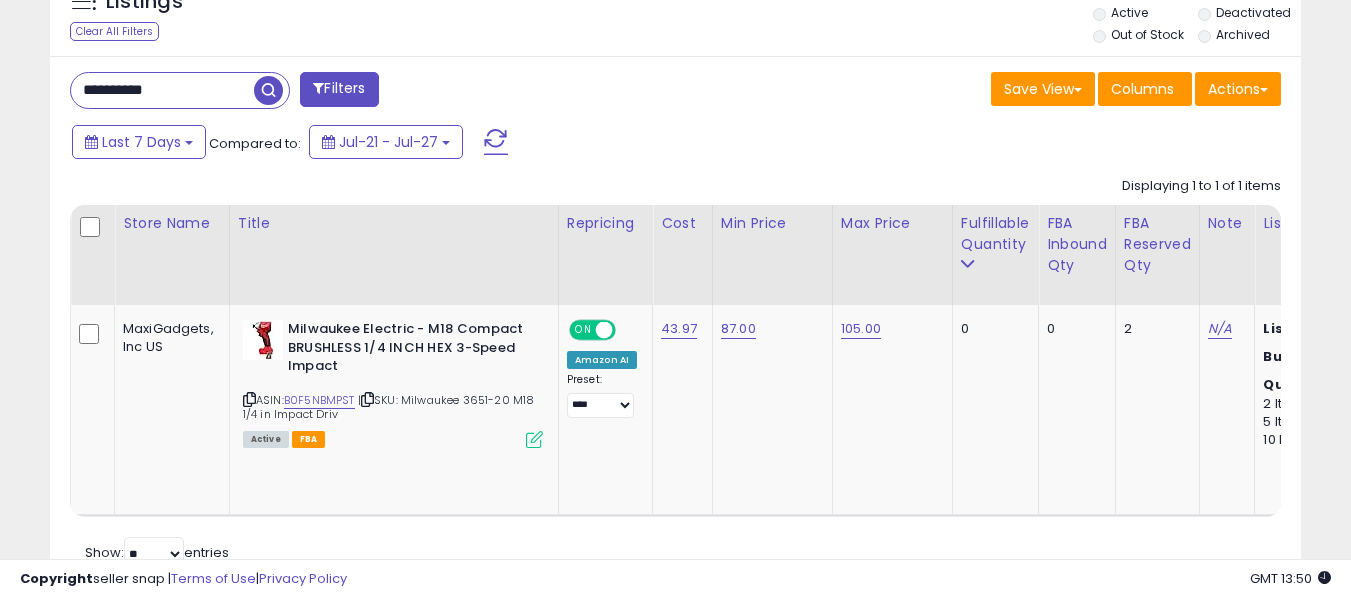 drag, startPoint x: 214, startPoint y: 100, endPoint x: 0, endPoint y: 105, distance: 214.05841 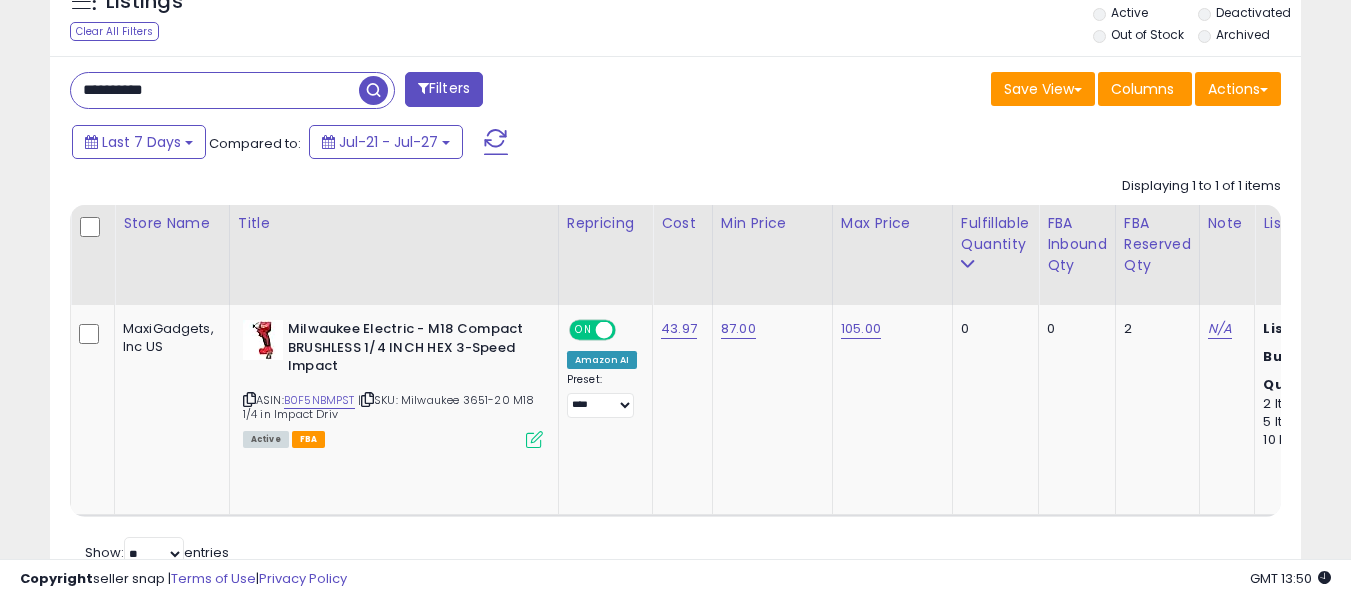paste 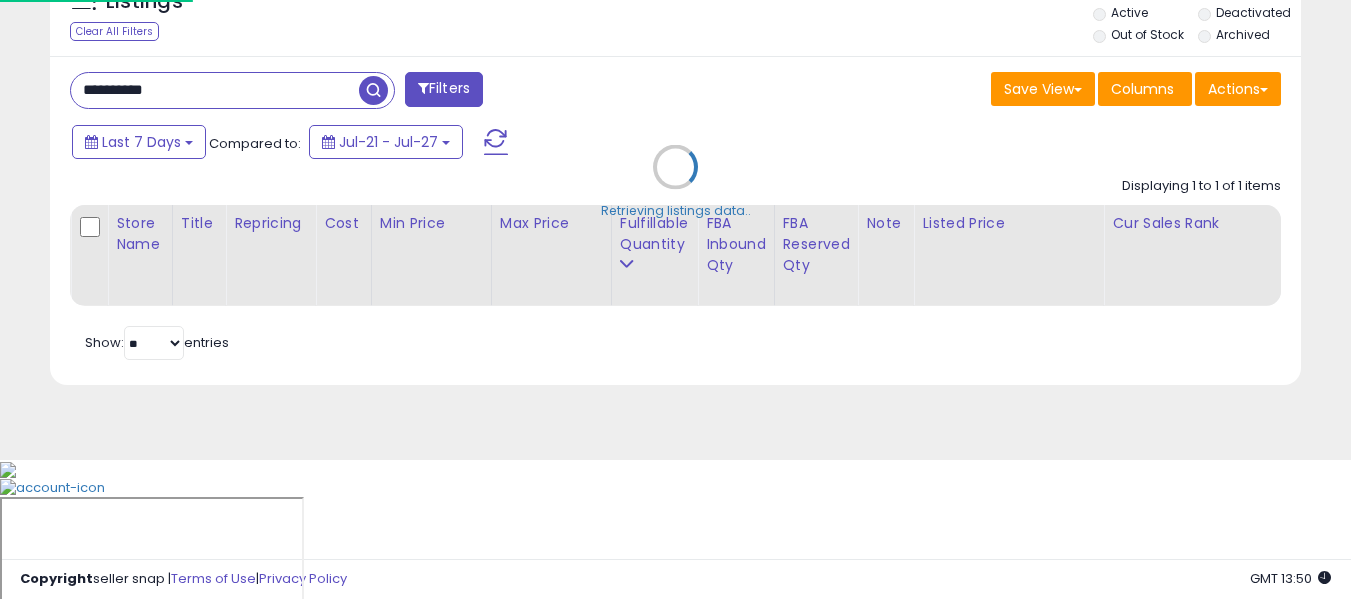 scroll, scrollTop: 999590, scrollLeft: 999267, axis: both 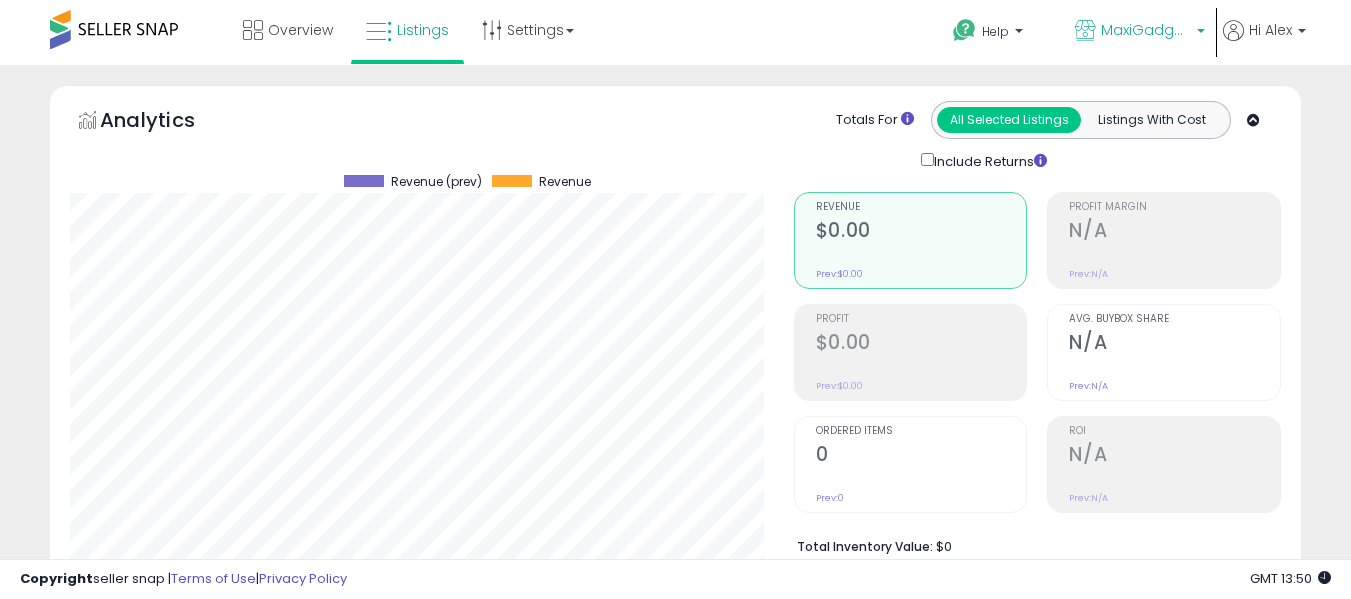 click on "MaxiGadgets, Inc US" at bounding box center [1146, 30] 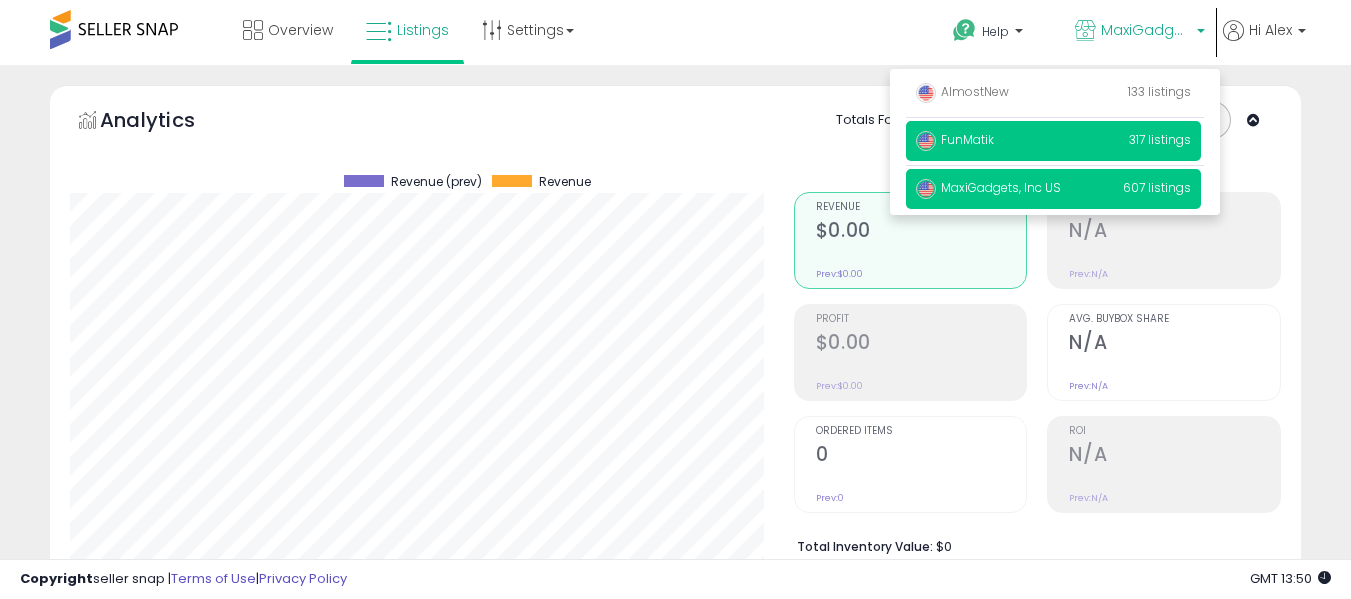 click on "FunMatik
317
listings" at bounding box center (1053, 141) 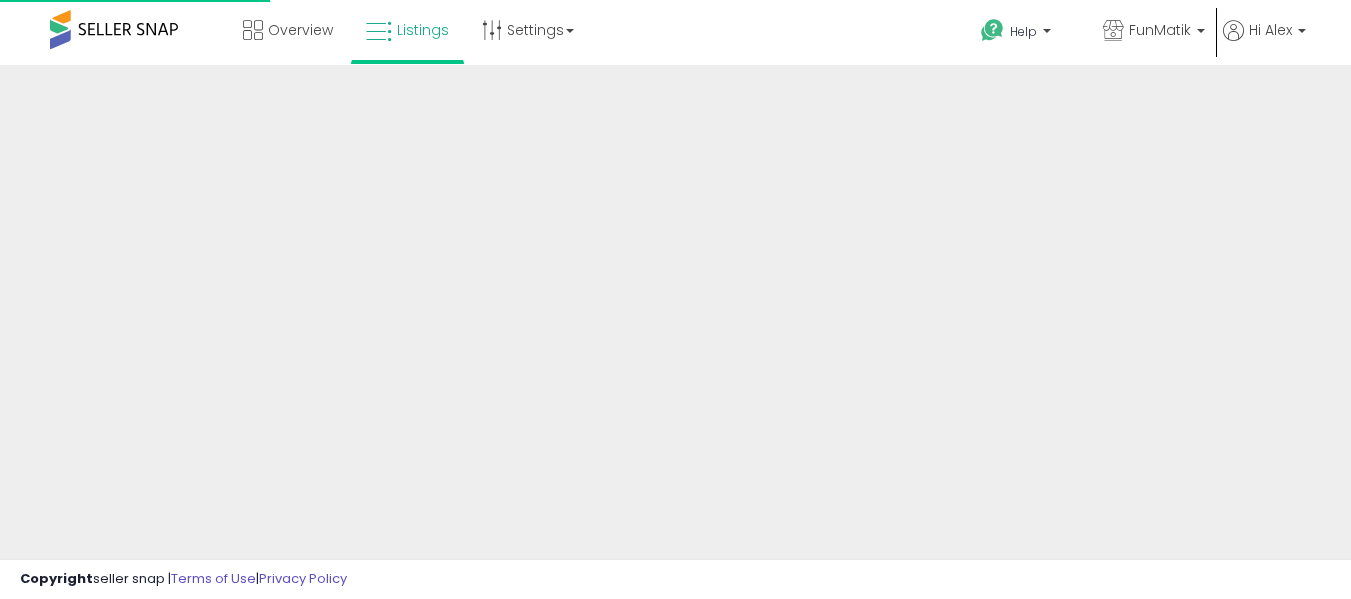 select on "**" 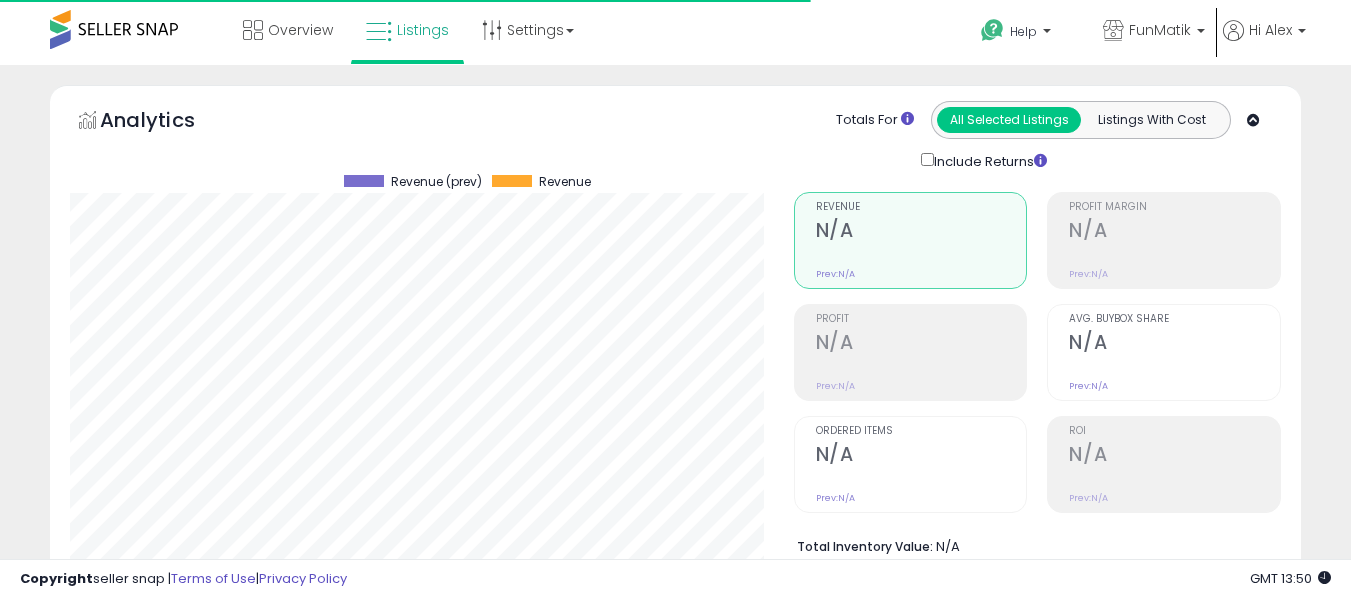 scroll, scrollTop: 0, scrollLeft: 0, axis: both 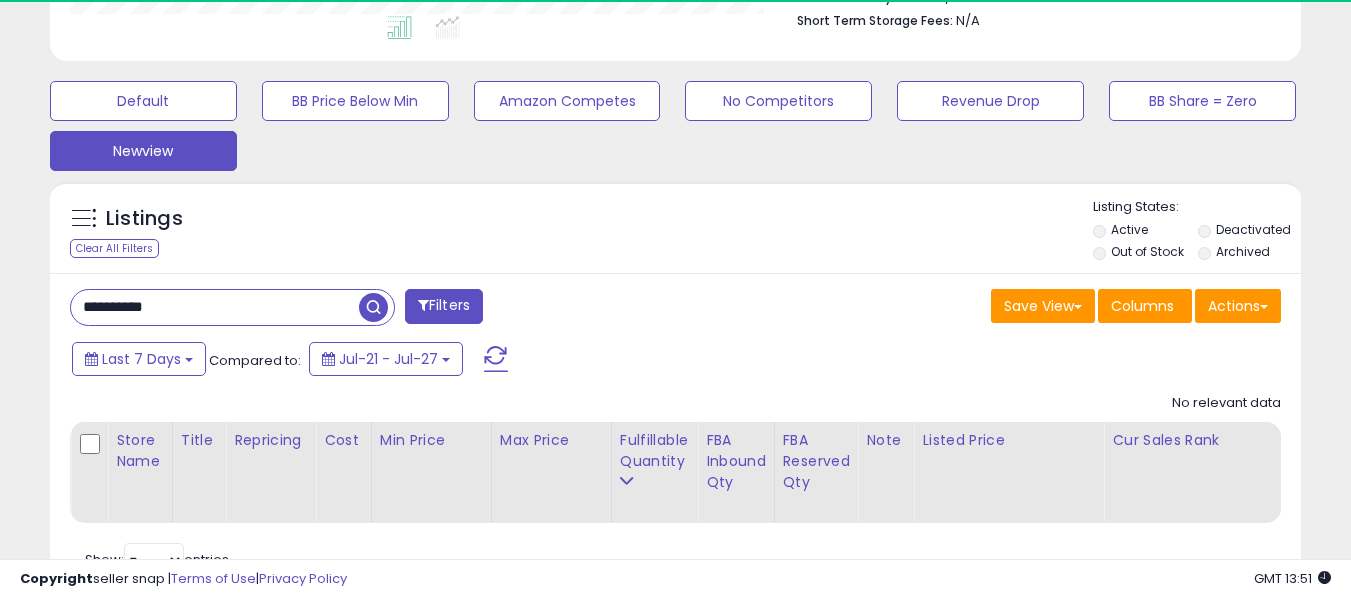 drag, startPoint x: 190, startPoint y: 298, endPoint x: 0, endPoint y: 350, distance: 196.9873 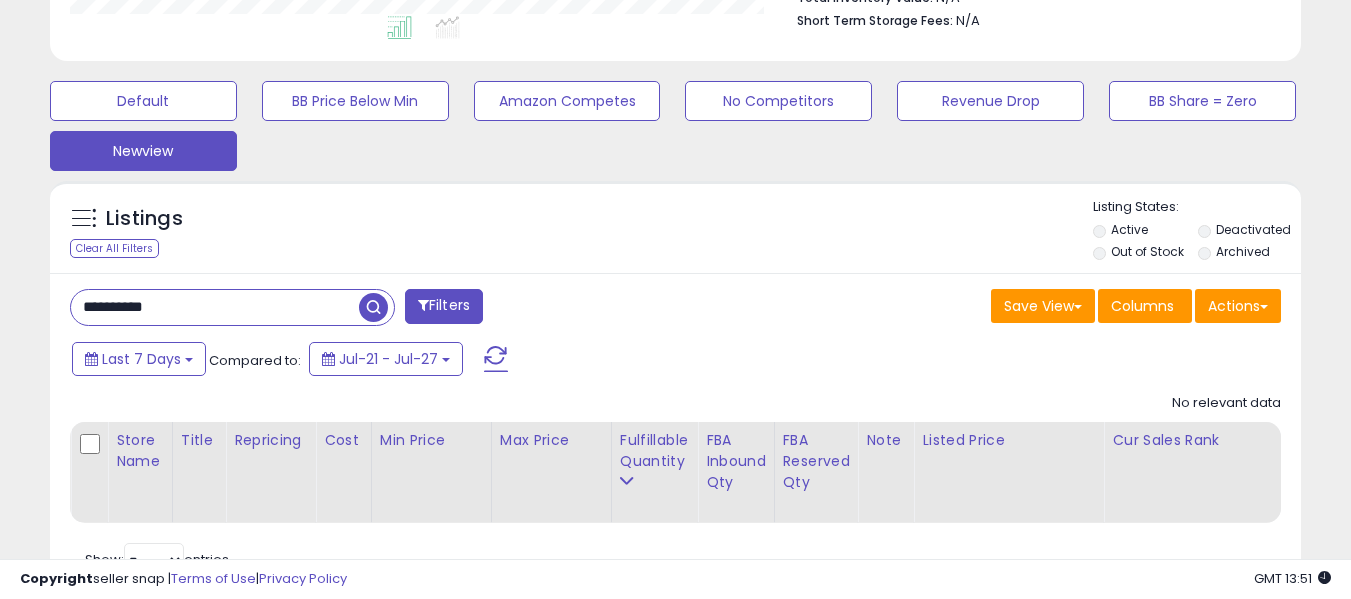 paste 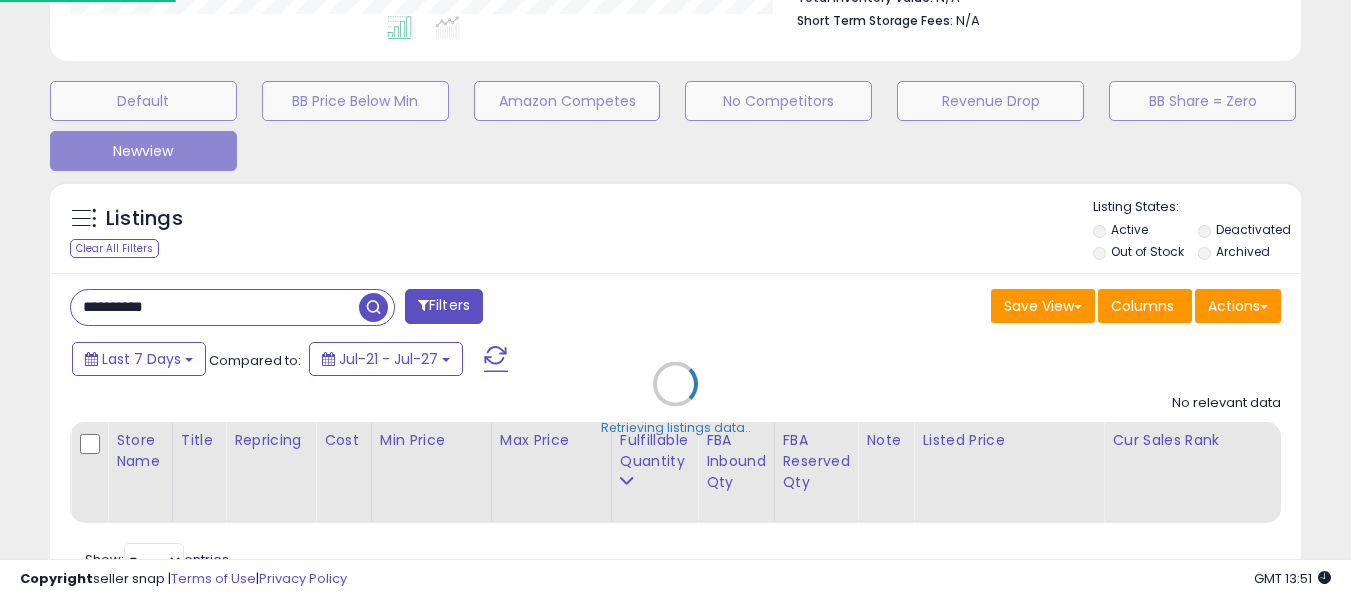scroll, scrollTop: 999590, scrollLeft: 999267, axis: both 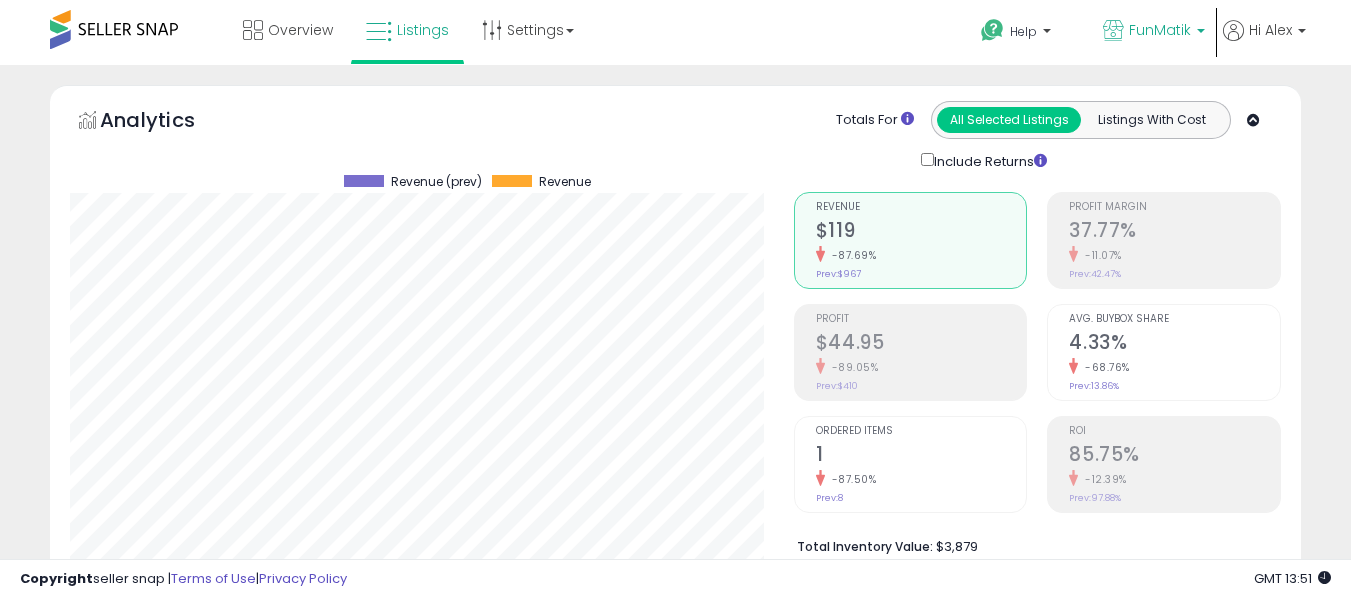 click on "FunMatik" at bounding box center (1160, 30) 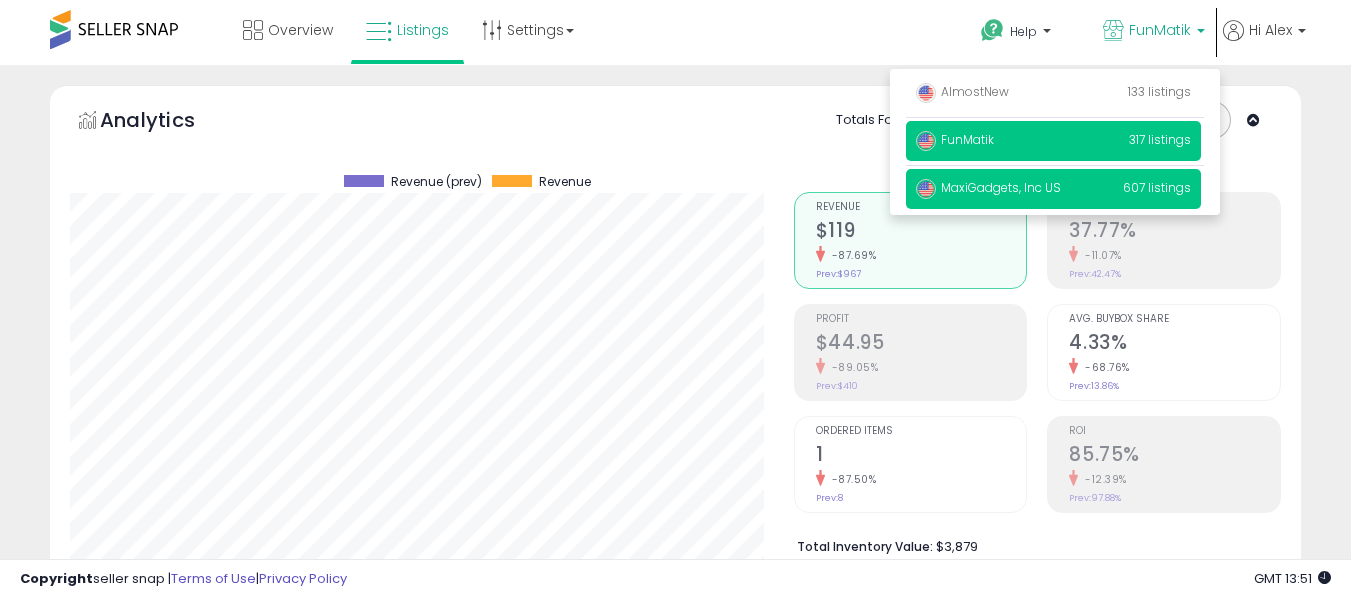 click on "MaxiGadgets, Inc US
607
listings" at bounding box center (1053, 189) 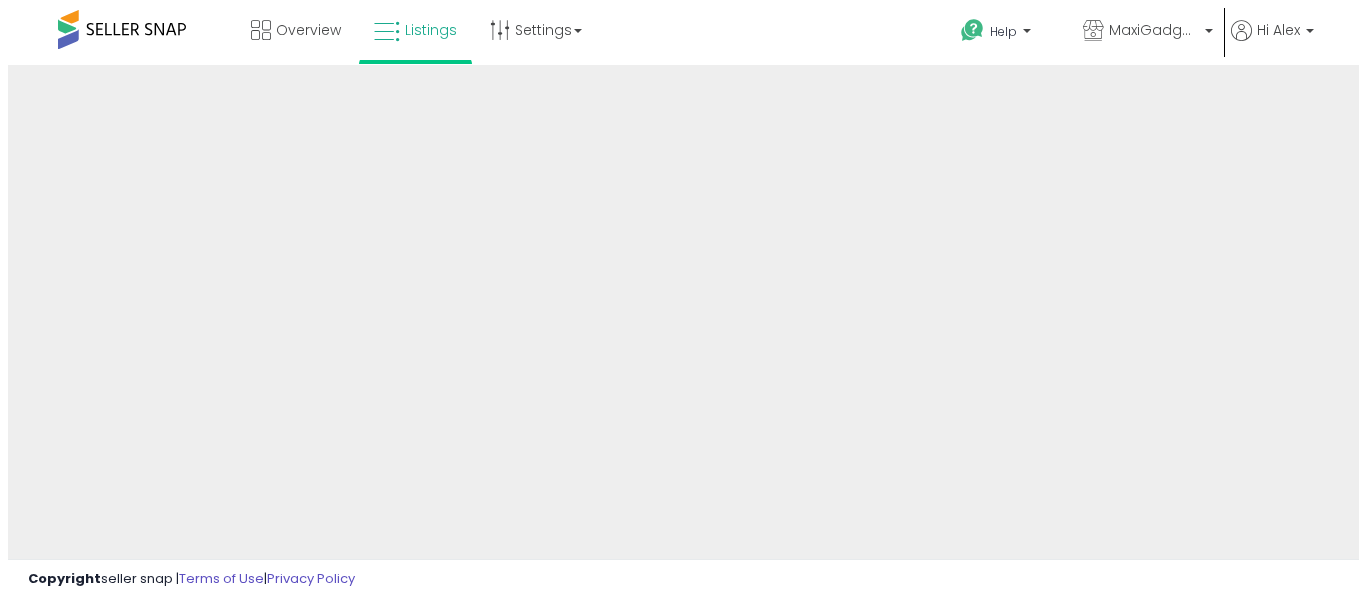 scroll, scrollTop: 0, scrollLeft: 0, axis: both 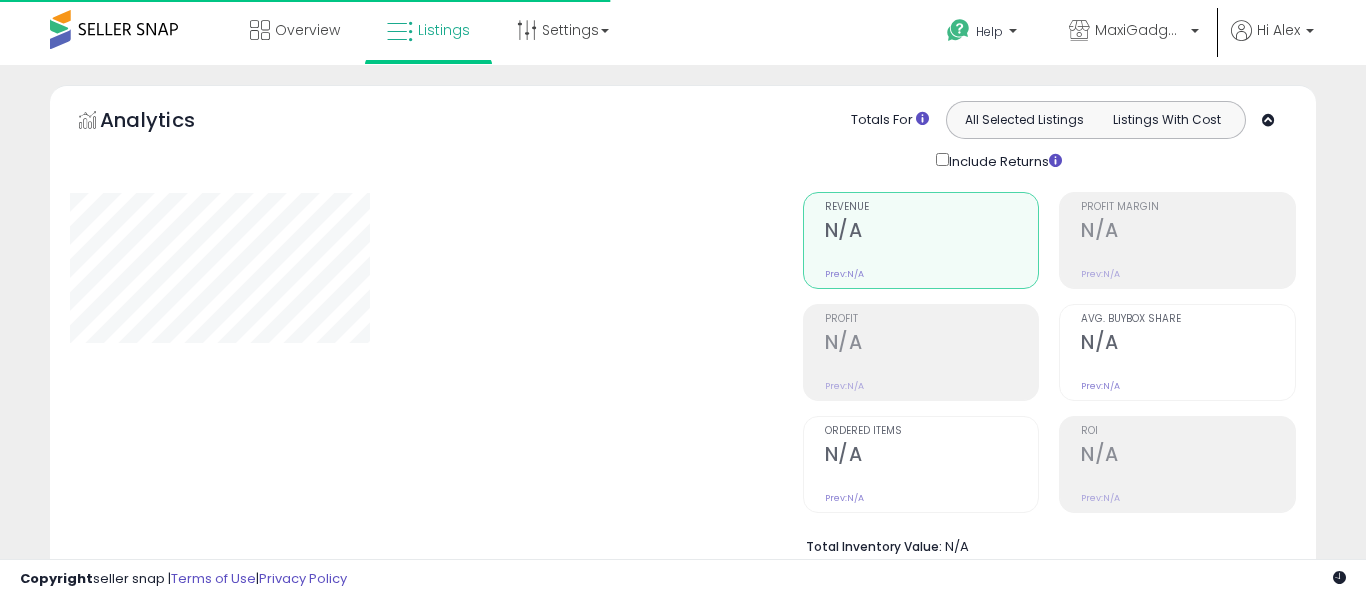 type on "**********" 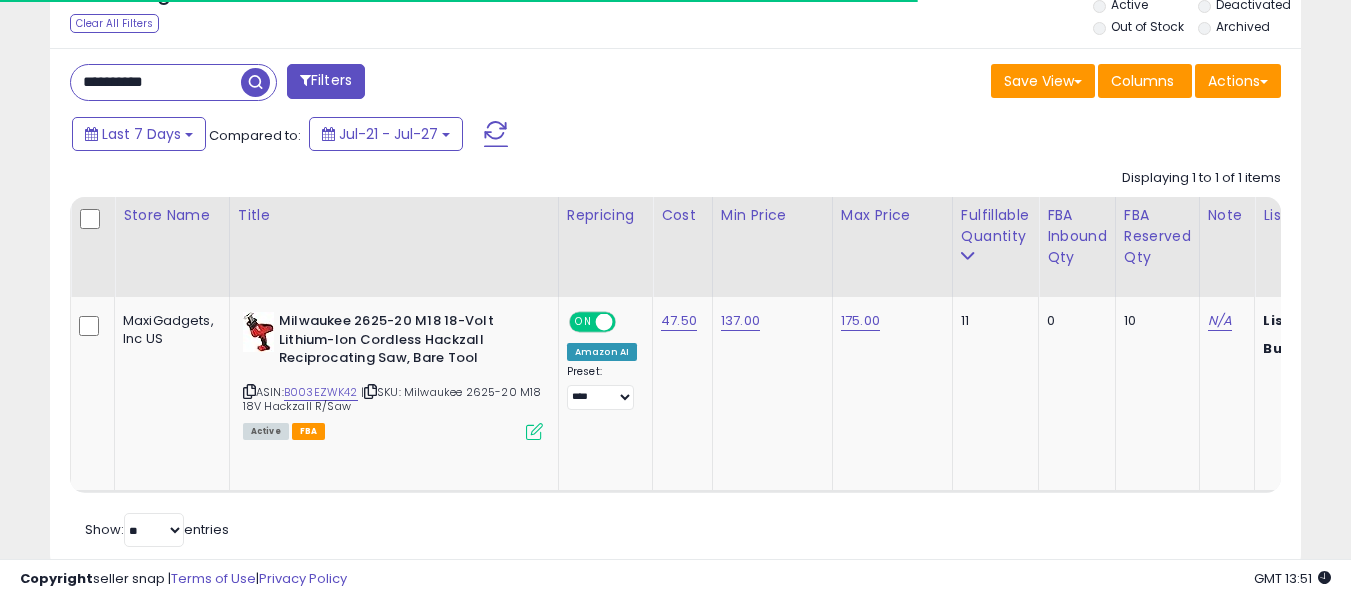 scroll, scrollTop: 837, scrollLeft: 0, axis: vertical 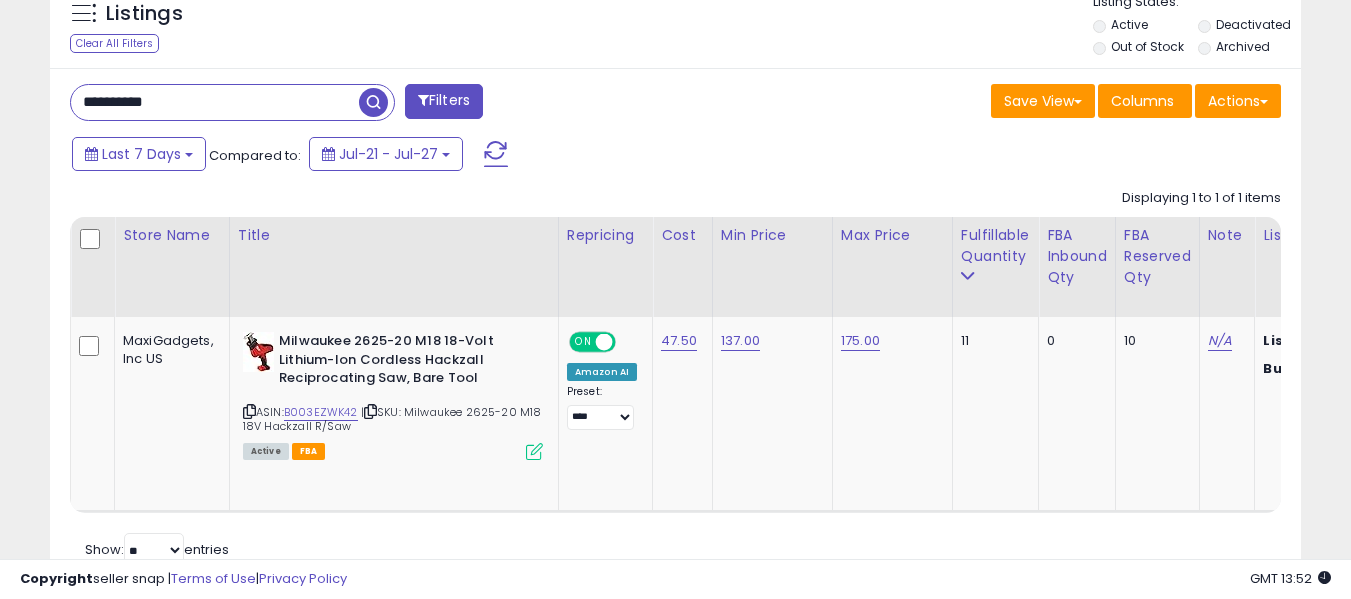 drag, startPoint x: 210, startPoint y: 22, endPoint x: 0, endPoint y: 17, distance: 210.05951 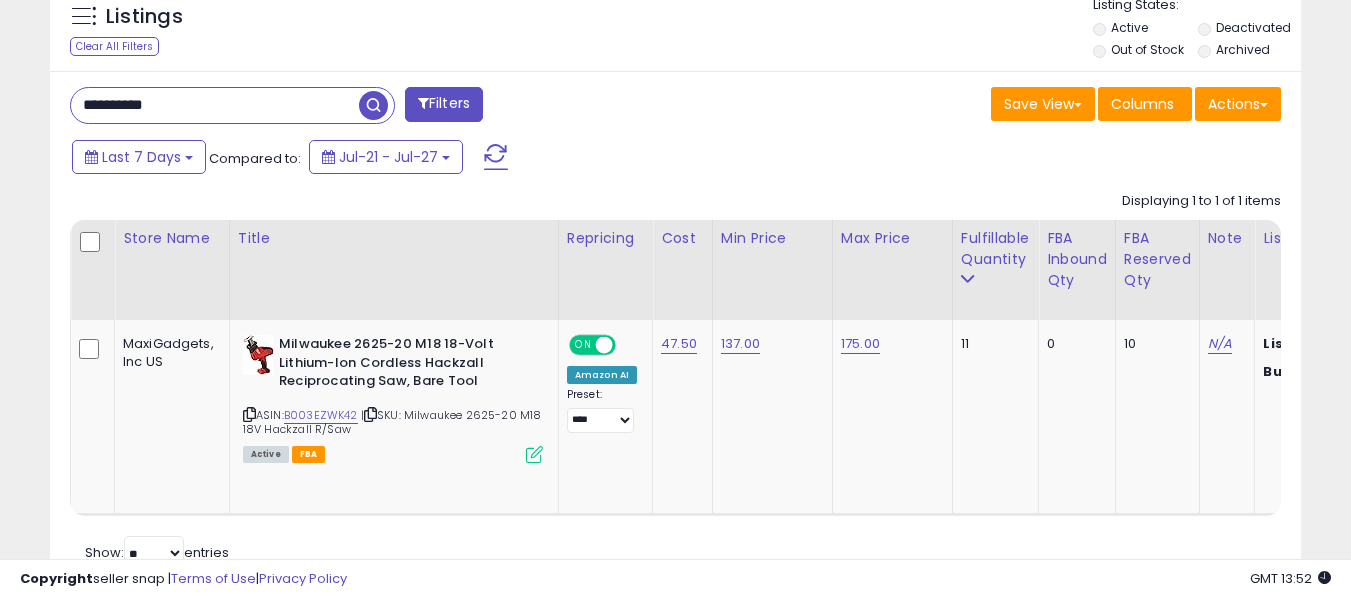 paste 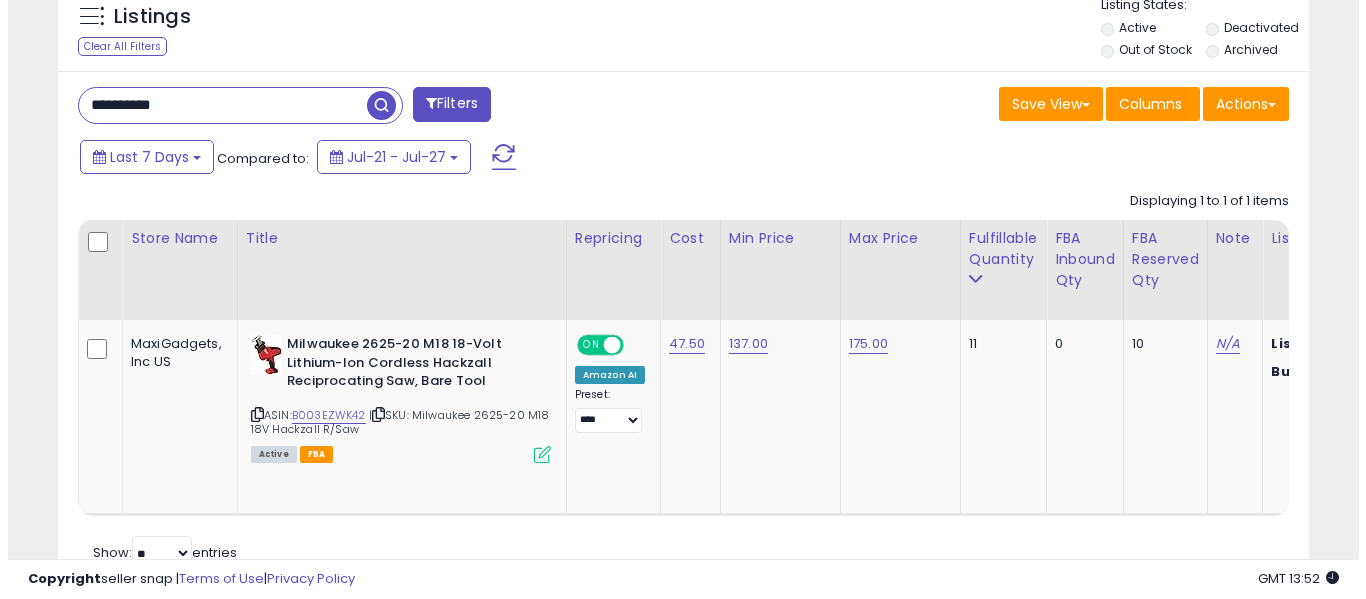 scroll, scrollTop: 642, scrollLeft: 0, axis: vertical 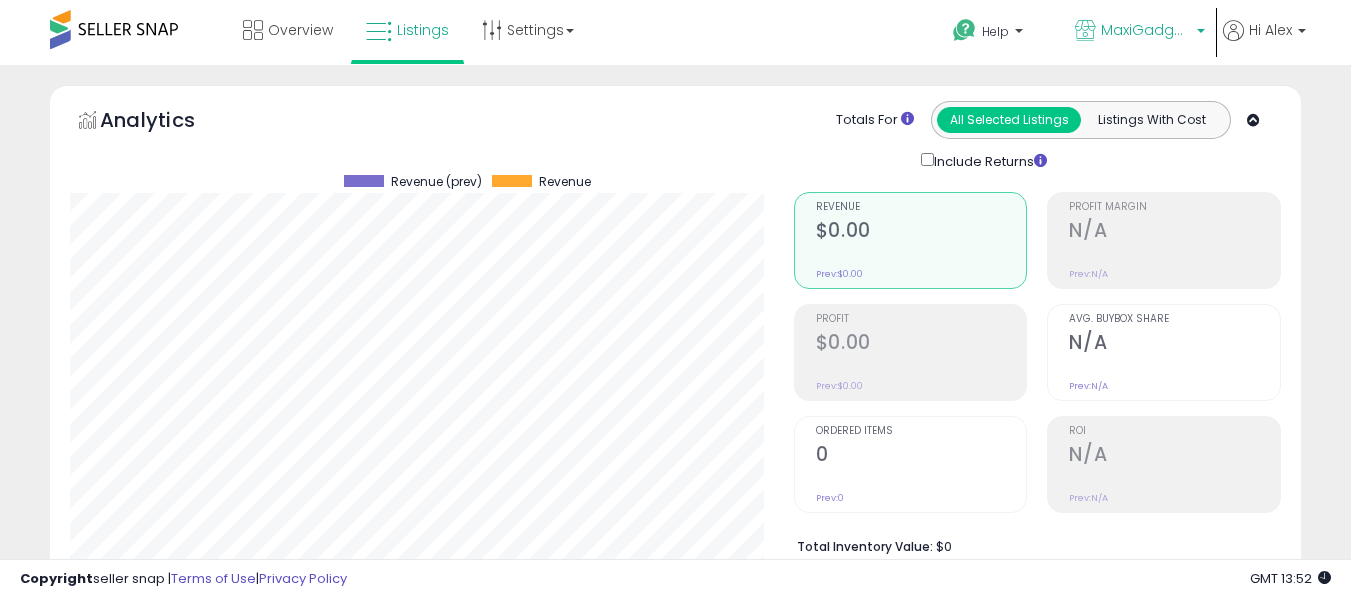click on "MaxiGadgets, Inc US" at bounding box center [1140, 32] 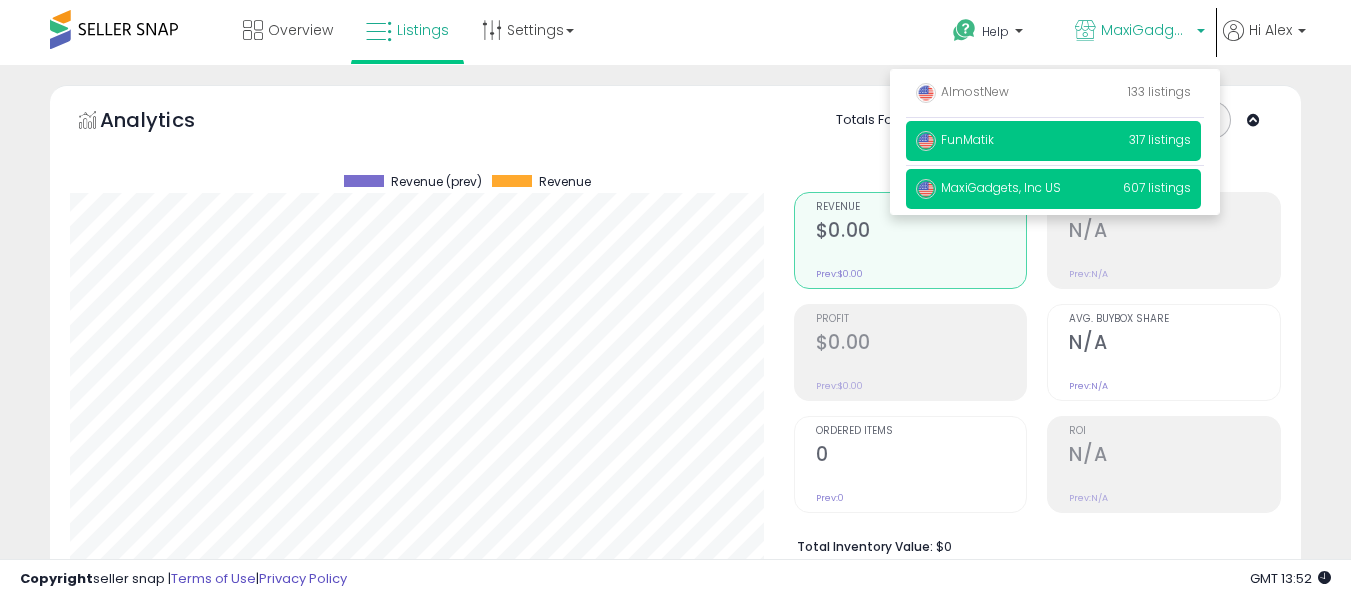 click on "FunMatik
317
listings" at bounding box center [1053, 141] 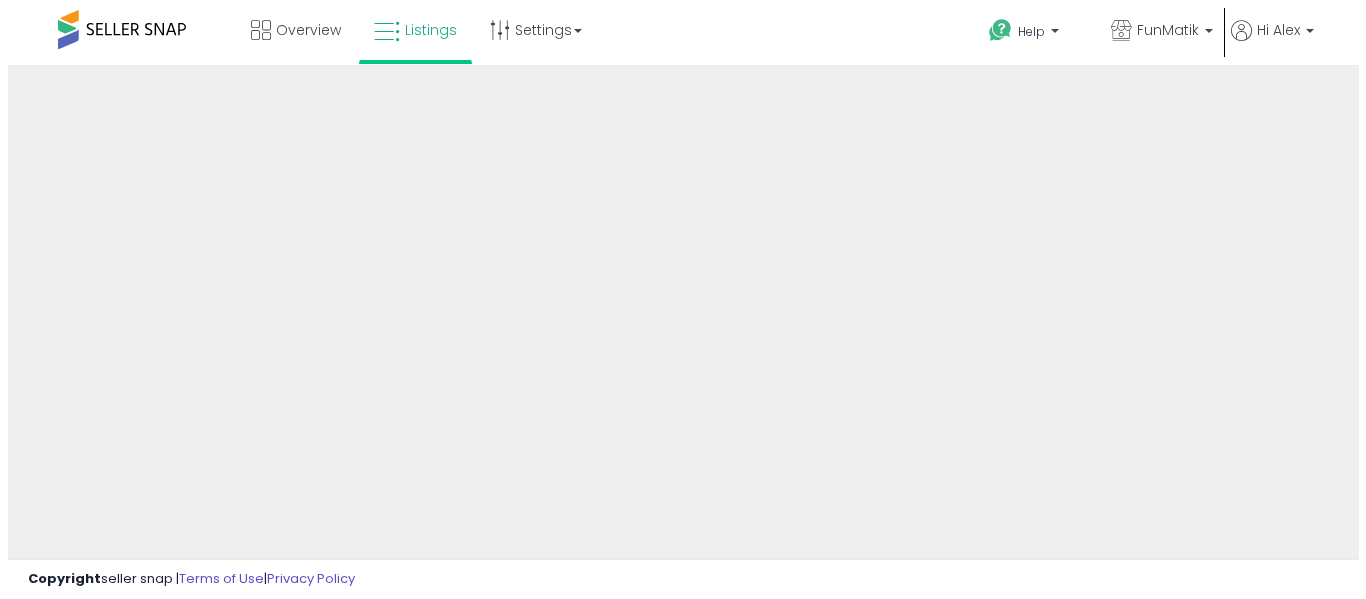 scroll, scrollTop: 0, scrollLeft: 0, axis: both 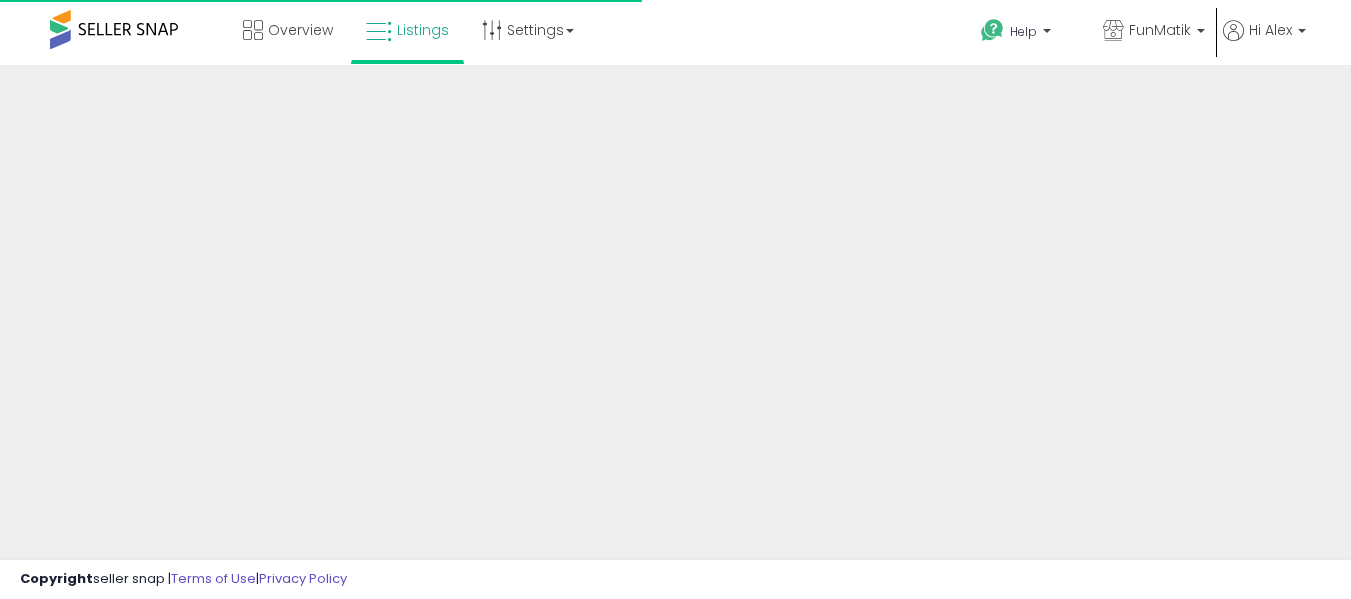 click at bounding box center [675, 480] 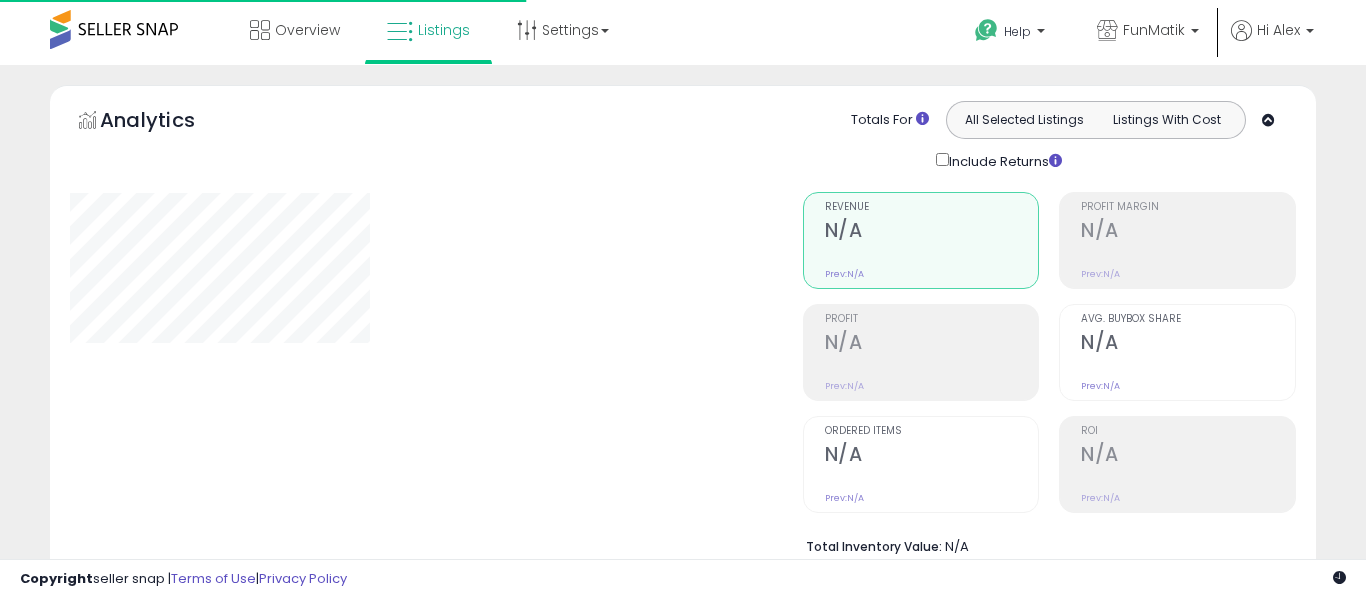 type on "**********" 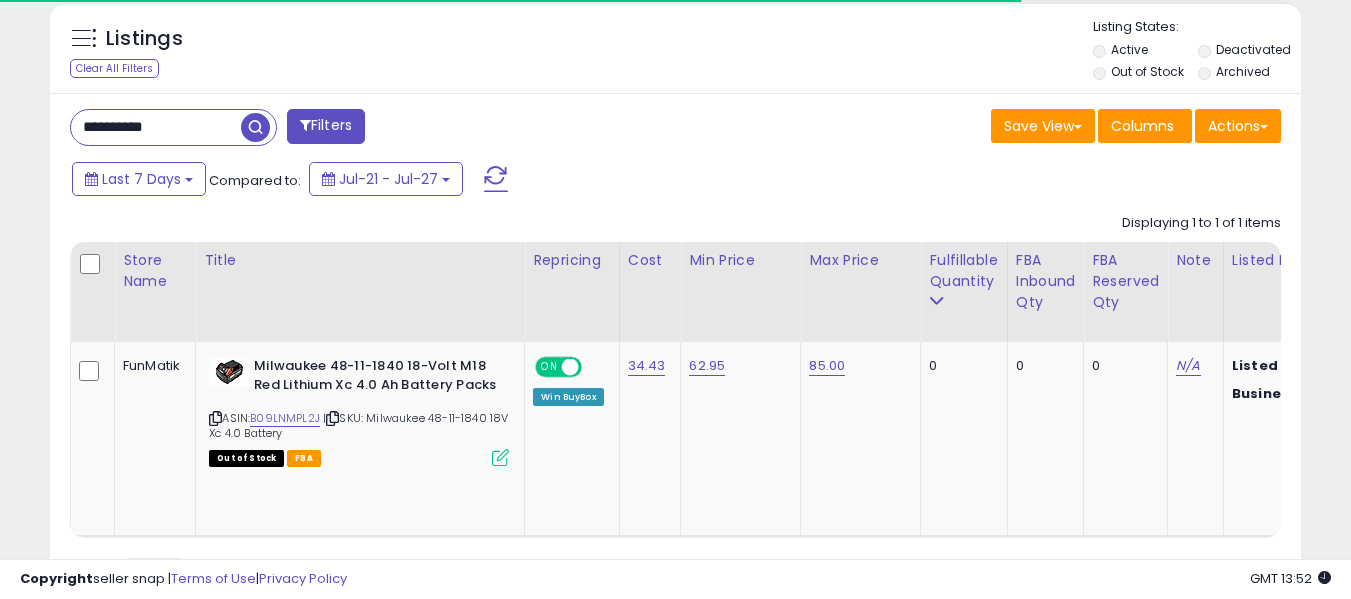 scroll, scrollTop: 730, scrollLeft: 0, axis: vertical 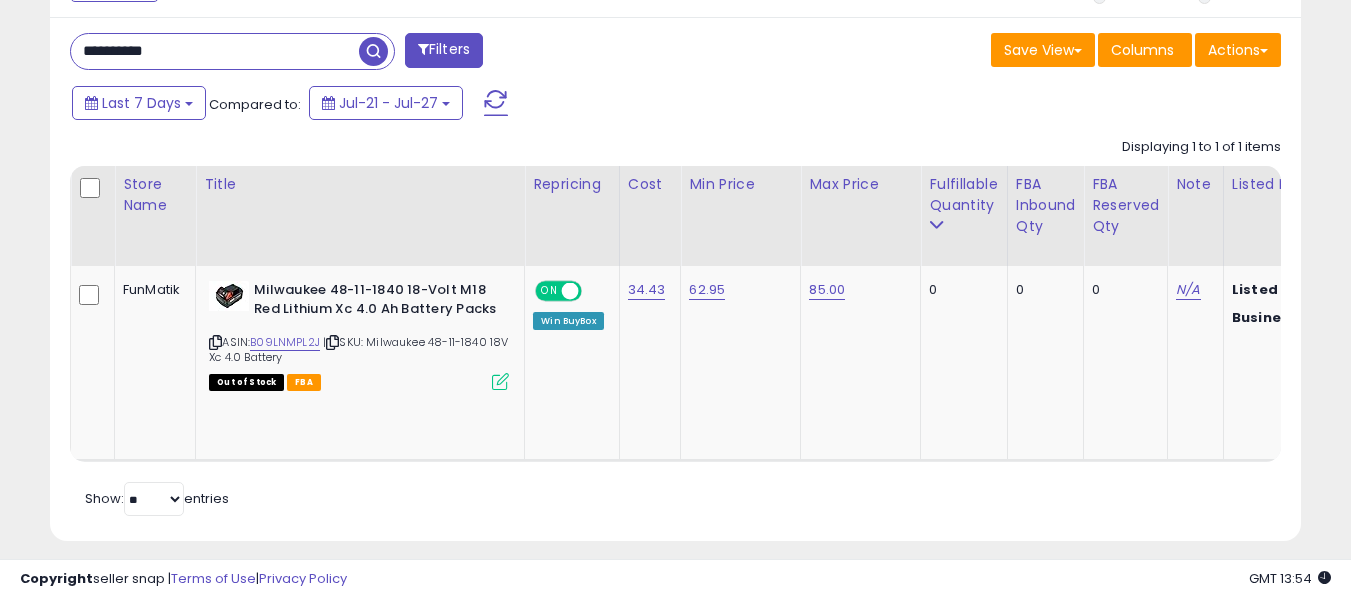 drag, startPoint x: 204, startPoint y: 60, endPoint x: 0, endPoint y: 59, distance: 204.00246 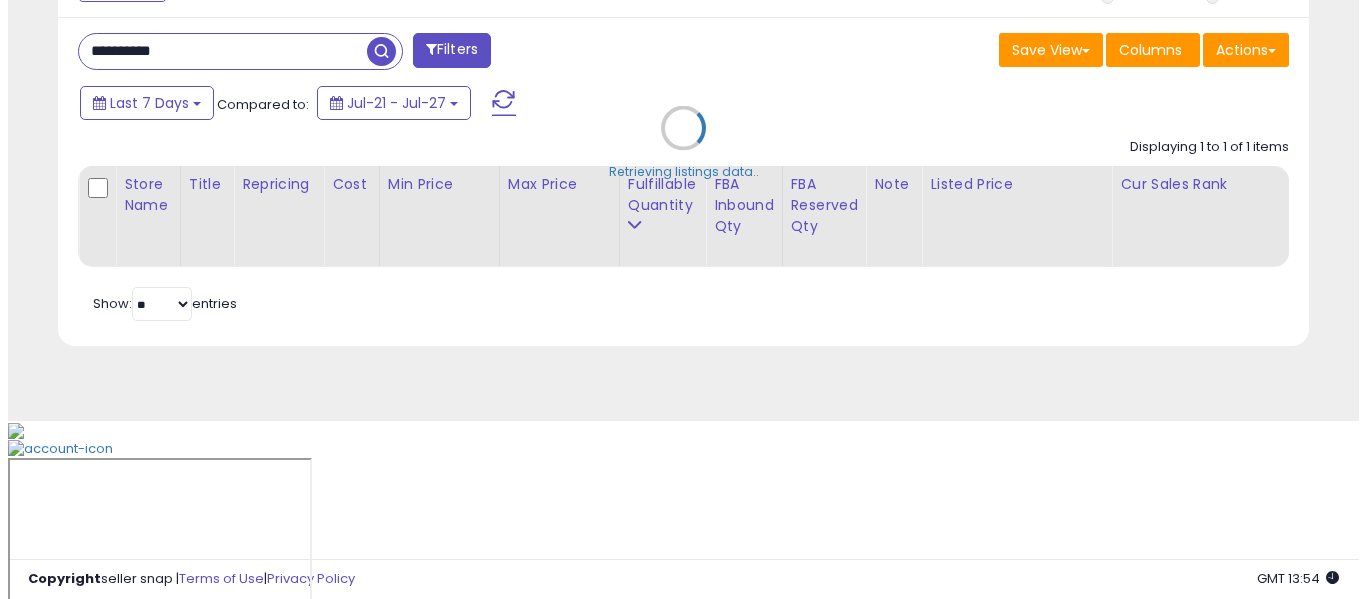 scroll, scrollTop: 642, scrollLeft: 0, axis: vertical 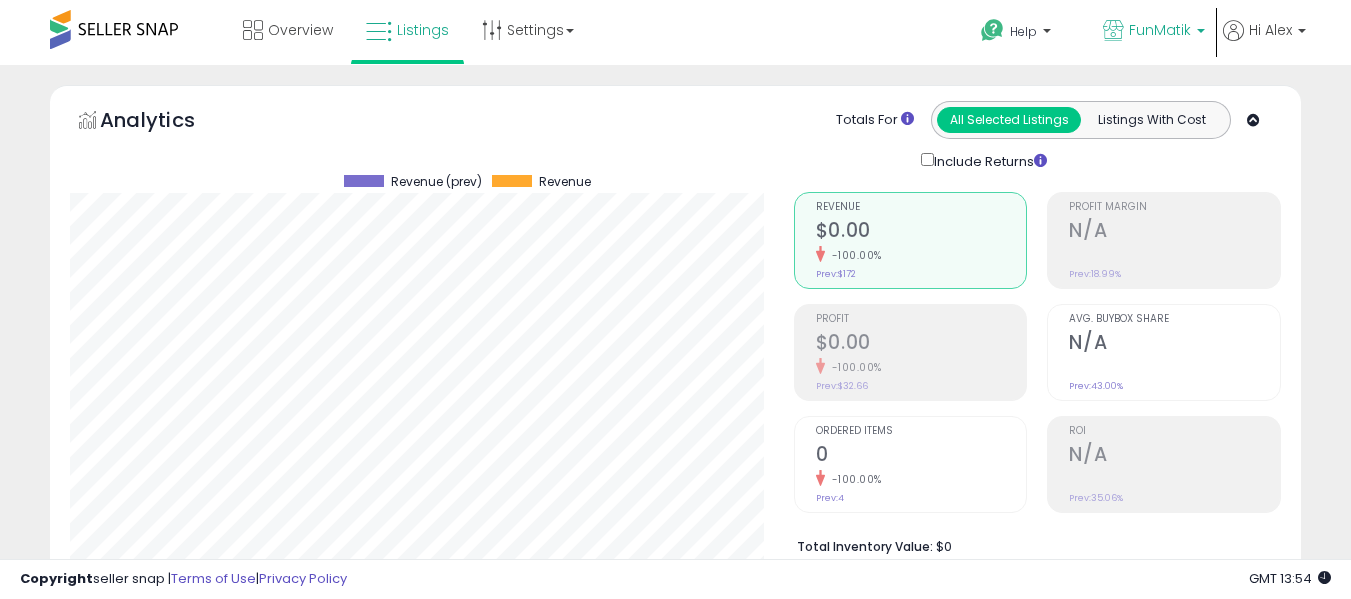 click on "FunMatik" at bounding box center [1154, 32] 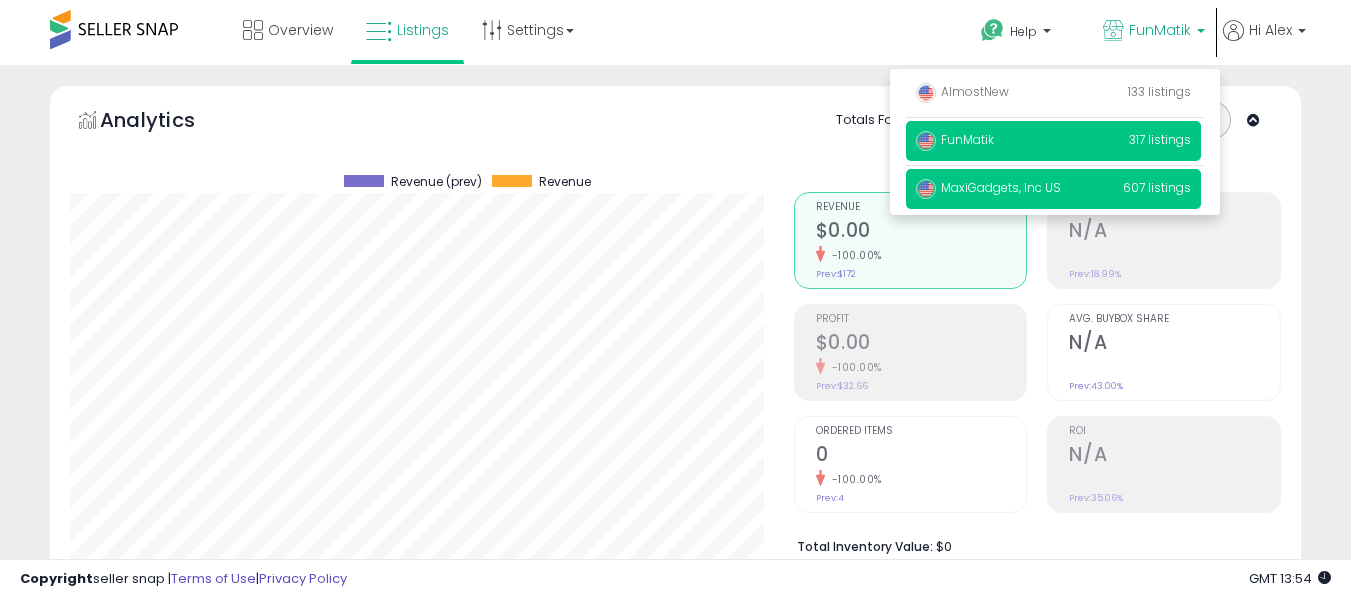 click on "MaxiGadgets, Inc US
607
listings" at bounding box center (1053, 189) 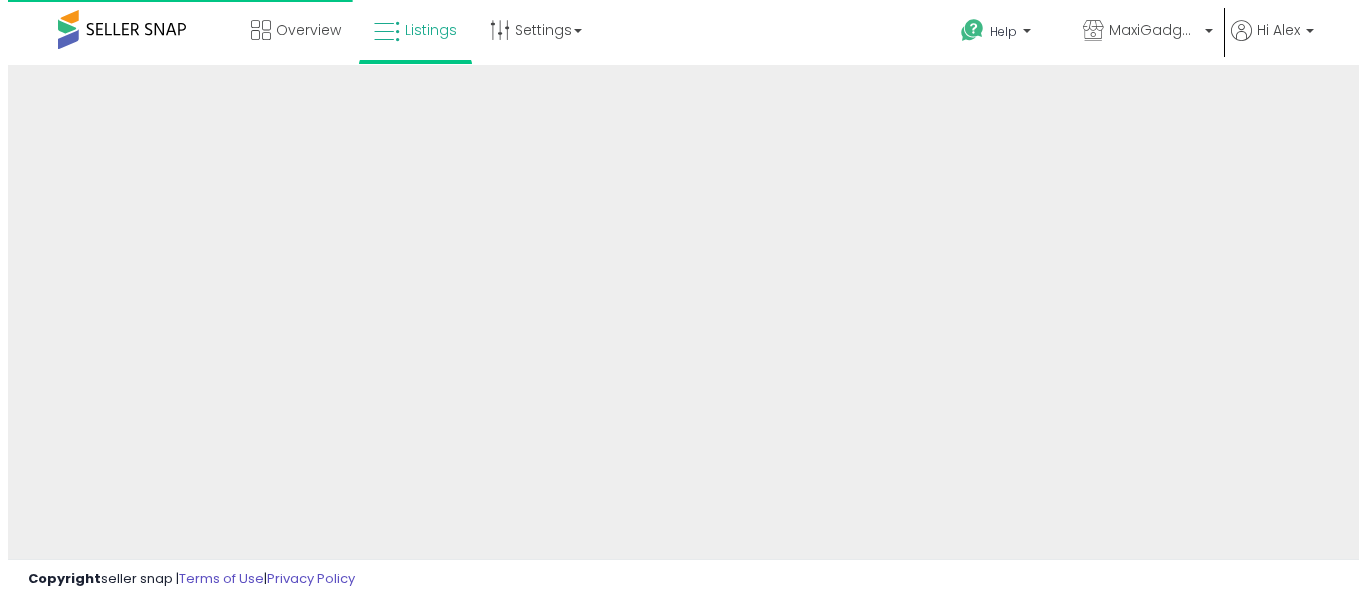 scroll, scrollTop: 0, scrollLeft: 0, axis: both 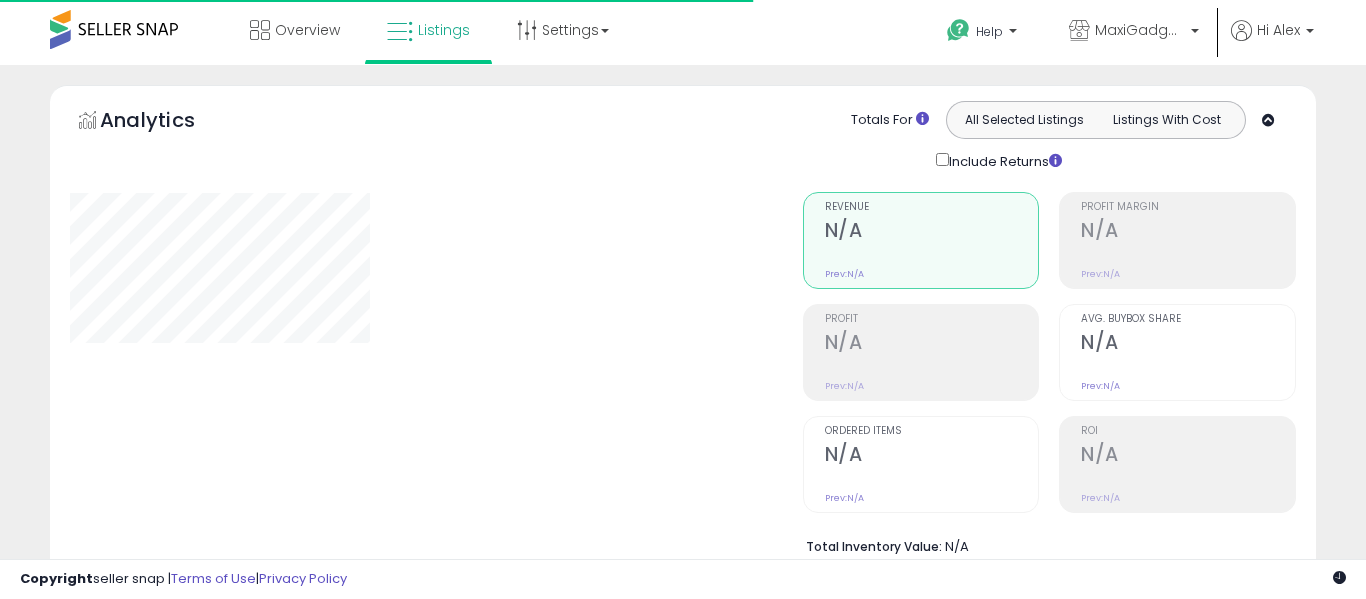 type on "**********" 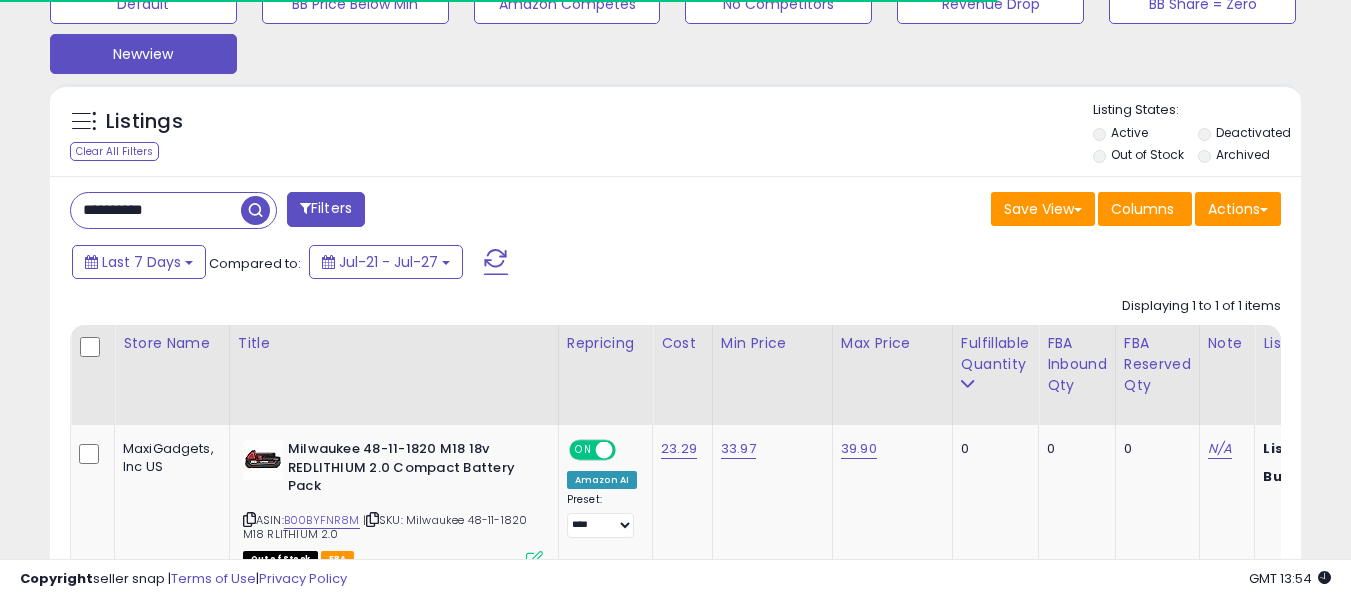 scroll, scrollTop: 837, scrollLeft: 0, axis: vertical 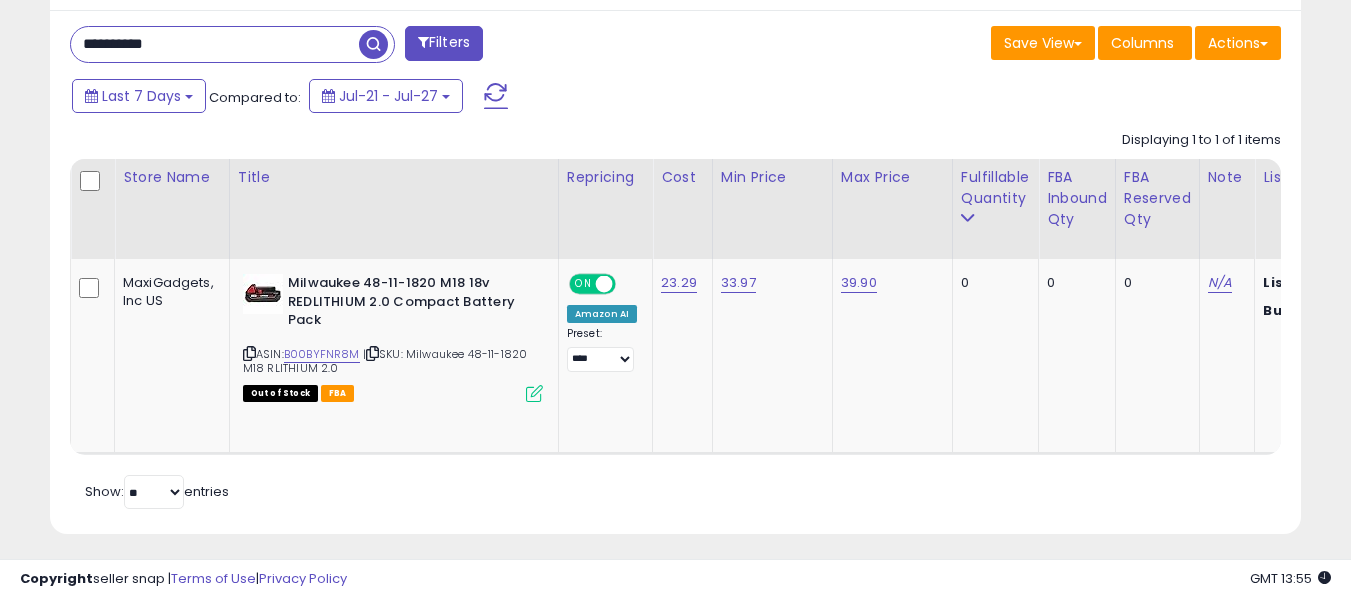 drag, startPoint x: 201, startPoint y: 38, endPoint x: 0, endPoint y: 116, distance: 215.6038 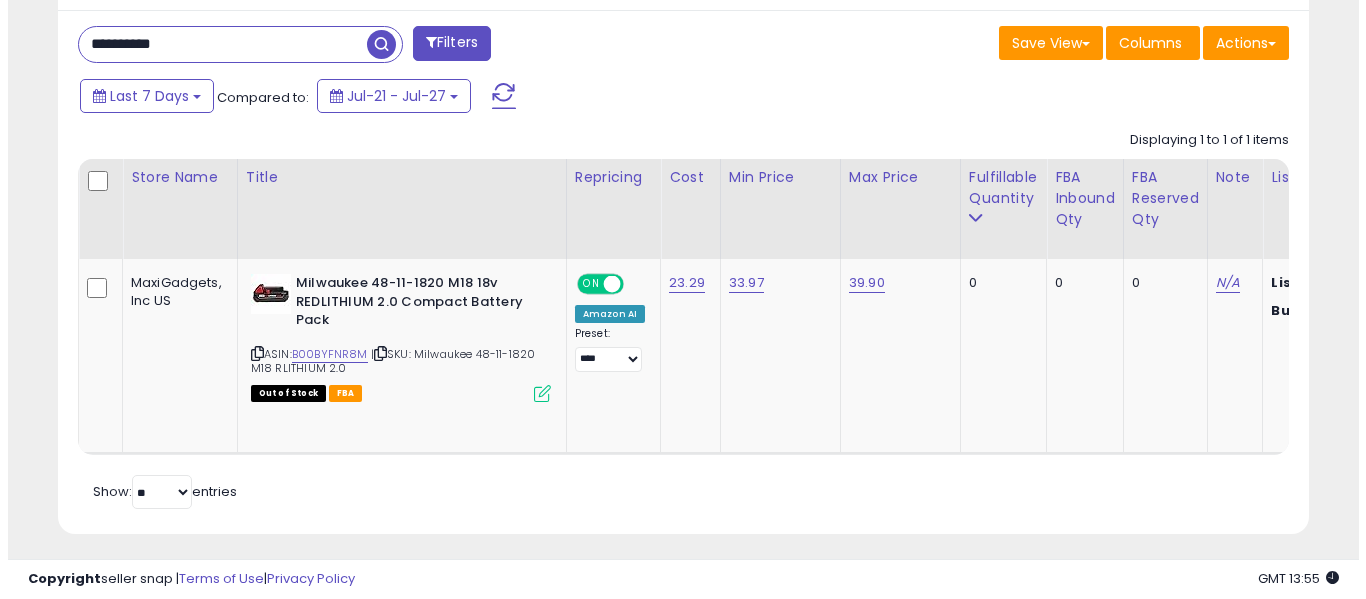 scroll, scrollTop: 642, scrollLeft: 0, axis: vertical 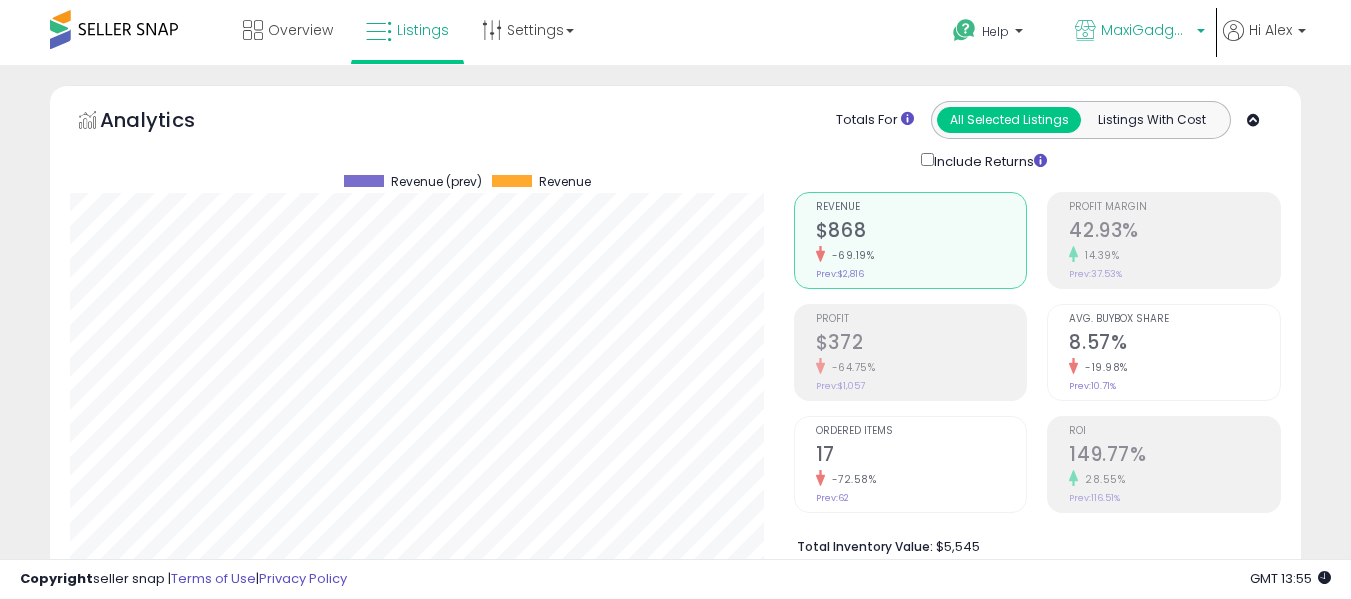 click on "MaxiGadgets, Inc US" at bounding box center [1146, 30] 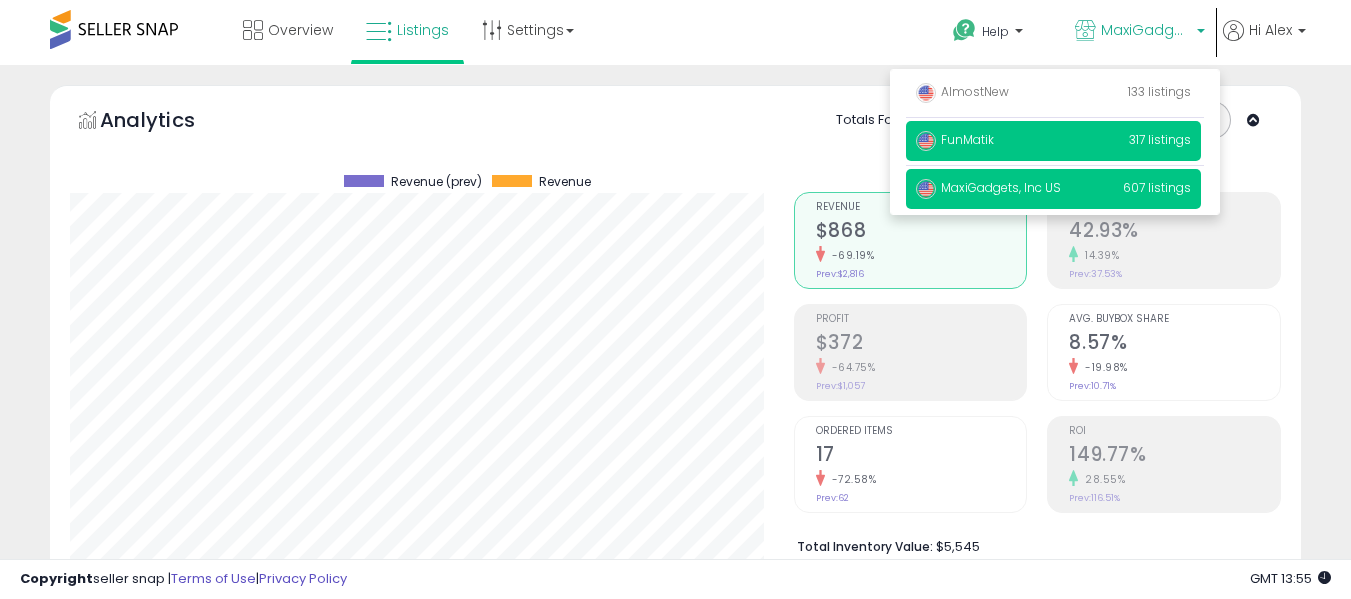 click on "FunMatik
317
listings" at bounding box center (1053, 141) 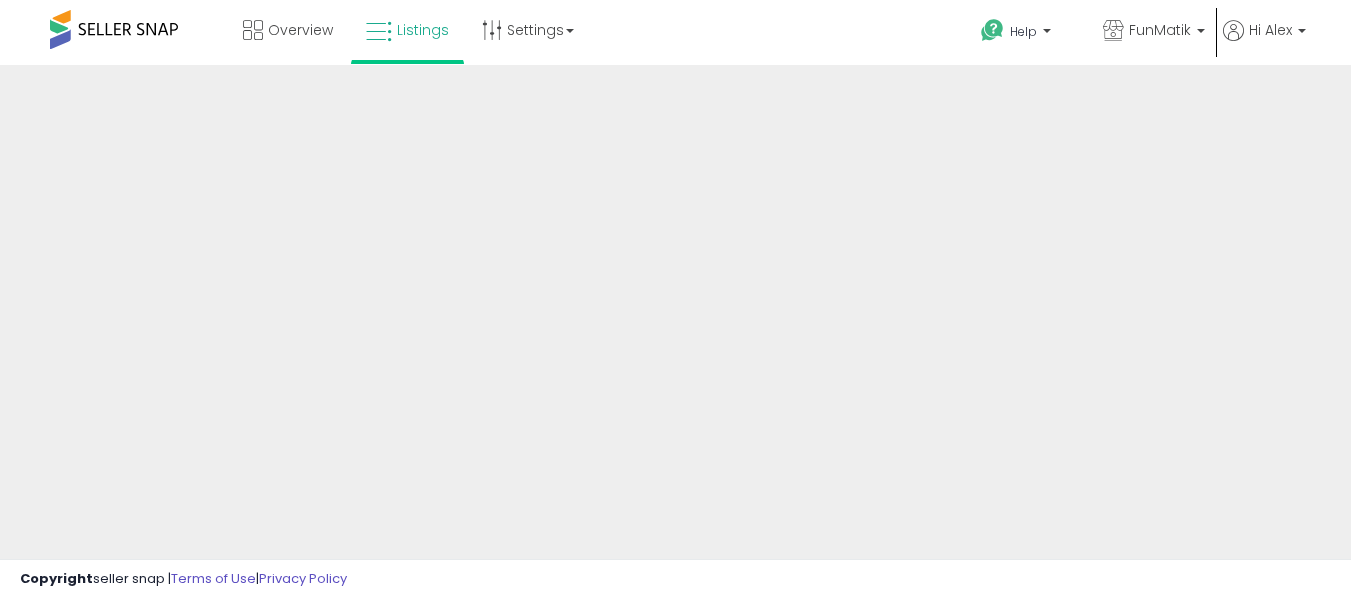 scroll, scrollTop: 0, scrollLeft: 0, axis: both 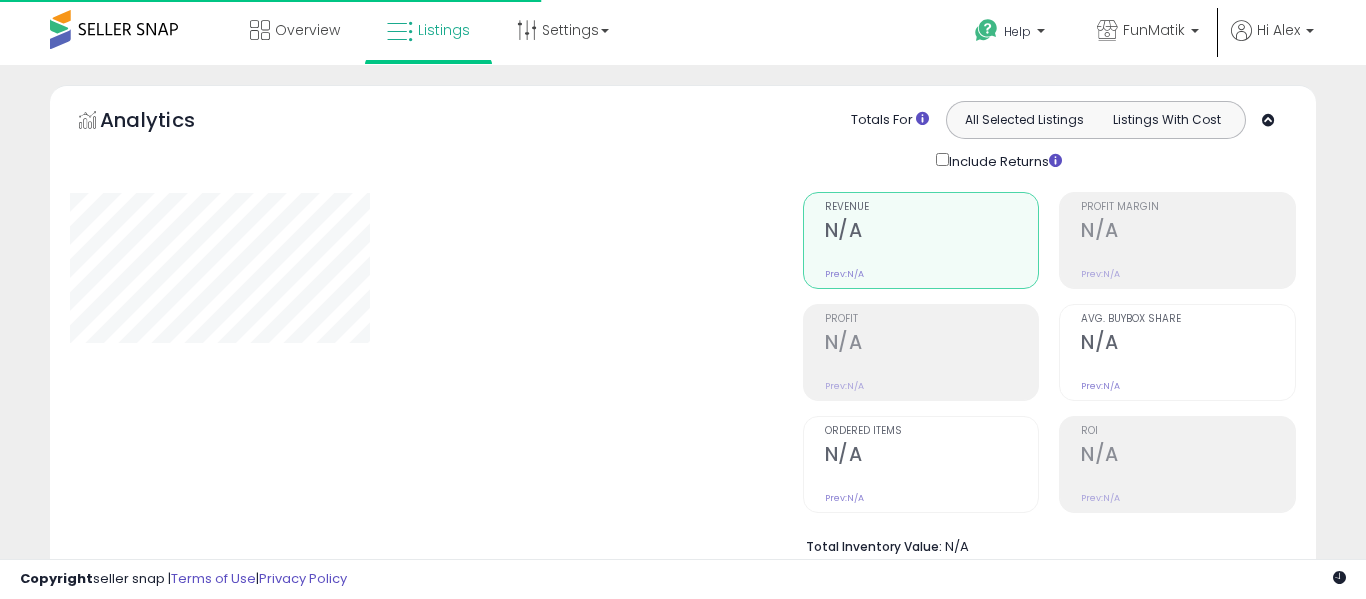 type on "**********" 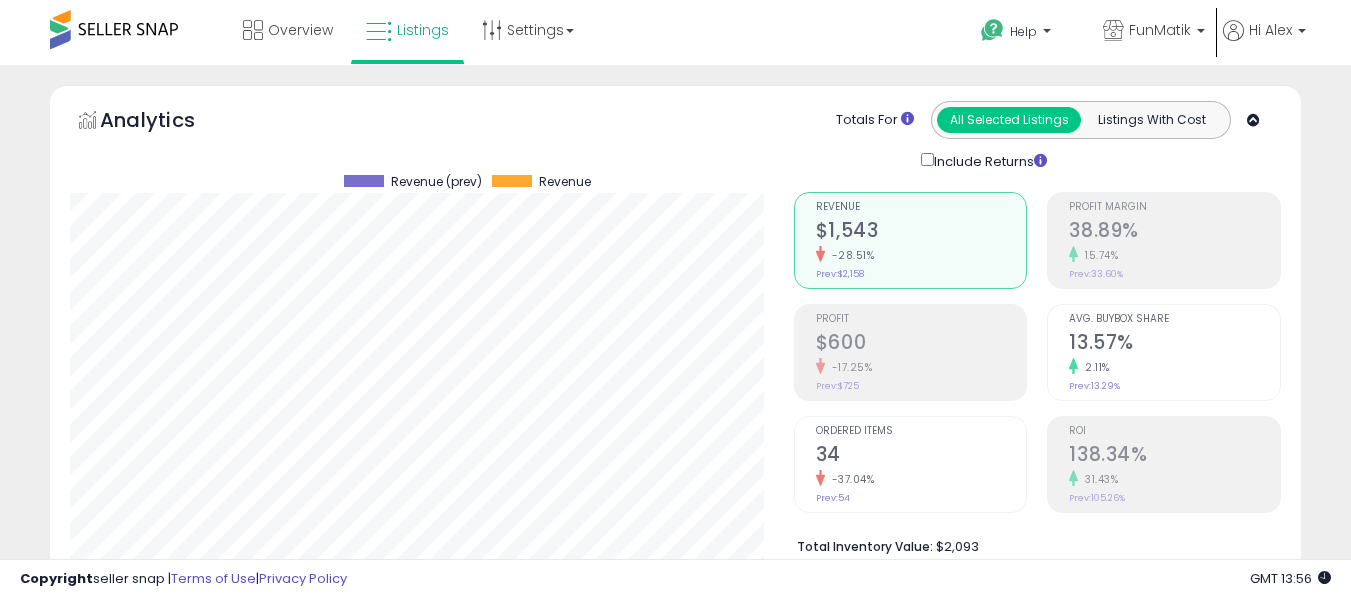 scroll, scrollTop: 999590, scrollLeft: 999276, axis: both 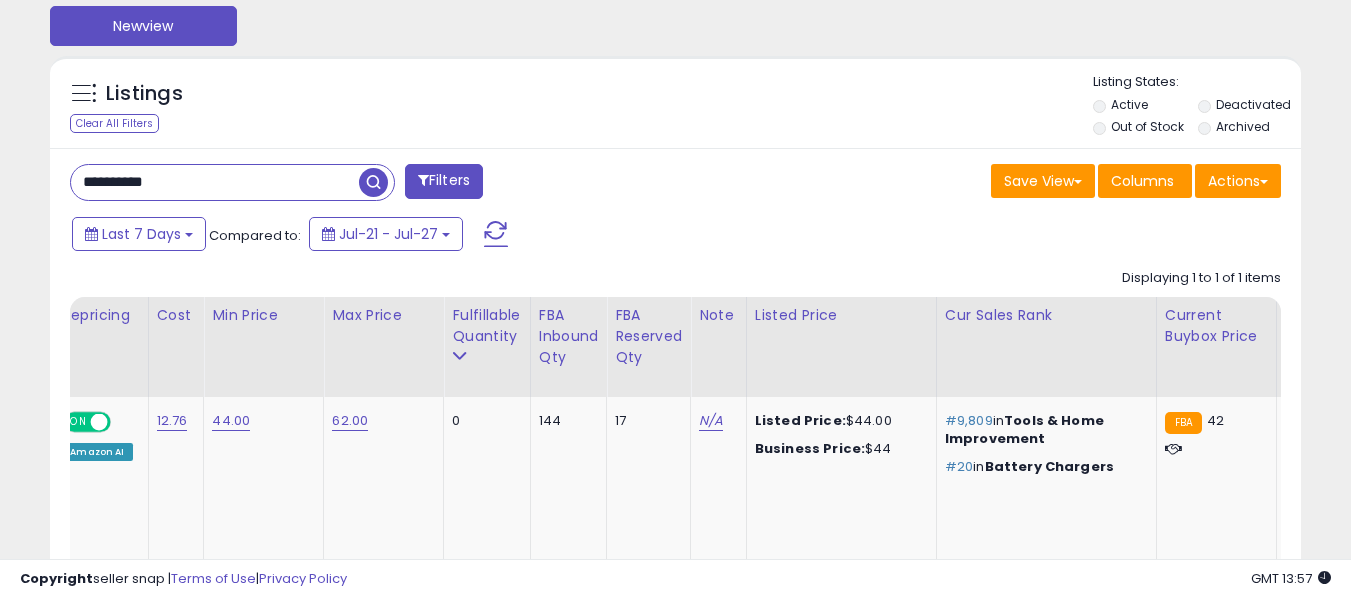 drag, startPoint x: 204, startPoint y: 177, endPoint x: 0, endPoint y: 185, distance: 204.1568 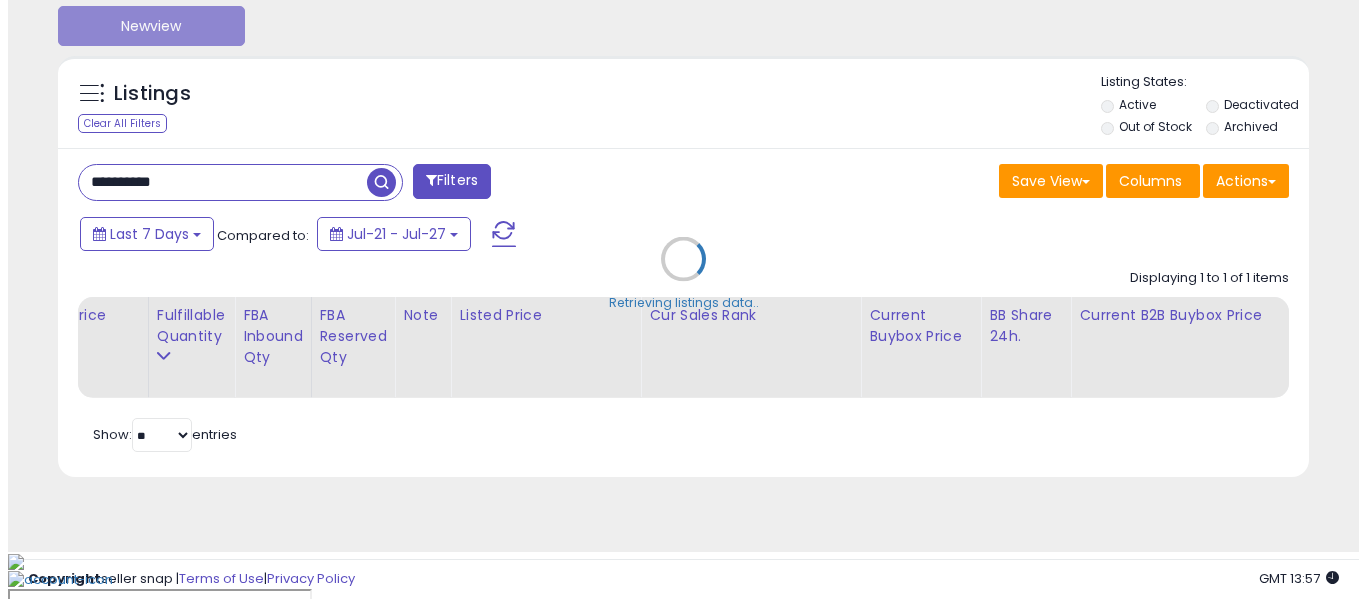 scroll, scrollTop: 642, scrollLeft: 0, axis: vertical 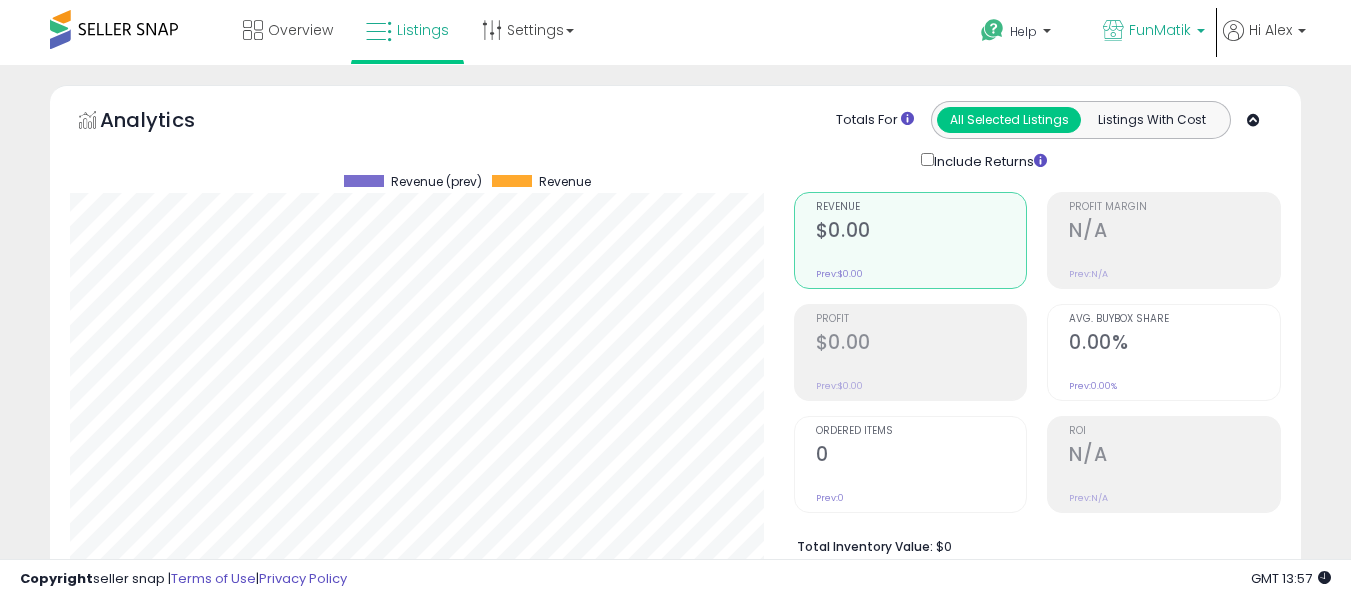 click on "FunMatik" at bounding box center [1160, 30] 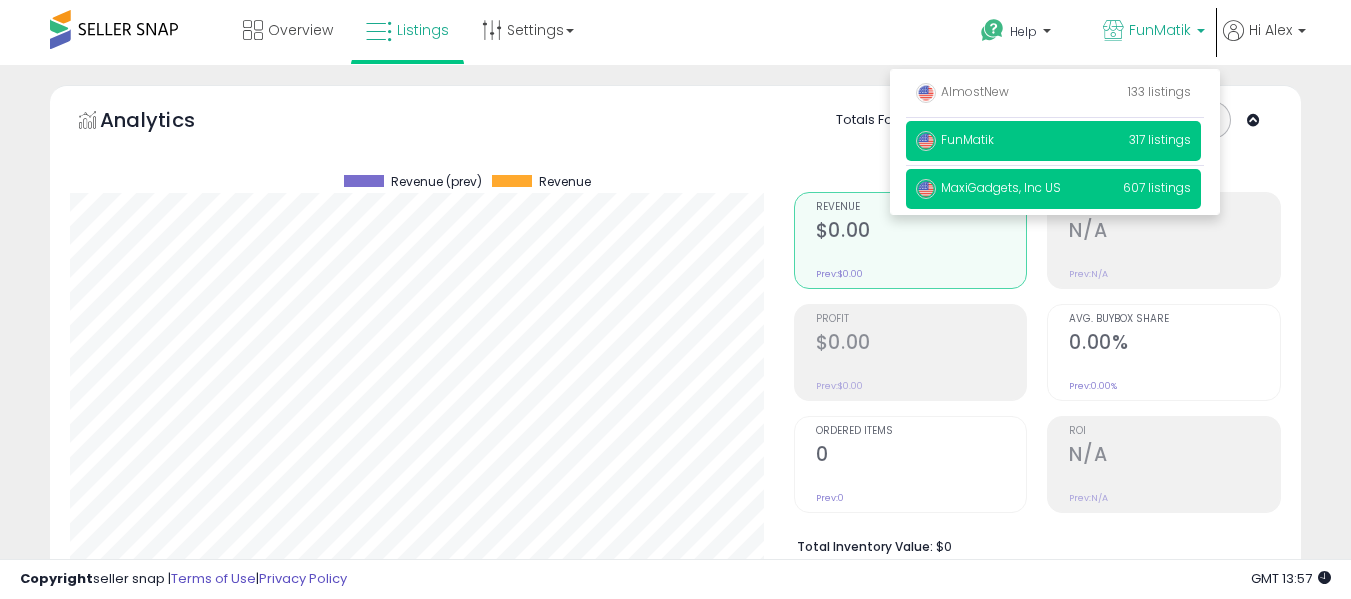 click on "MaxiGadgets, Inc US" at bounding box center [988, 187] 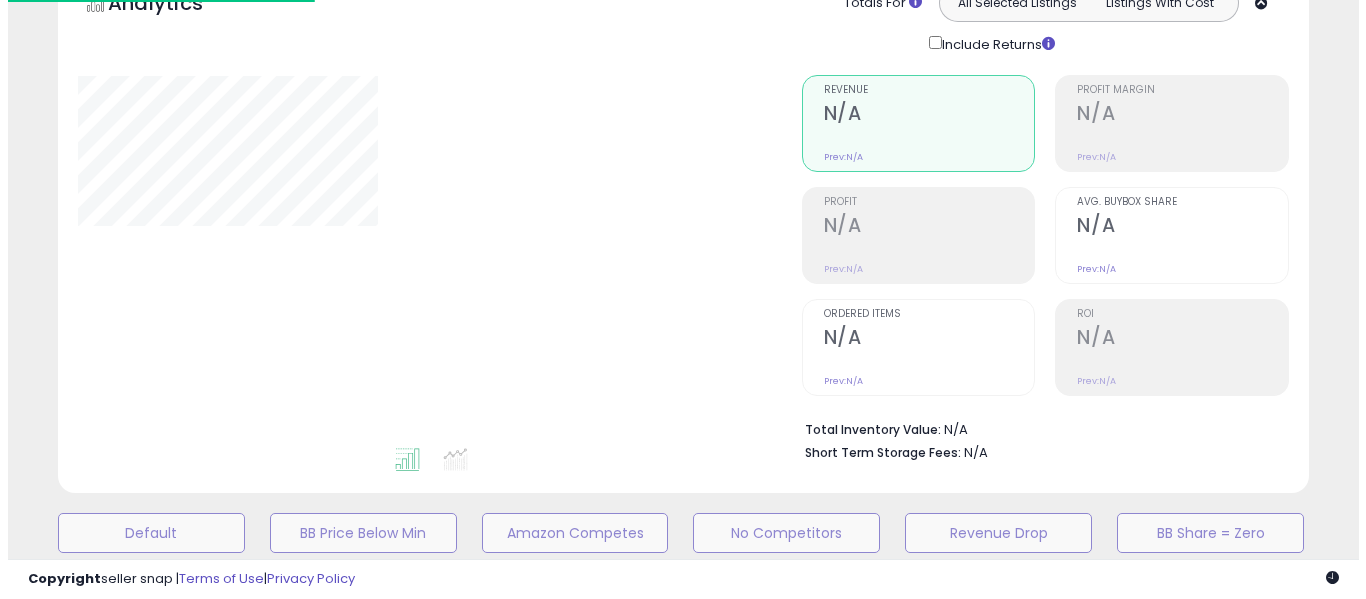 scroll, scrollTop: 0, scrollLeft: 0, axis: both 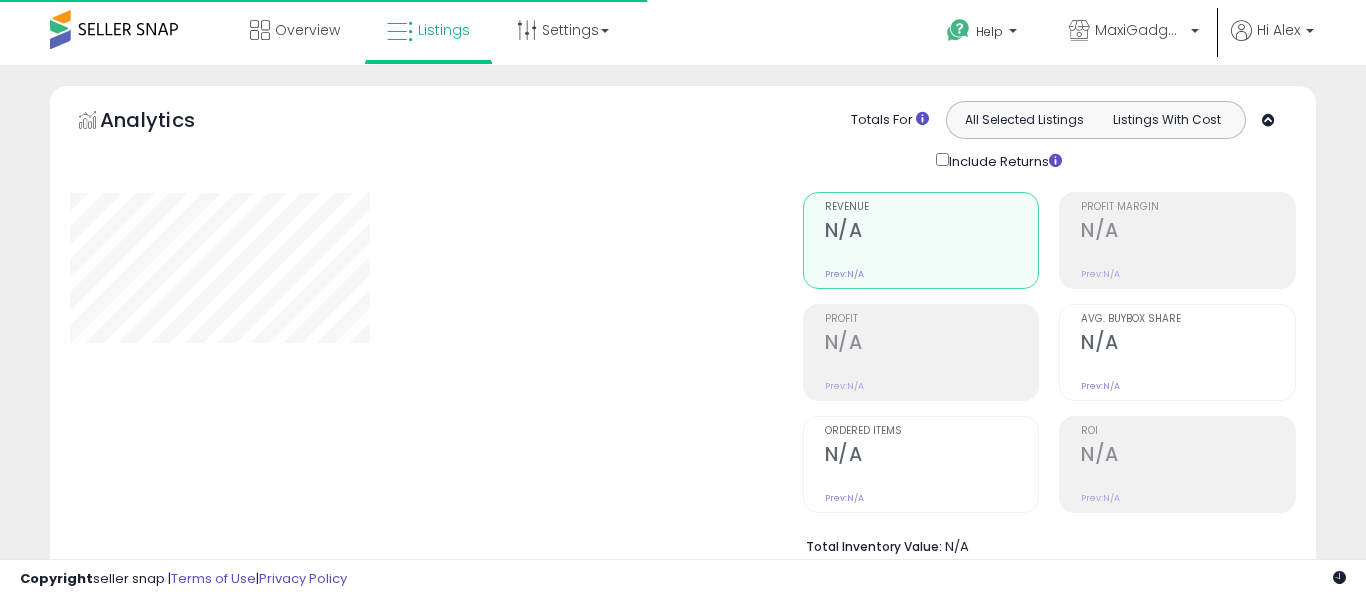 type on "**********" 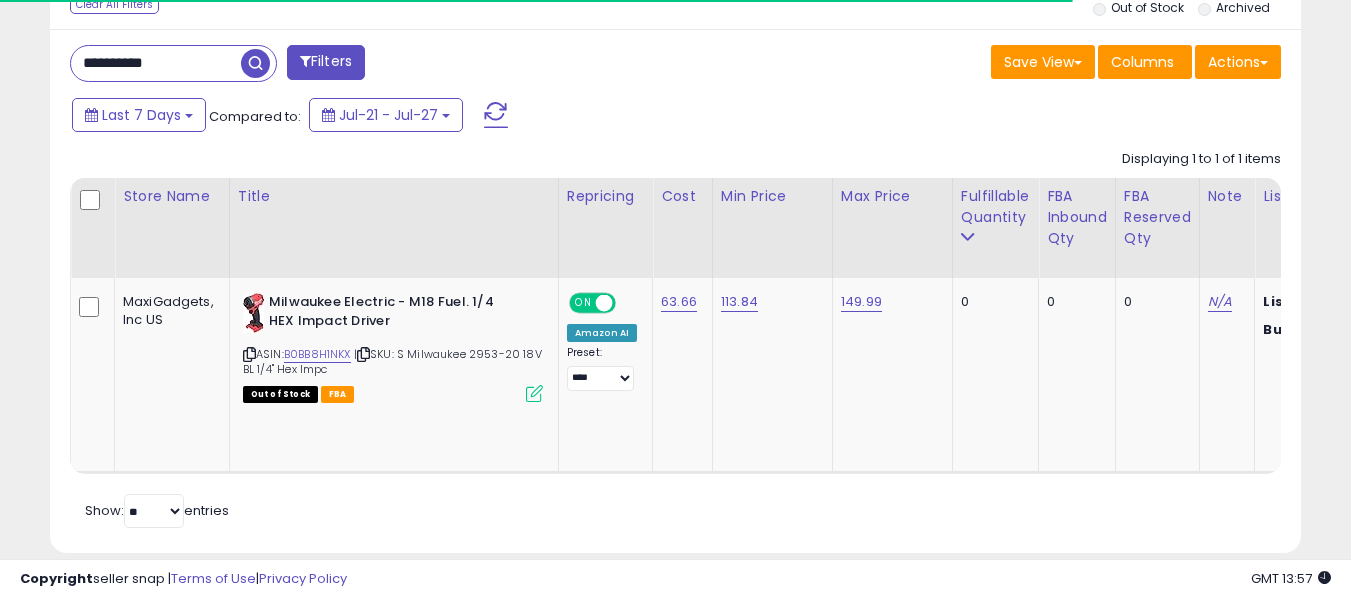 scroll, scrollTop: 795, scrollLeft: 0, axis: vertical 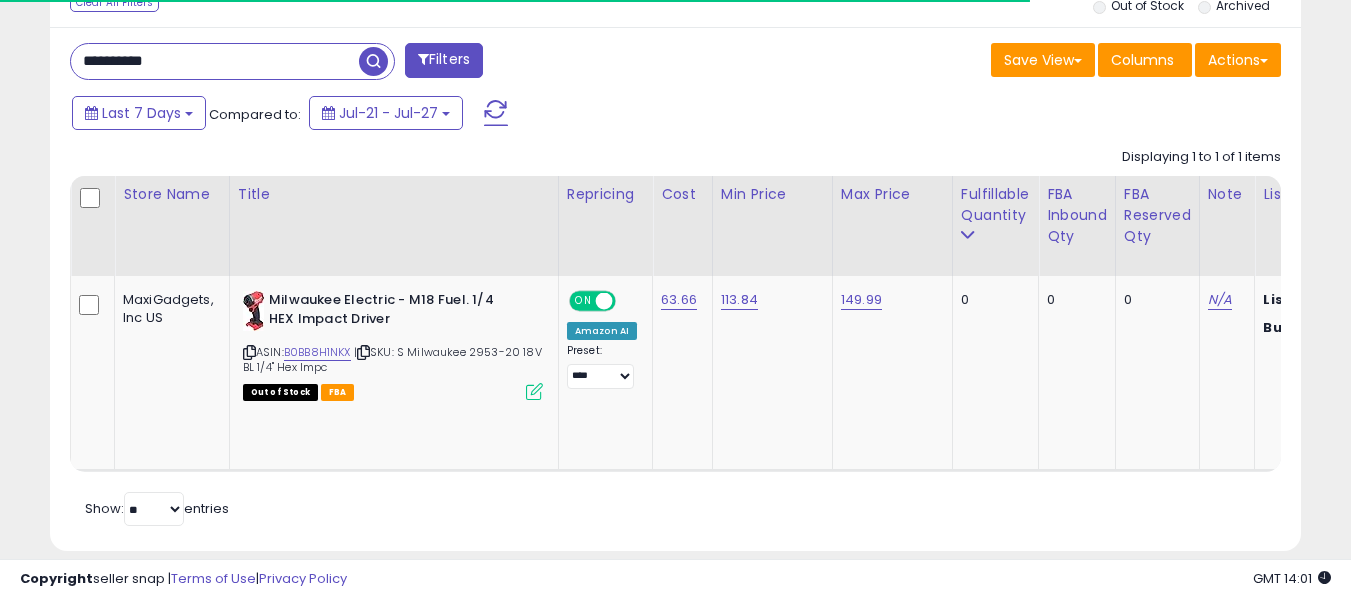drag, startPoint x: 207, startPoint y: 57, endPoint x: 0, endPoint y: 66, distance: 207.19556 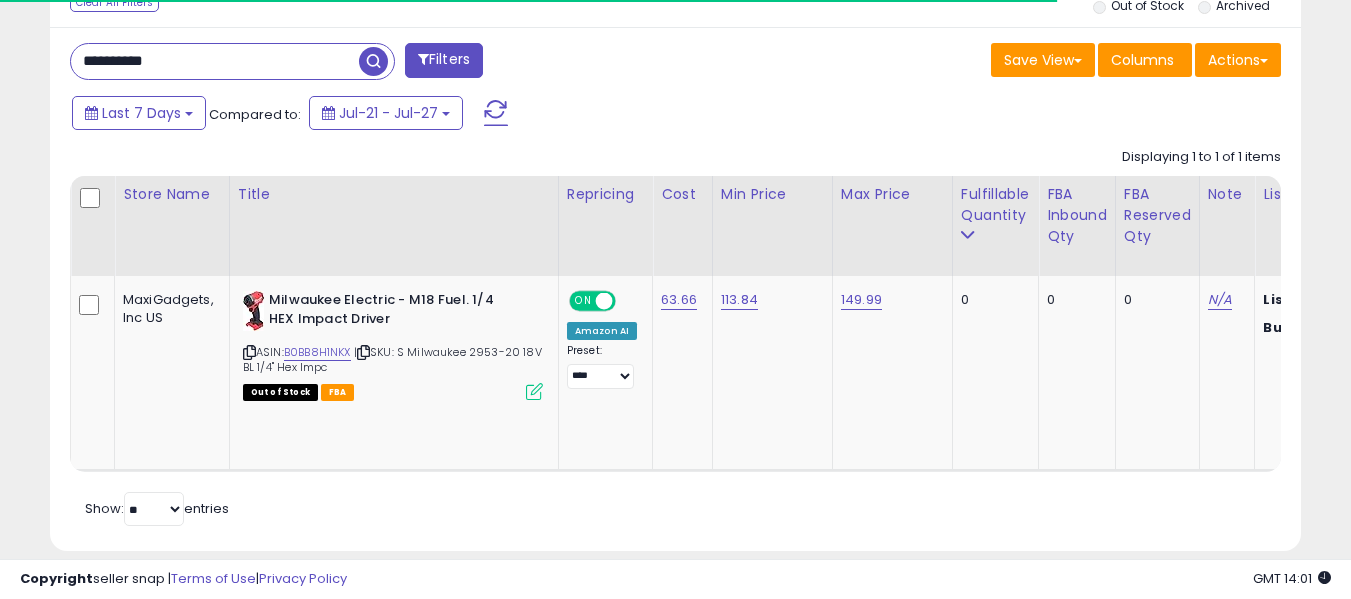paste 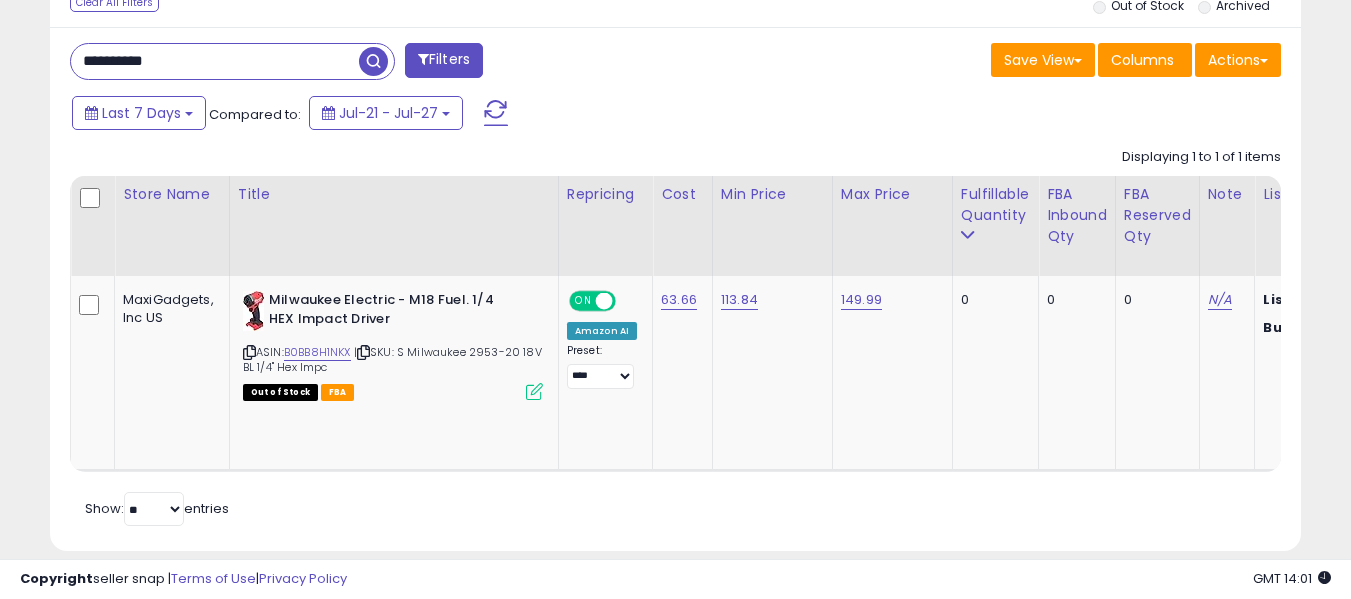 click at bounding box center (373, 61) 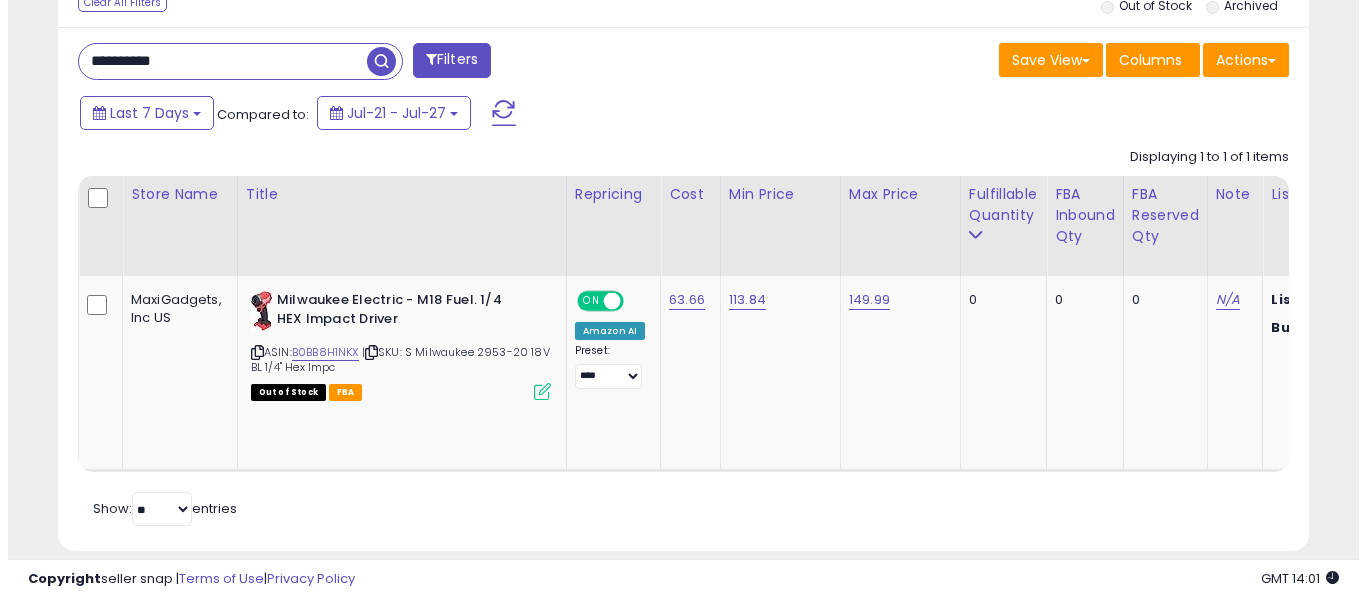scroll, scrollTop: 642, scrollLeft: 0, axis: vertical 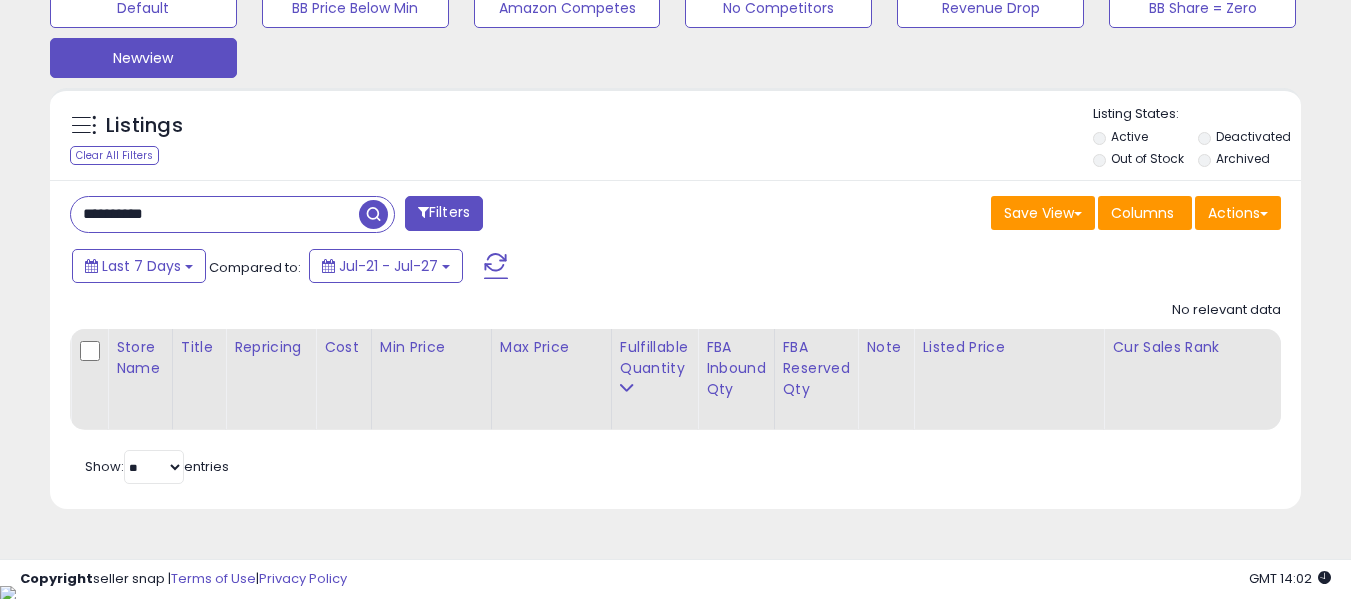 drag, startPoint x: 294, startPoint y: 202, endPoint x: 0, endPoint y: 180, distance: 294.822 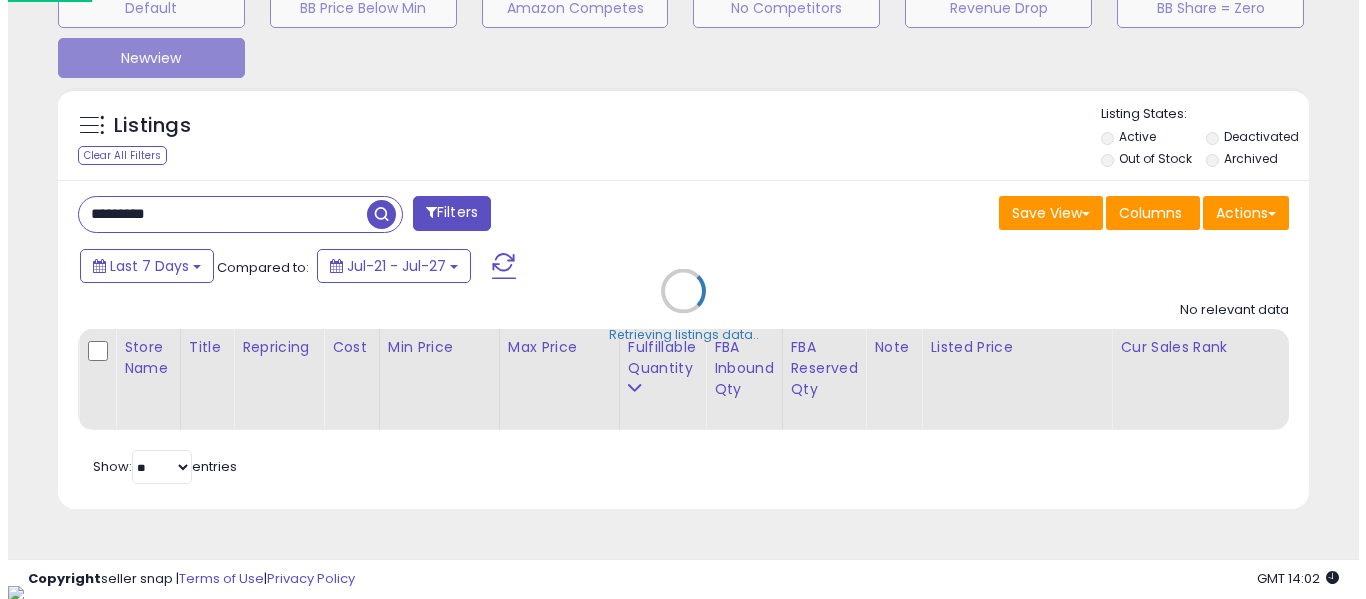 scroll, scrollTop: 999590, scrollLeft: 999267, axis: both 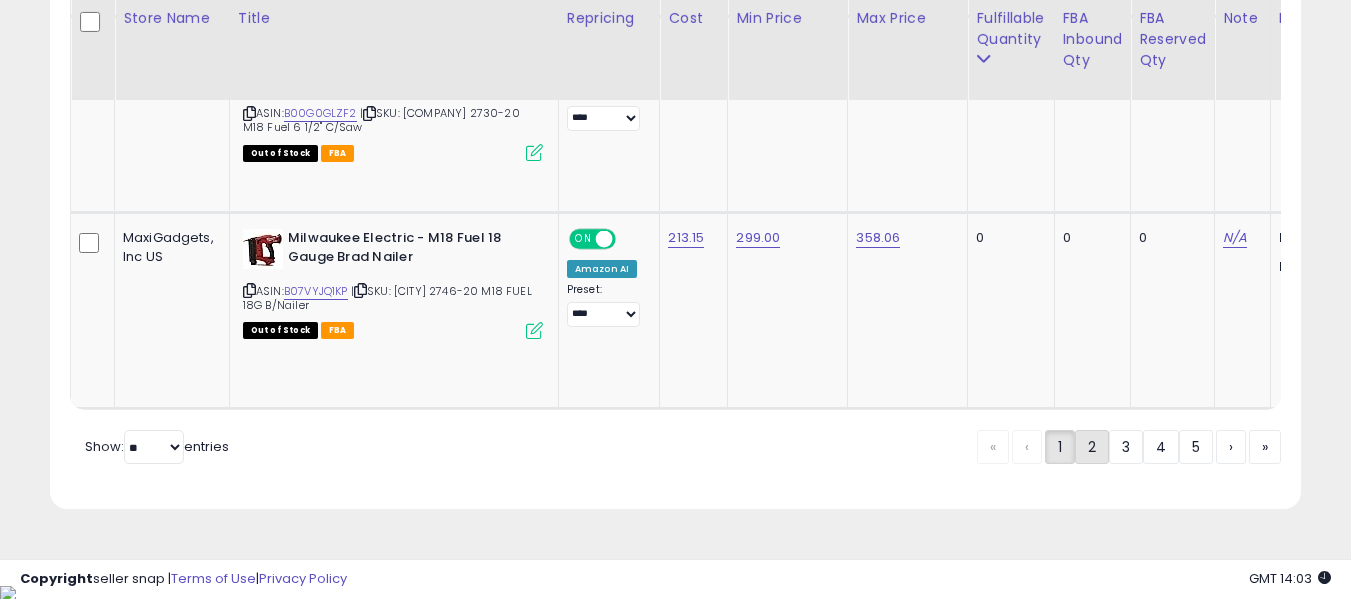click on "2" 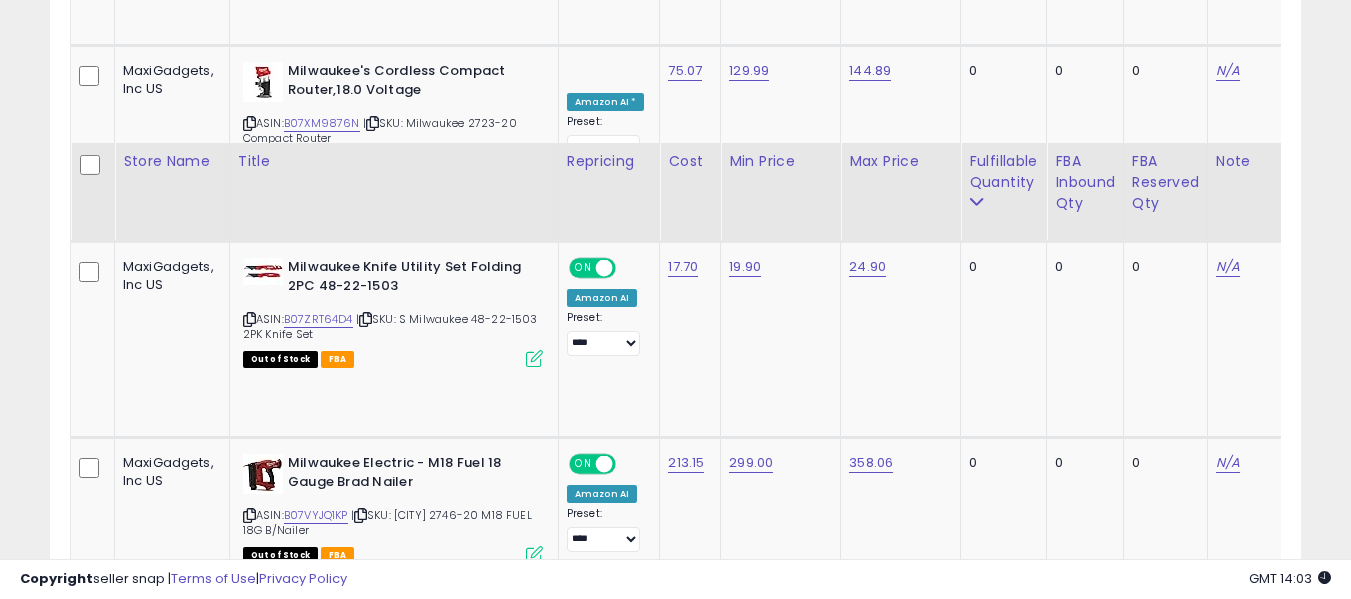 scroll, scrollTop: 10471, scrollLeft: 0, axis: vertical 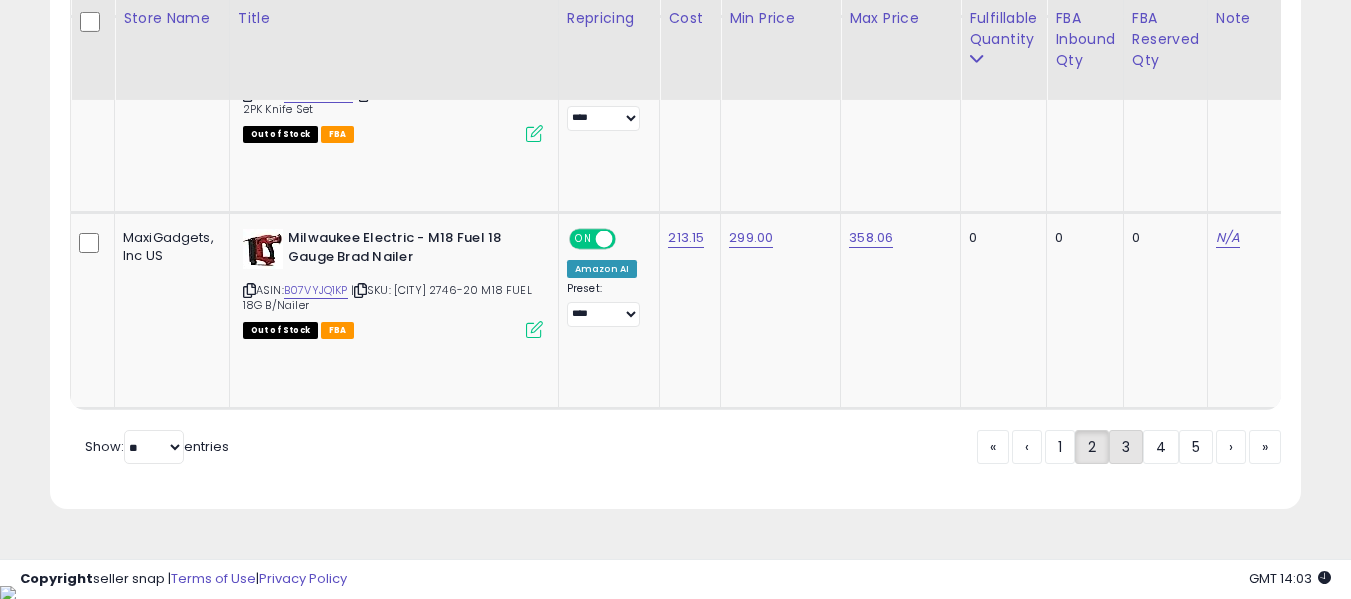 click on "3" 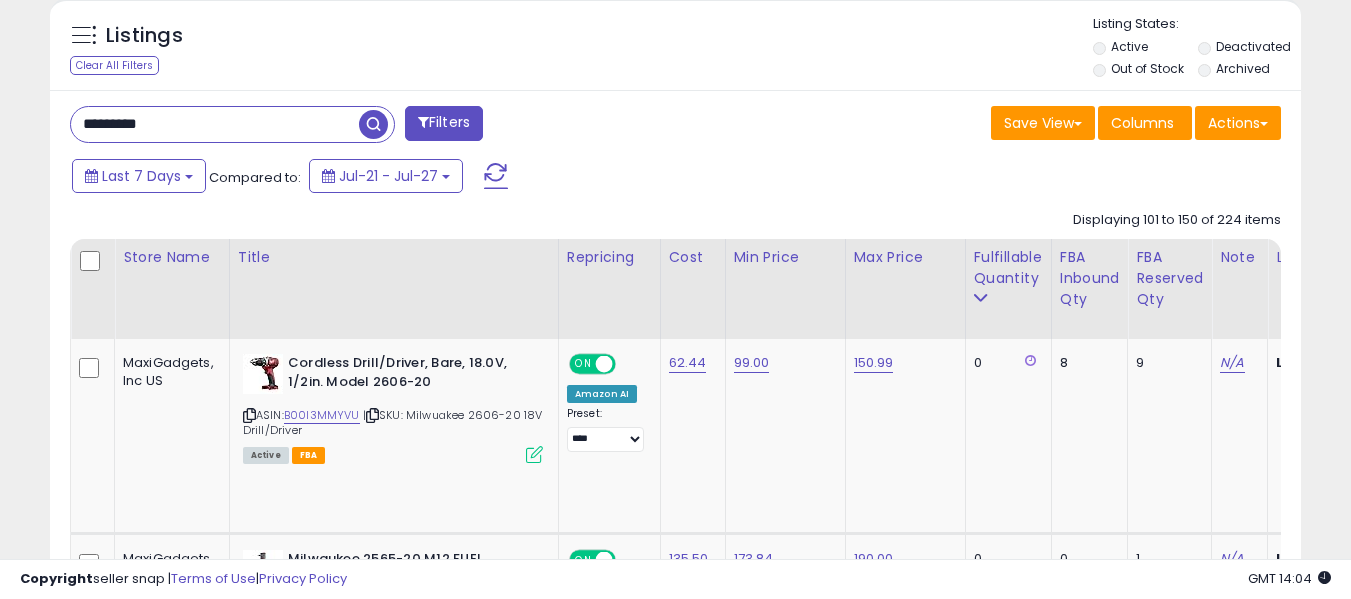 scroll, scrollTop: 731, scrollLeft: 0, axis: vertical 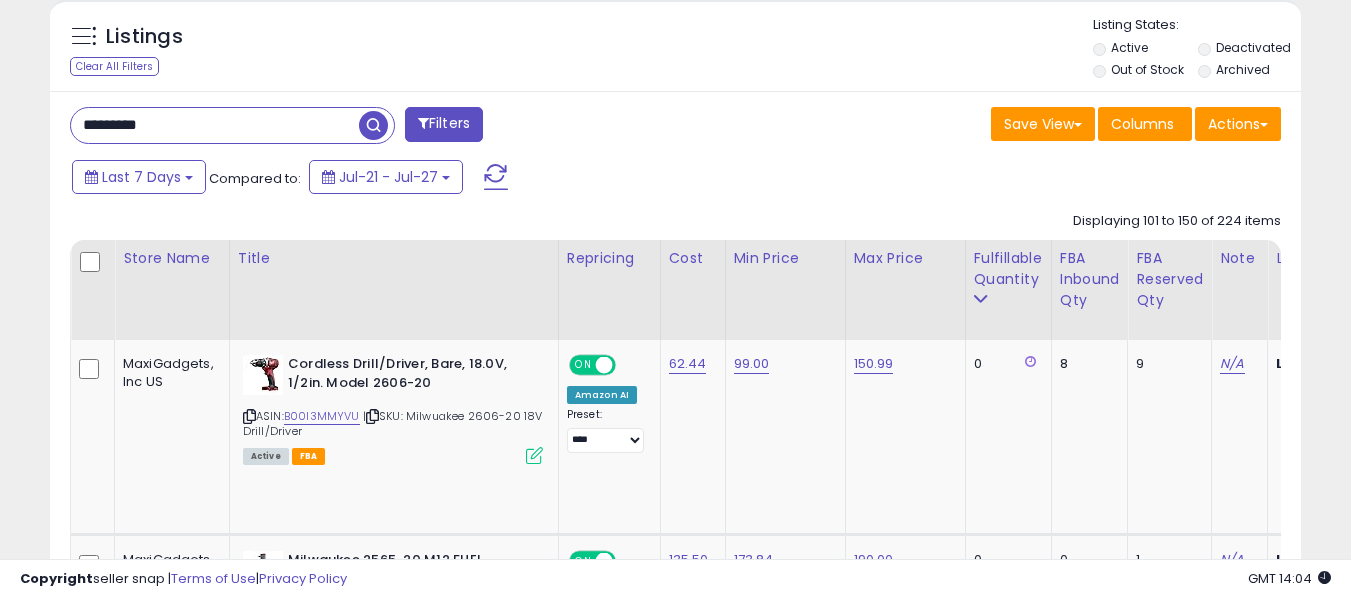 drag, startPoint x: 164, startPoint y: 128, endPoint x: 0, endPoint y: 122, distance: 164.10973 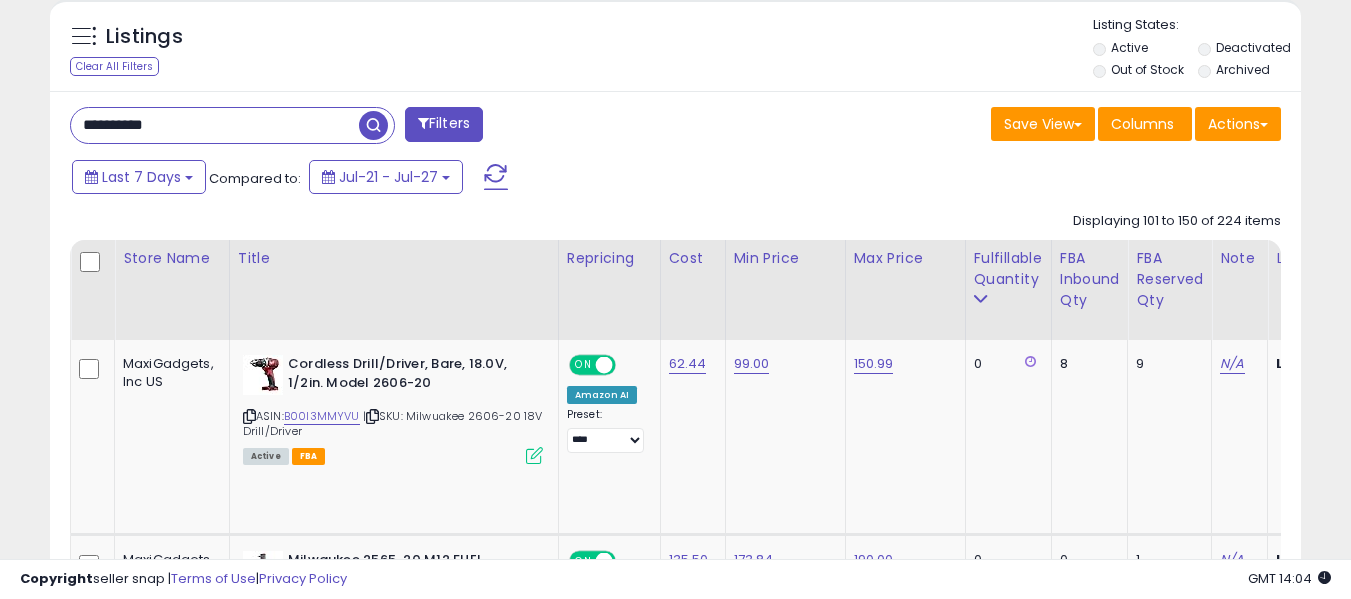 click at bounding box center (373, 125) 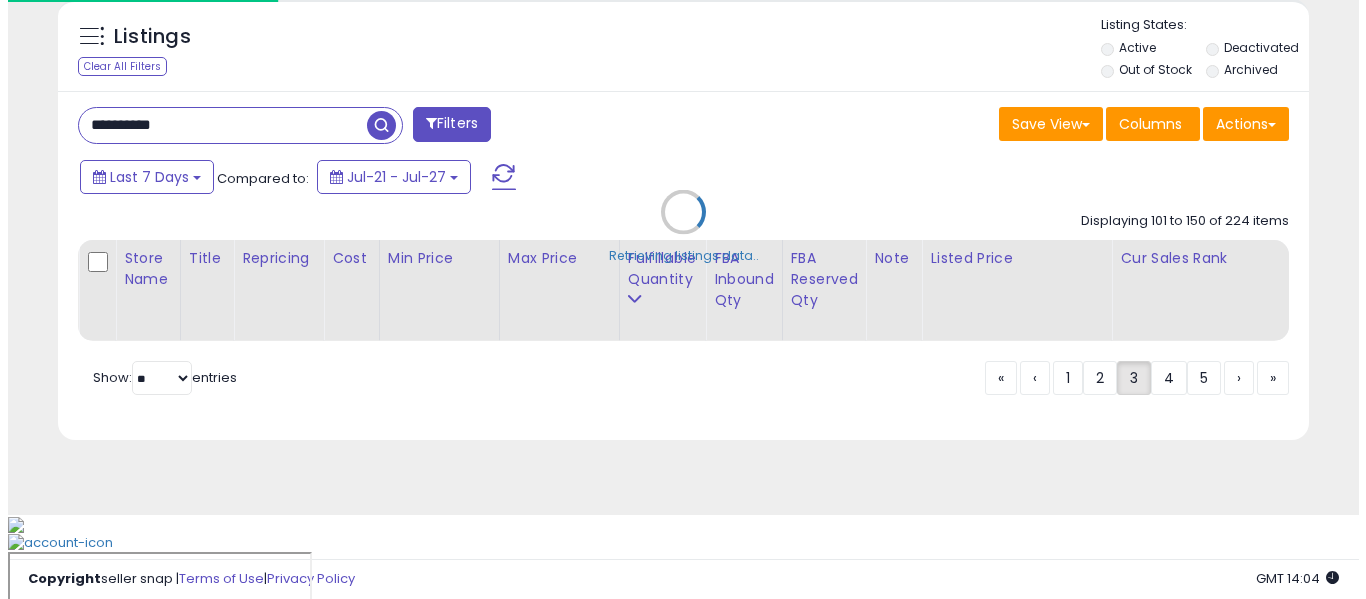 scroll, scrollTop: 662, scrollLeft: 0, axis: vertical 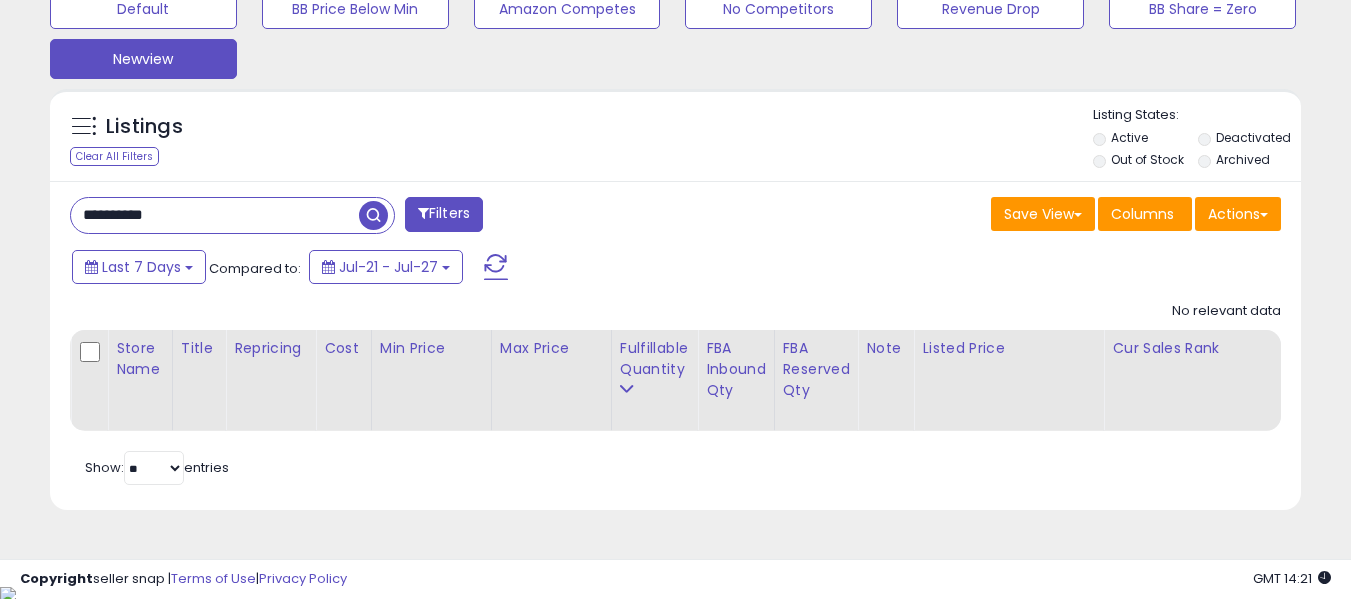 drag, startPoint x: 249, startPoint y: 221, endPoint x: 0, endPoint y: 223, distance: 249.00803 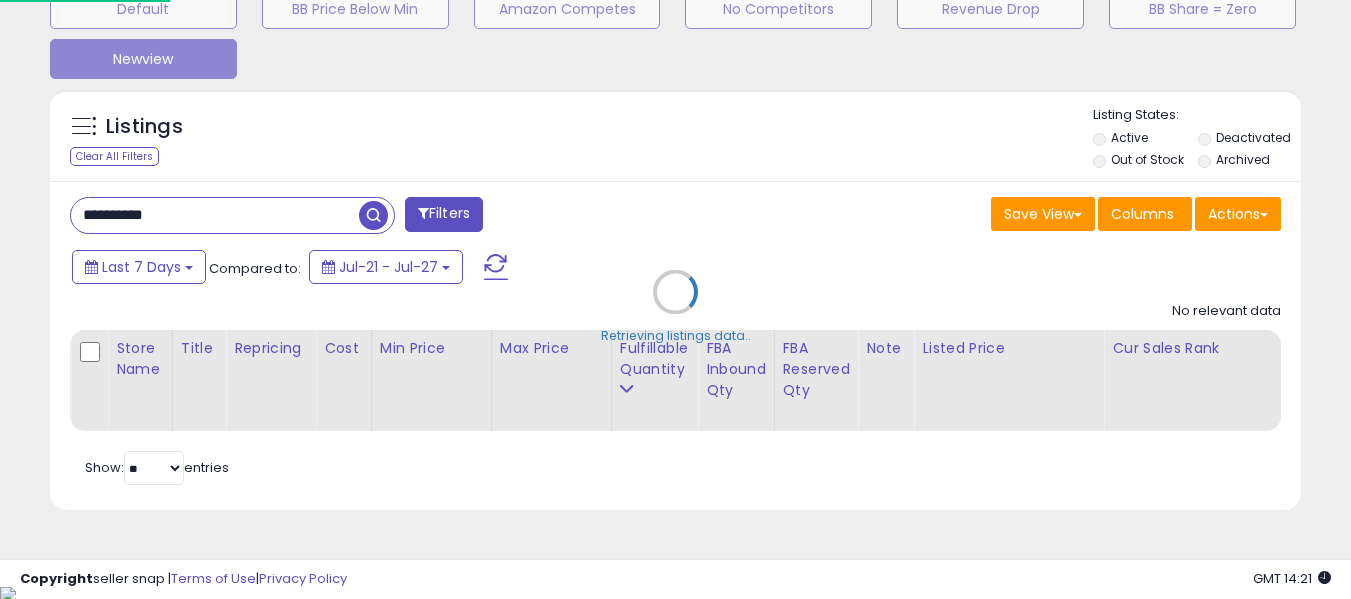 scroll, scrollTop: 999590, scrollLeft: 999267, axis: both 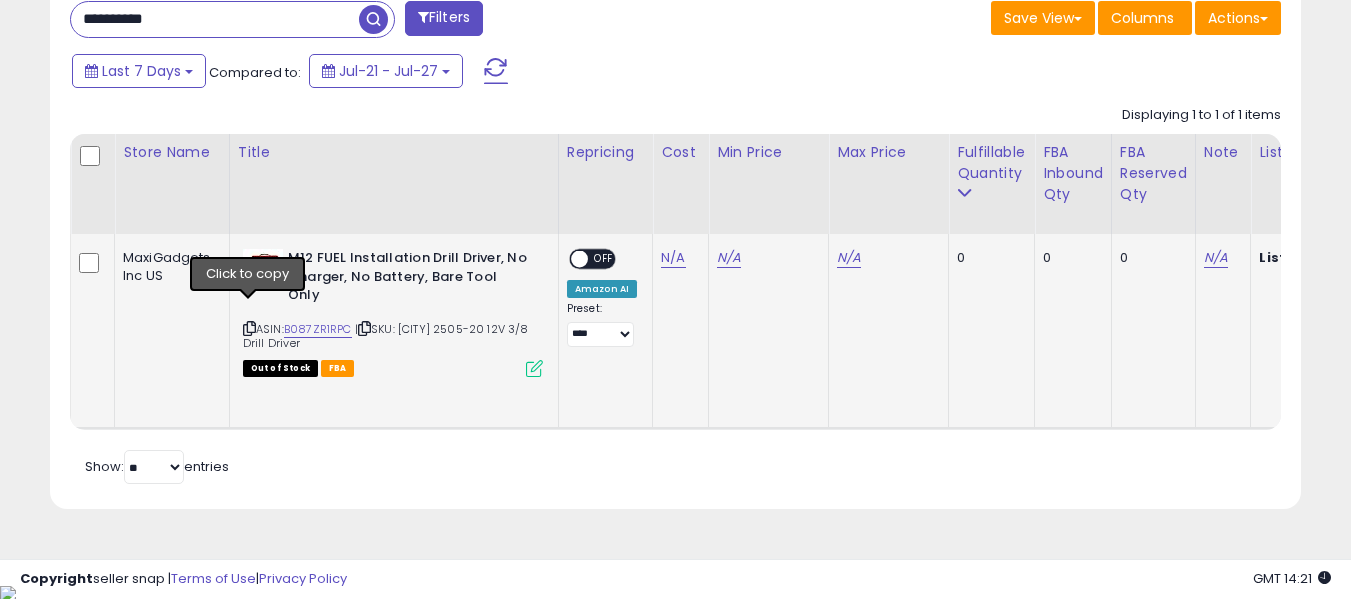 click at bounding box center [249, 328] 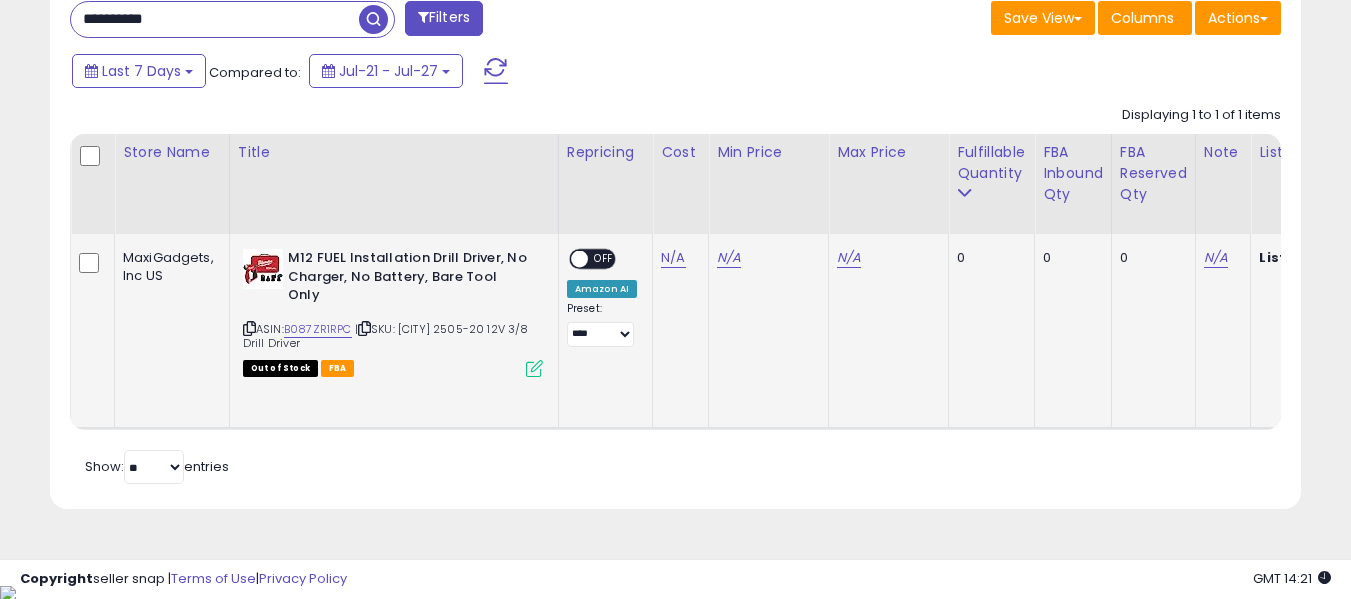 scroll, scrollTop: 0, scrollLeft: 0, axis: both 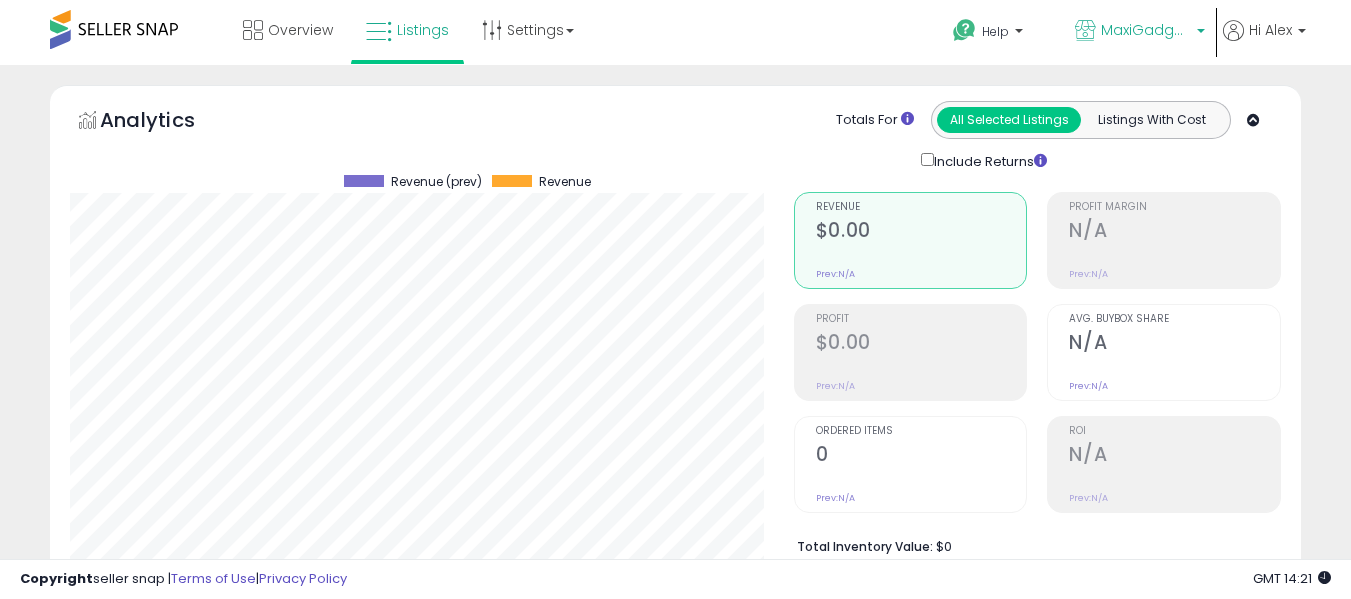 click on "MaxiGadgets, Inc US" at bounding box center [1140, 32] 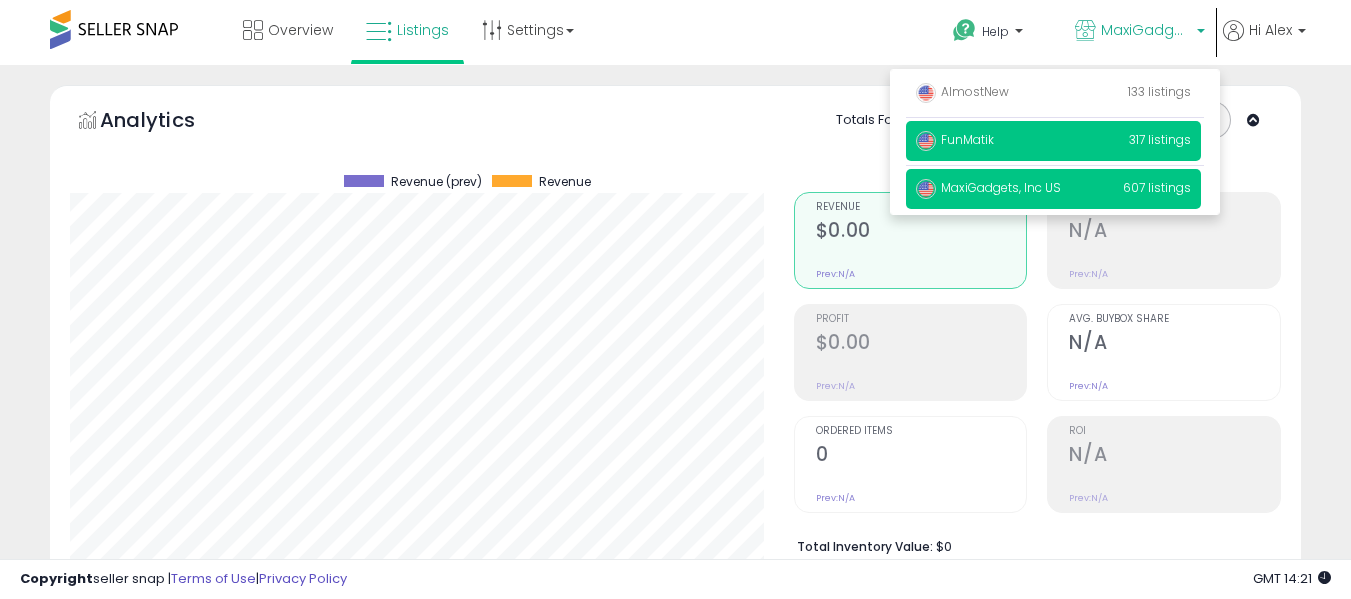 click on "FunMatik
317
listings" at bounding box center [1053, 141] 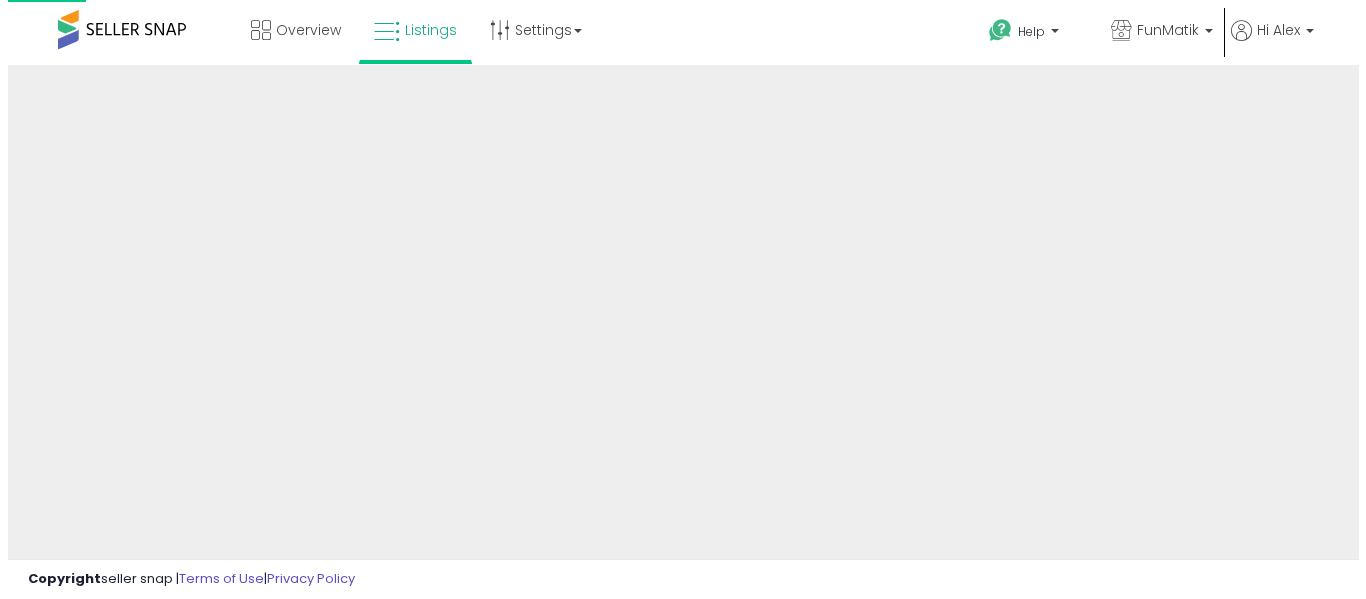 scroll, scrollTop: 0, scrollLeft: 0, axis: both 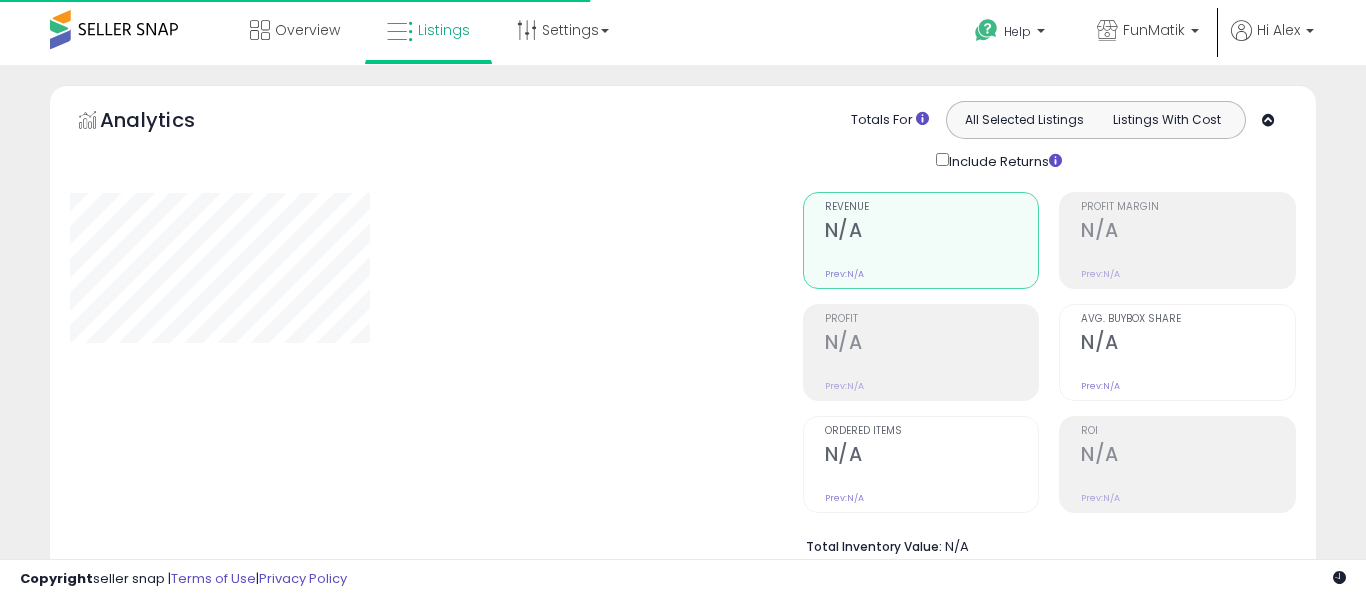 type on "**********" 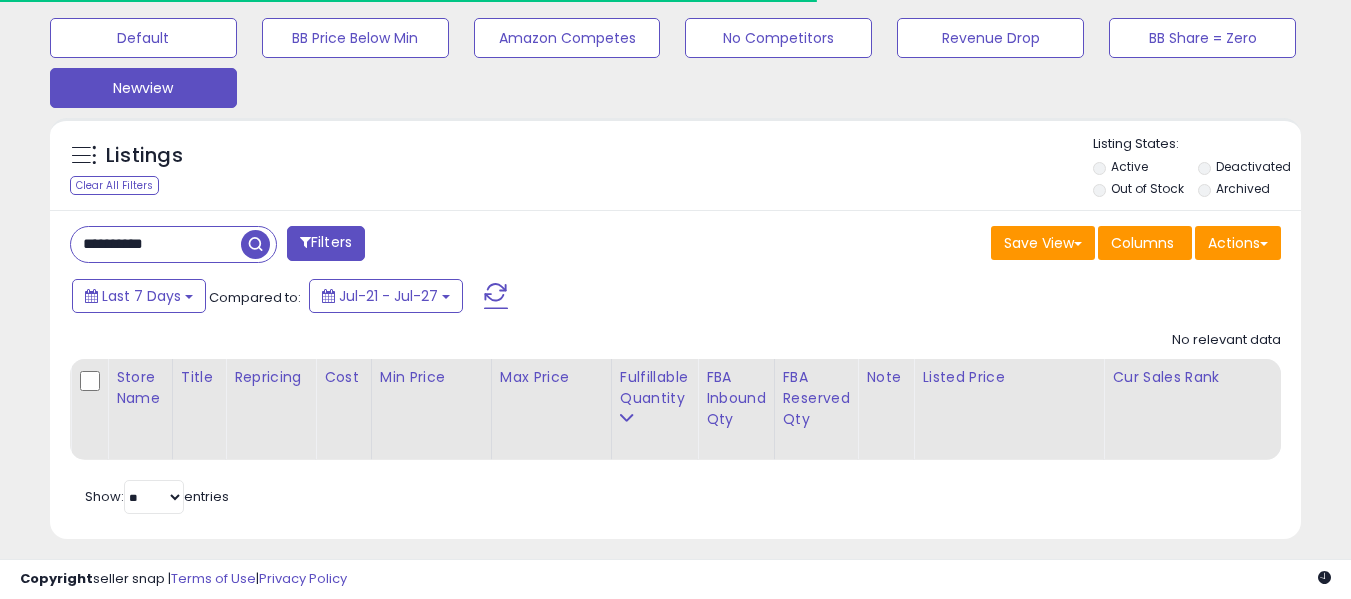 scroll, scrollTop: 642, scrollLeft: 0, axis: vertical 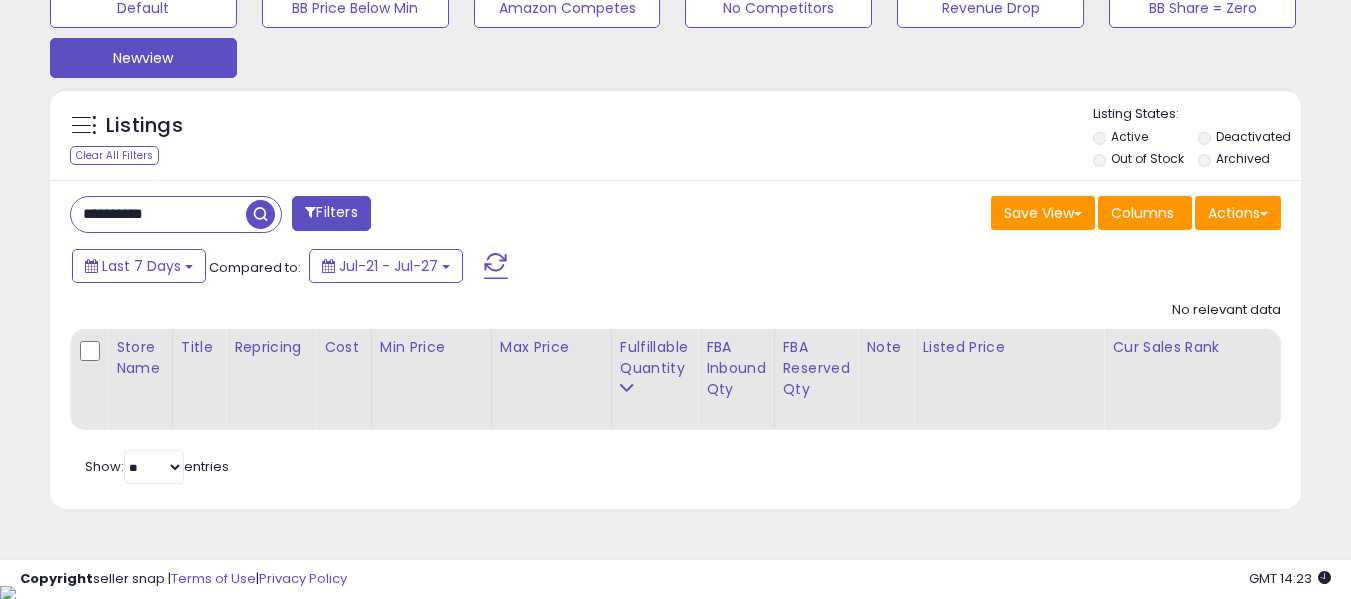 drag, startPoint x: 191, startPoint y: 211, endPoint x: 0, endPoint y: 232, distance: 192.15099 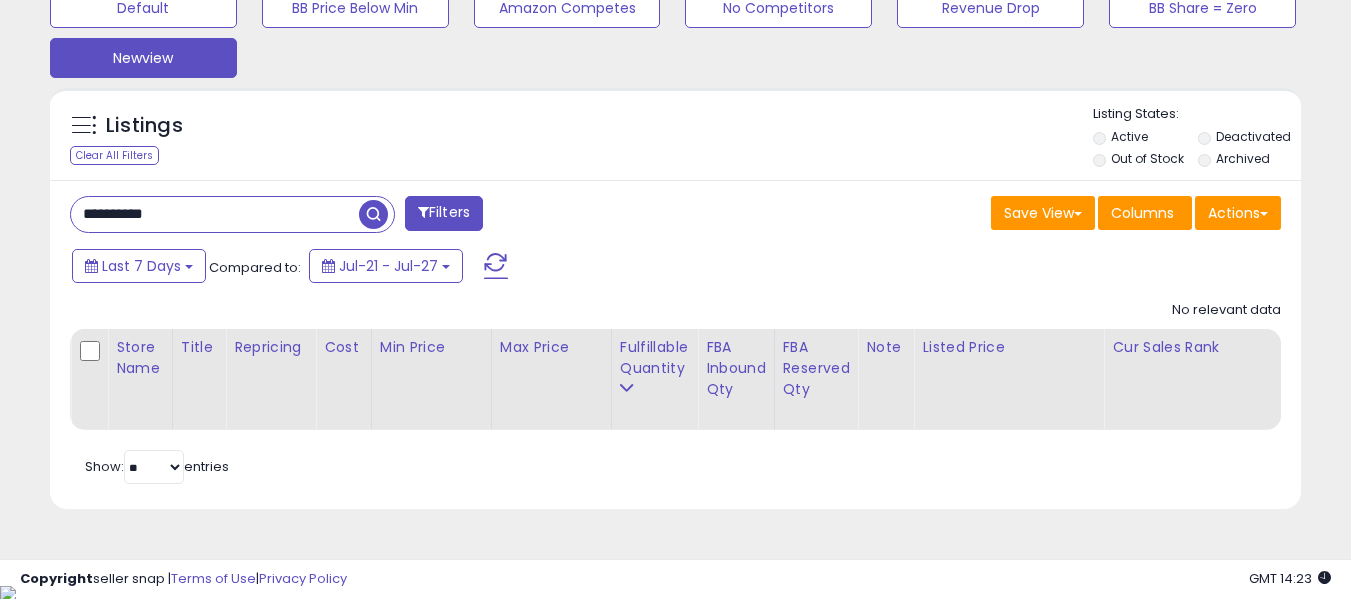 paste 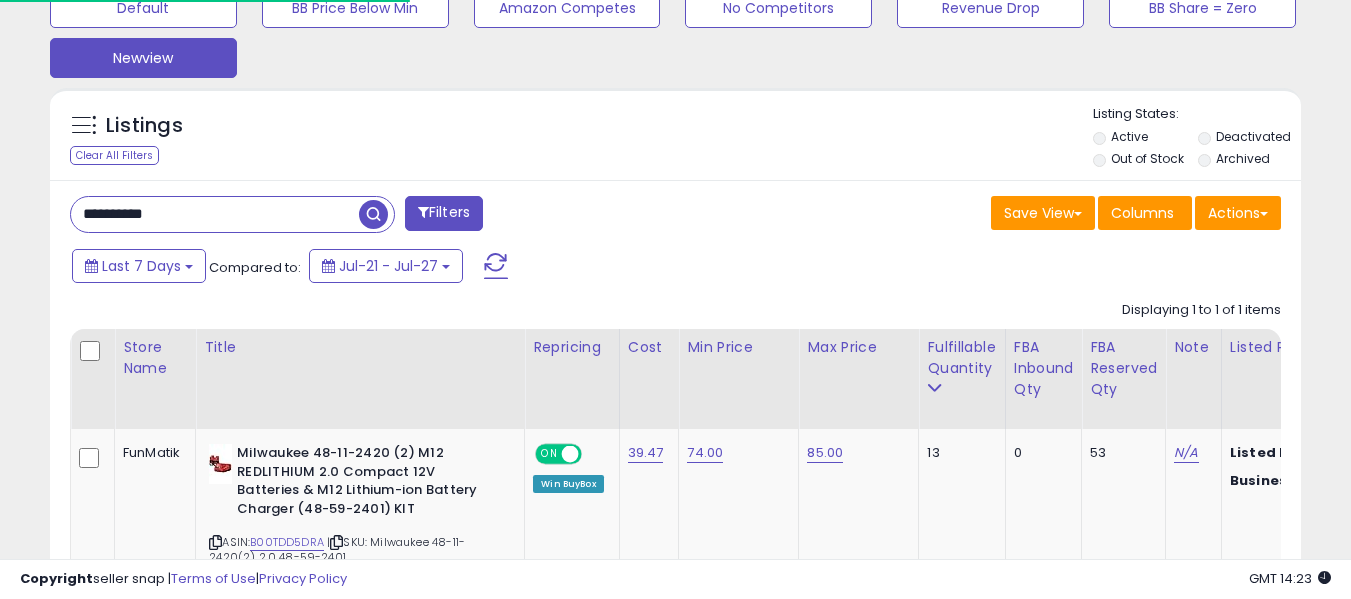 scroll, scrollTop: 410, scrollLeft: 724, axis: both 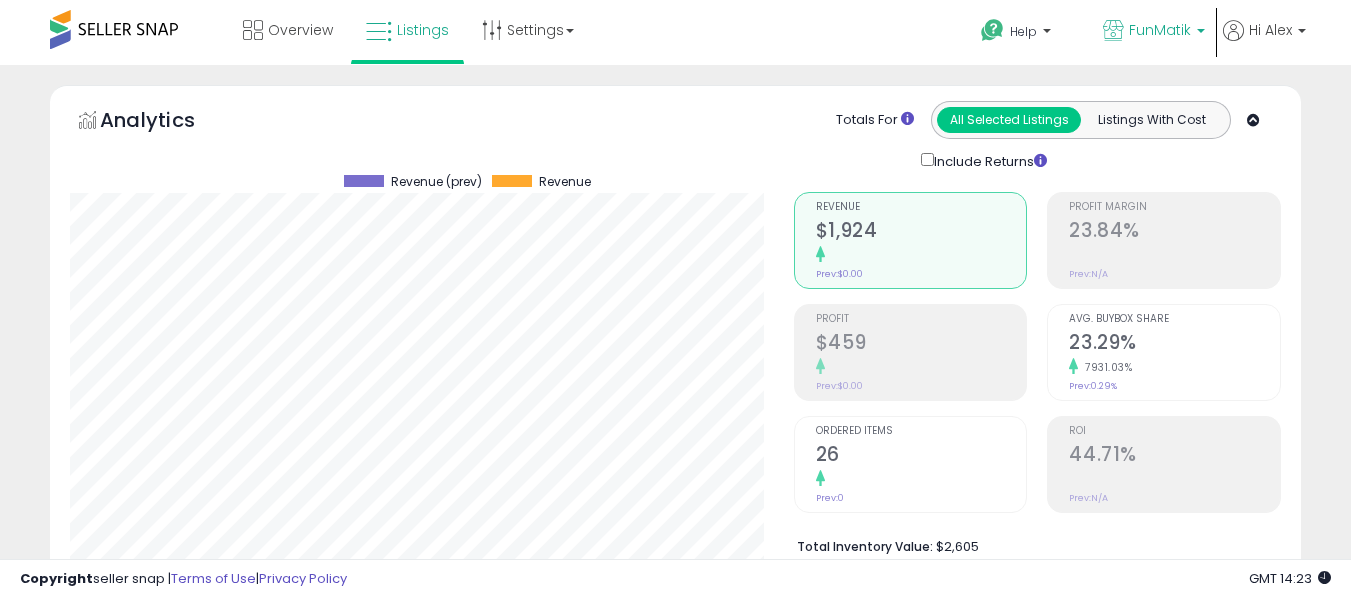 click on "FunMatik" at bounding box center [1160, 30] 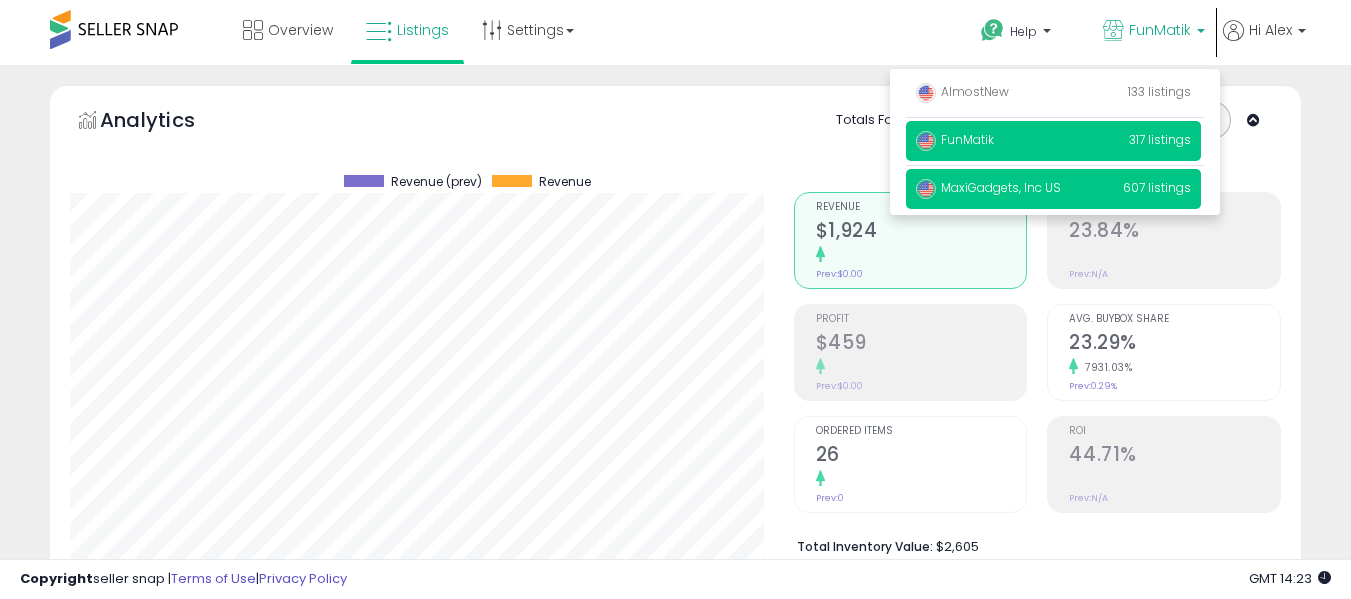 click on "MaxiGadgets, Inc [COUNTRY]
[NUMBER]
listings" at bounding box center (1053, 189) 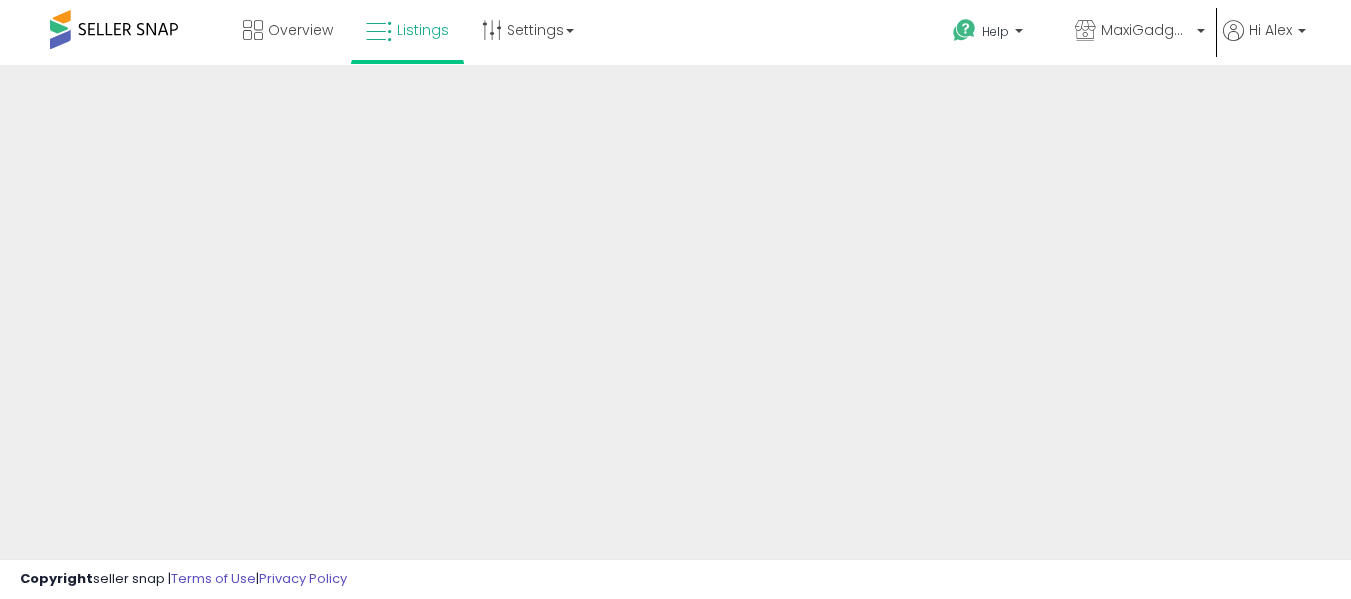 scroll, scrollTop: 0, scrollLeft: 0, axis: both 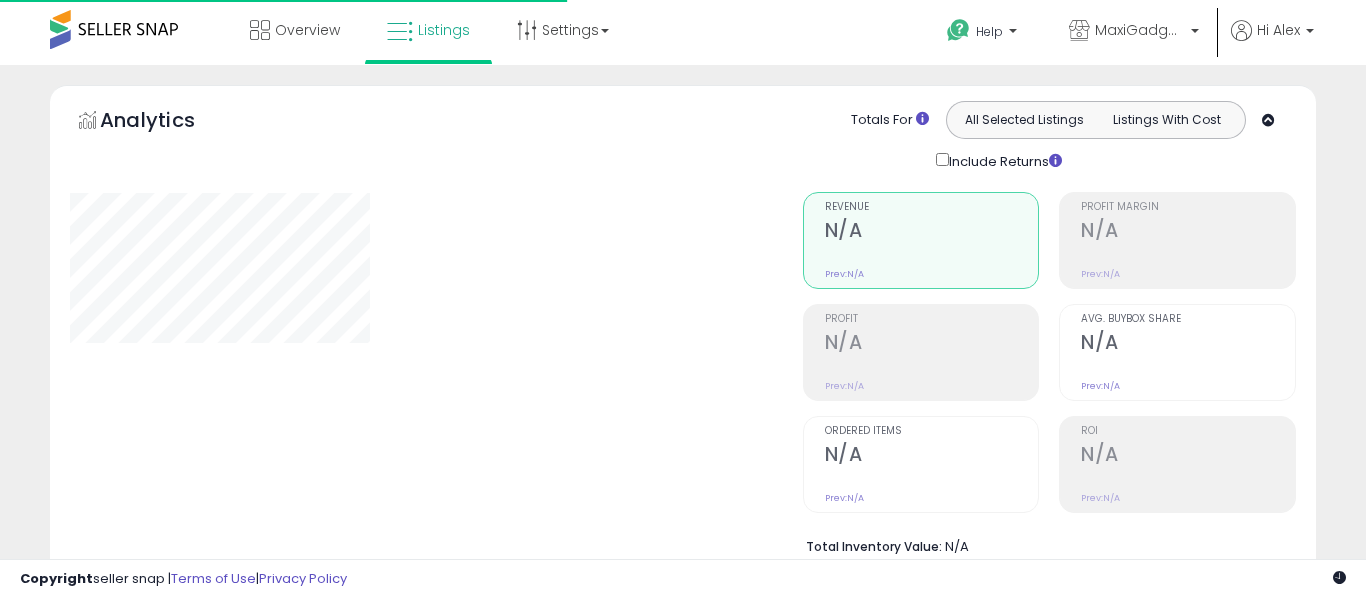 type on "**********" 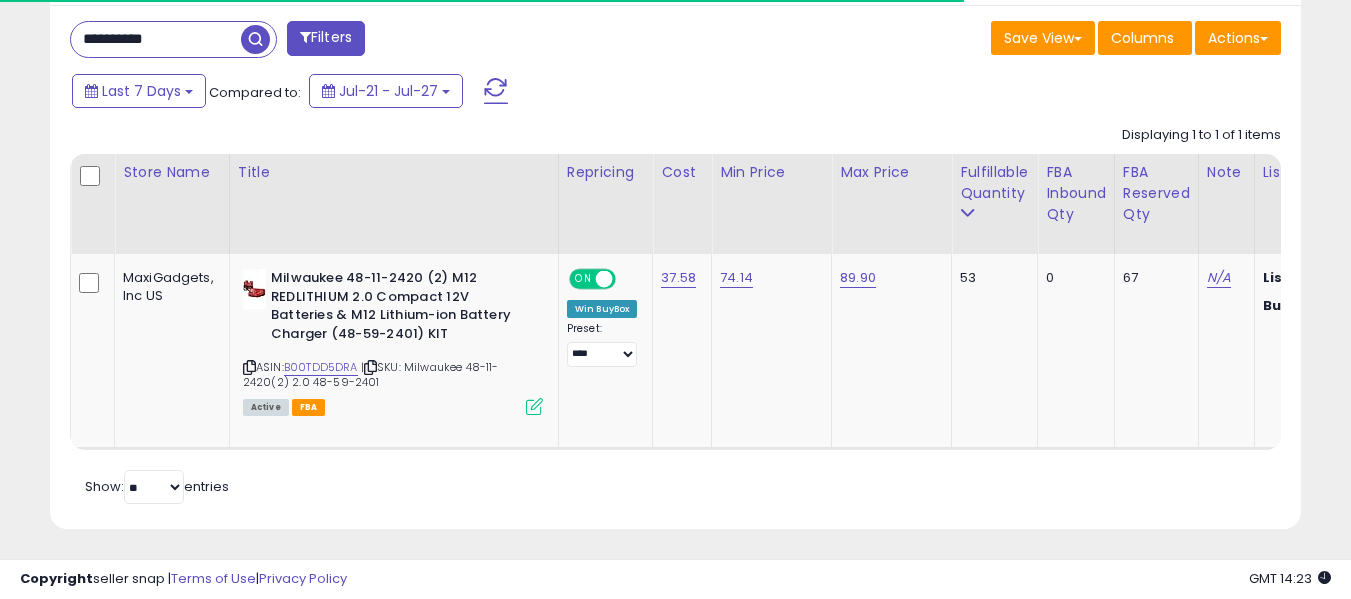 scroll, scrollTop: 837, scrollLeft: 0, axis: vertical 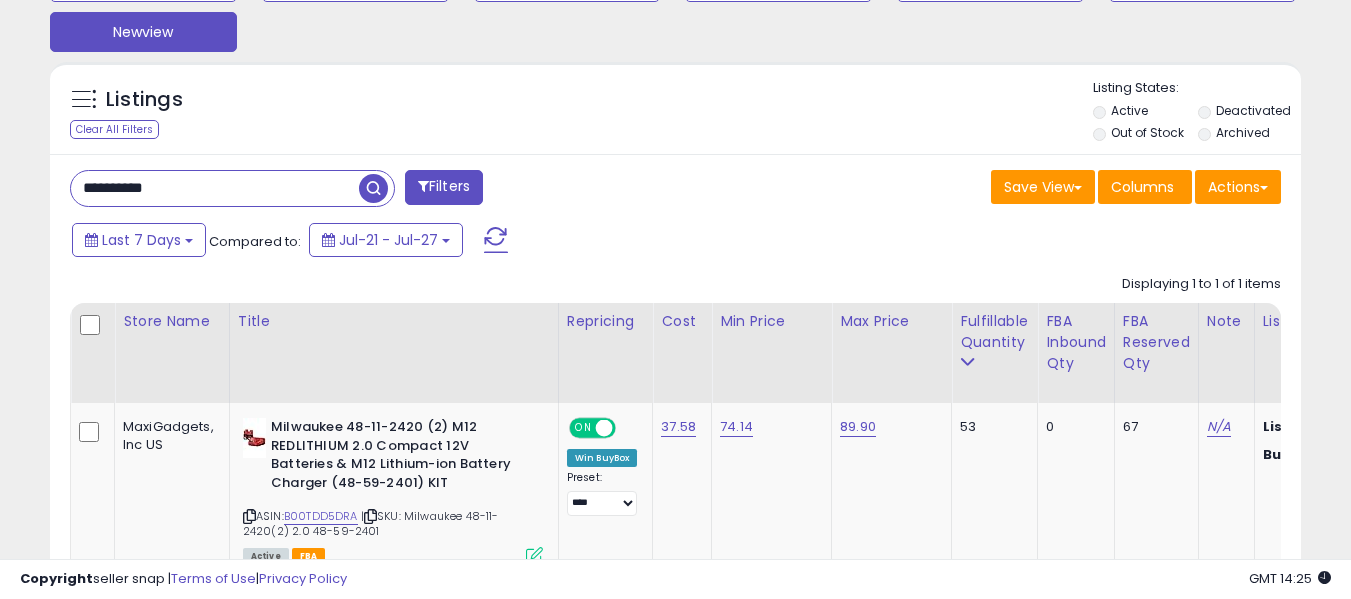 drag, startPoint x: 221, startPoint y: 175, endPoint x: 0, endPoint y: 164, distance: 221.27359 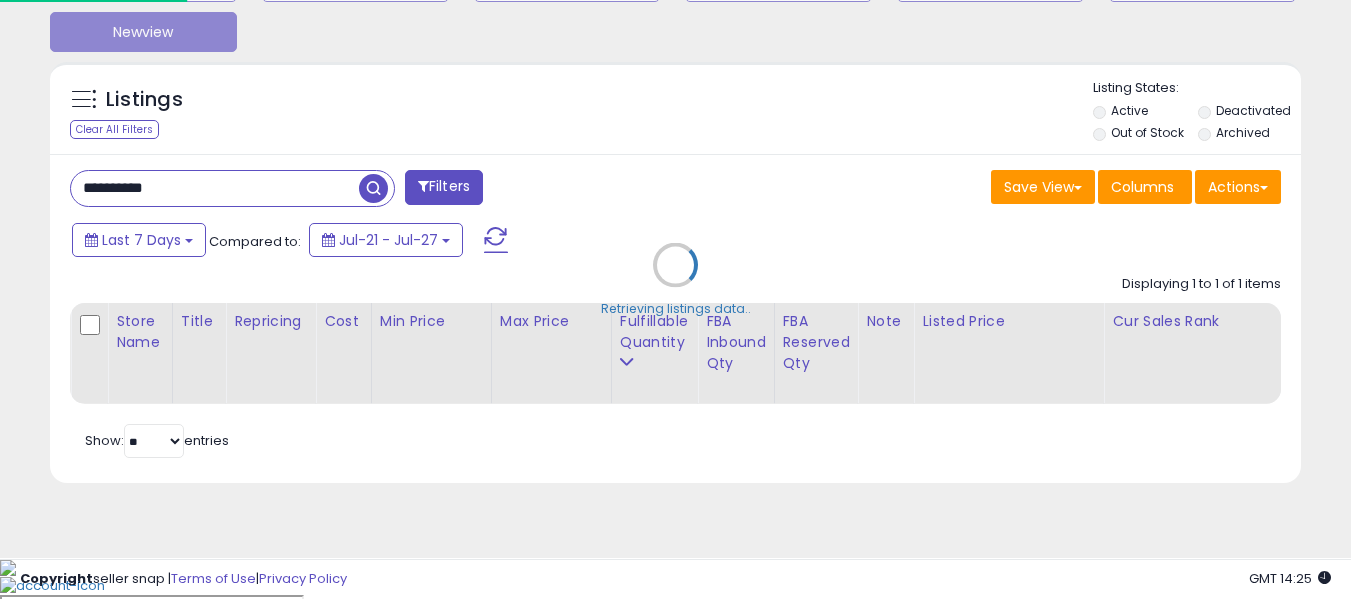 scroll, scrollTop: 999590, scrollLeft: 999267, axis: both 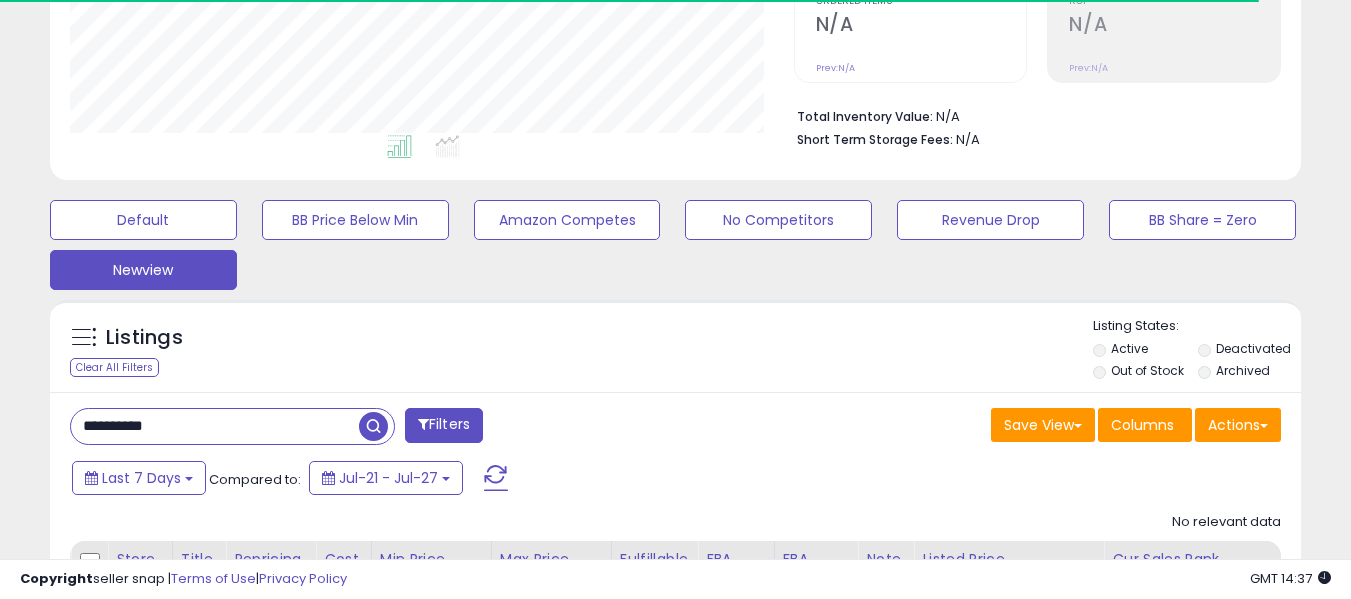 drag, startPoint x: 213, startPoint y: 427, endPoint x: 9, endPoint y: 429, distance: 204.0098 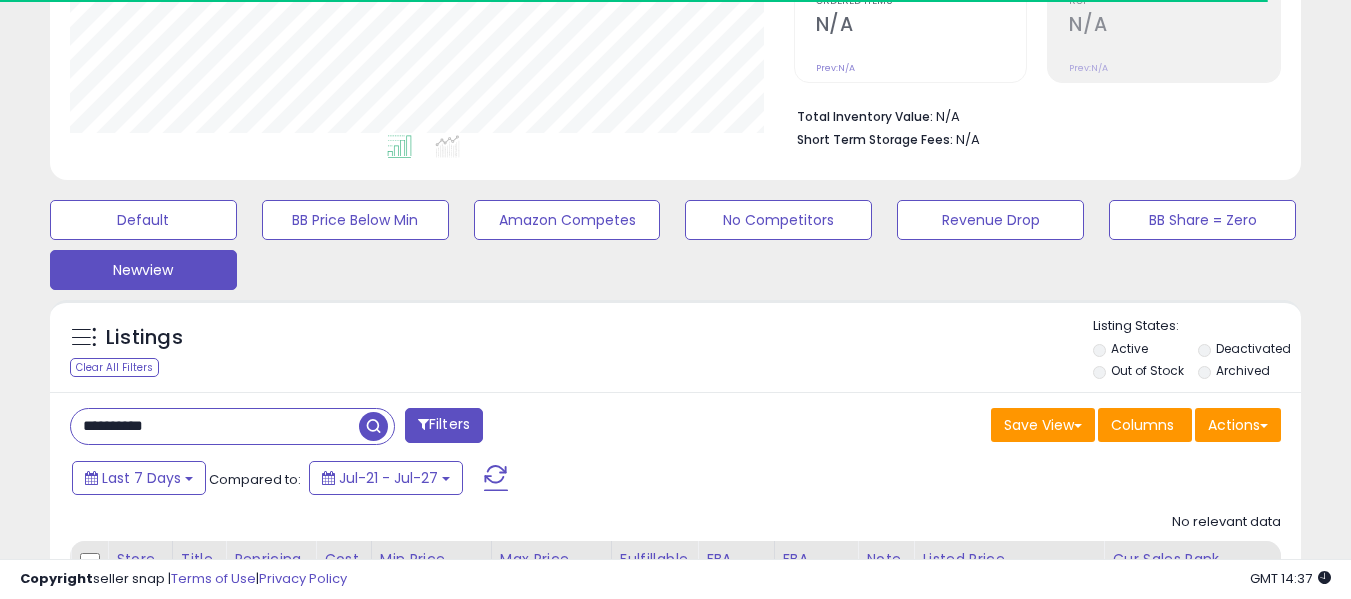paste 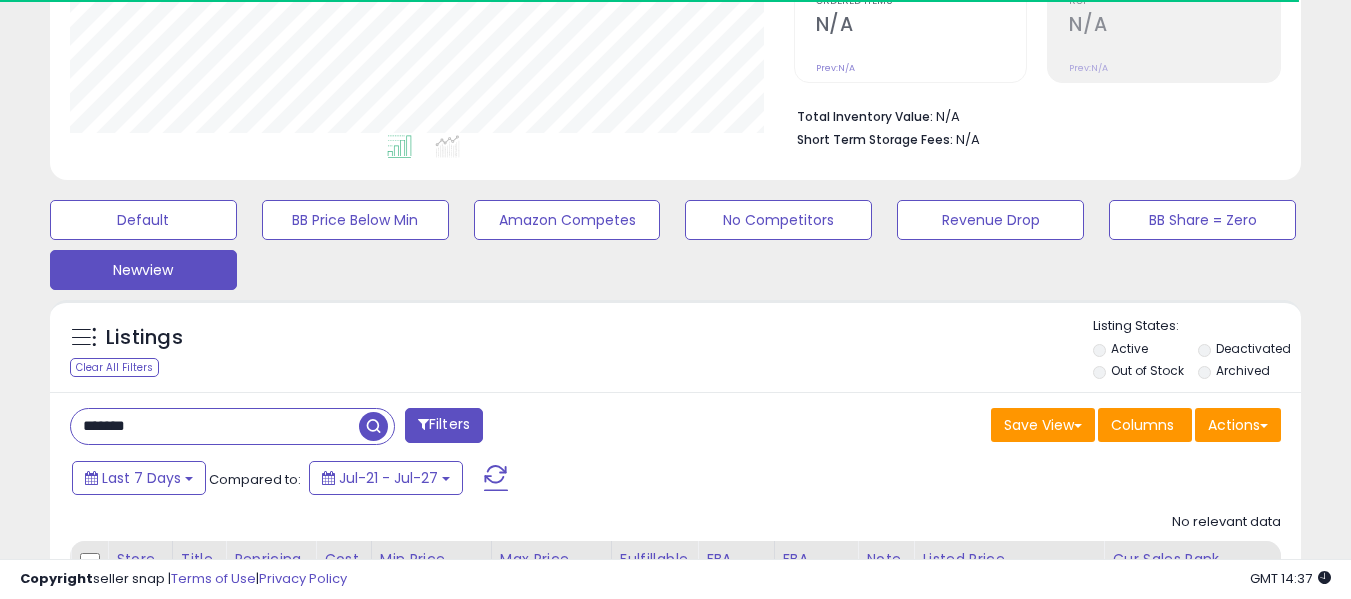 click at bounding box center [373, 426] 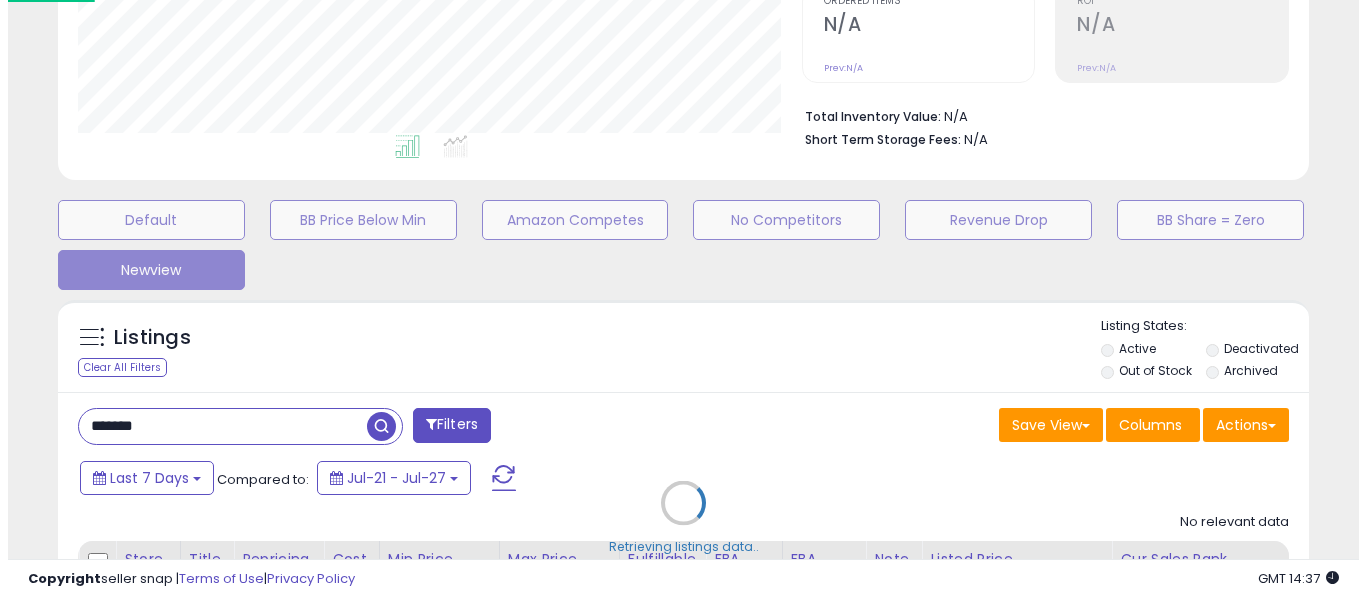 scroll, scrollTop: 999590, scrollLeft: 999267, axis: both 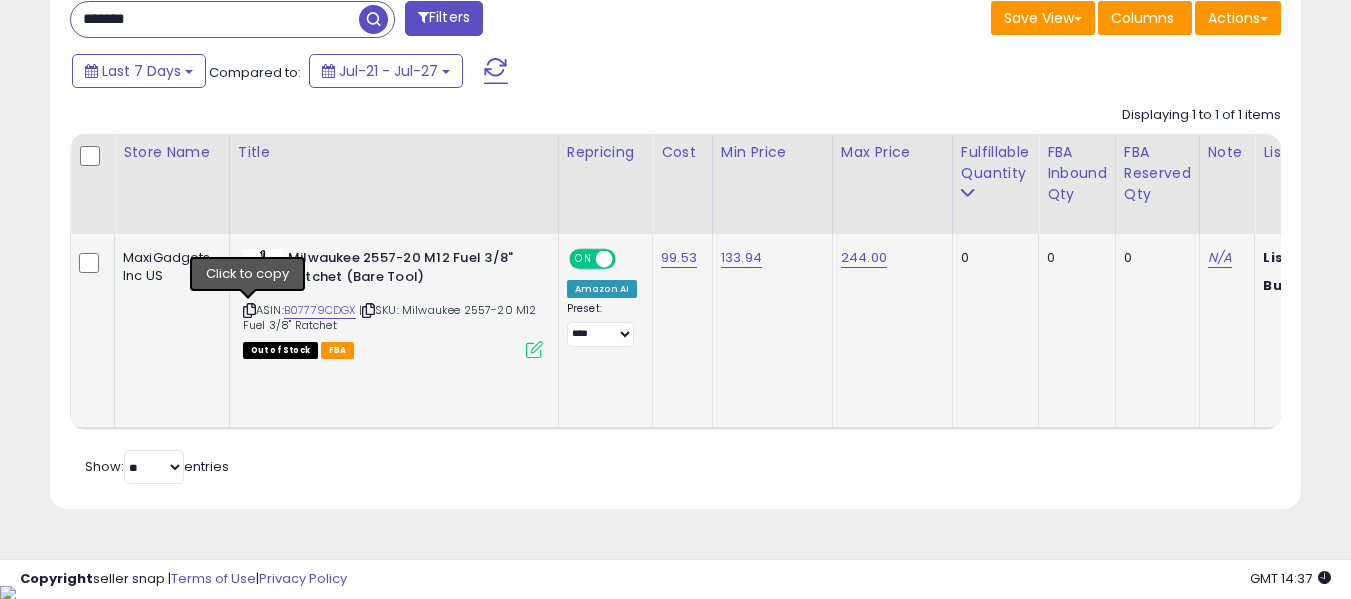 click at bounding box center (249, 310) 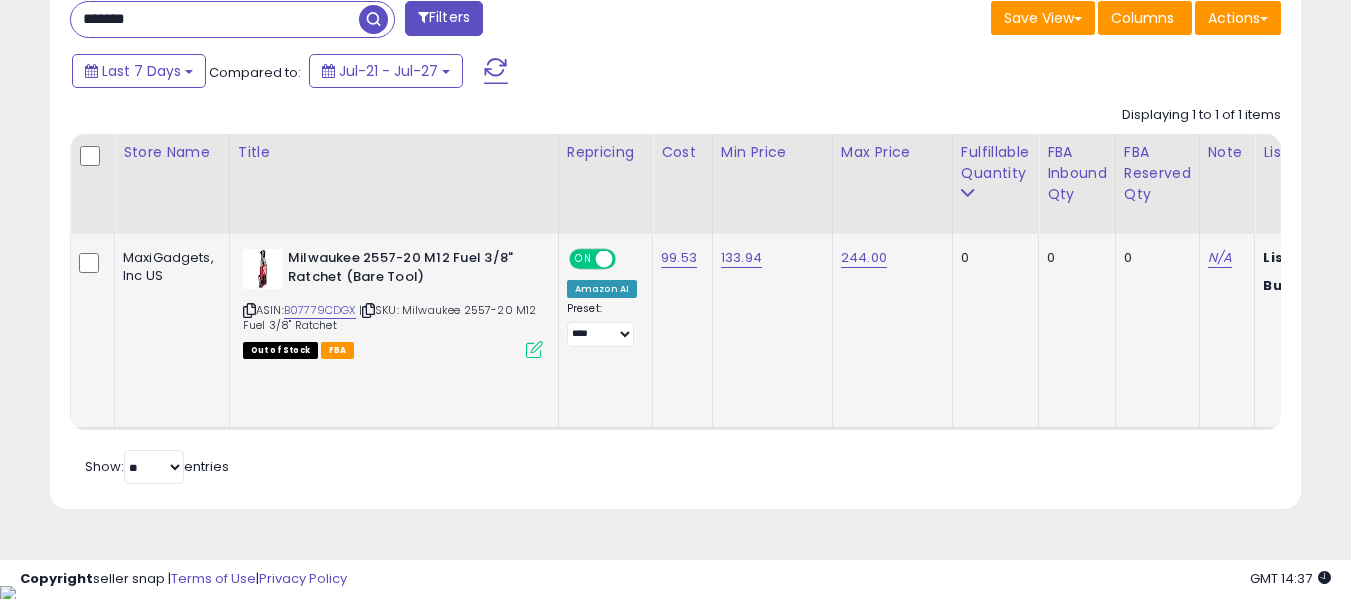 click at bounding box center [249, 310] 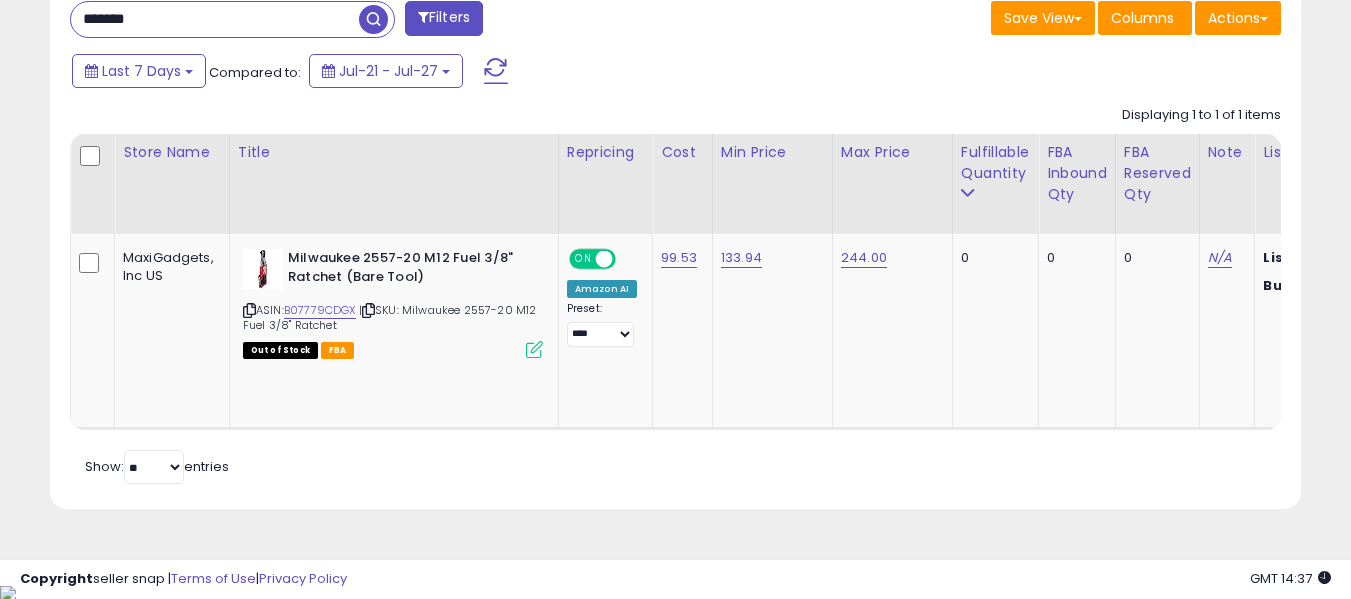 drag, startPoint x: 229, startPoint y: 27, endPoint x: 0, endPoint y: 34, distance: 229.10696 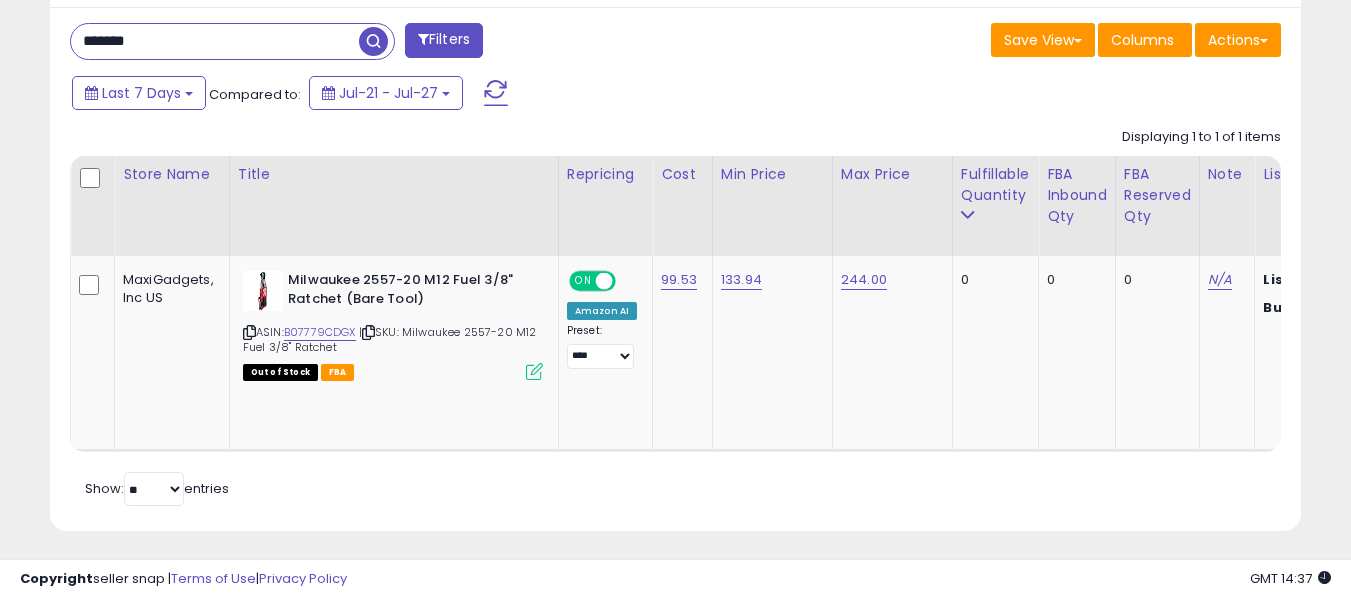 paste 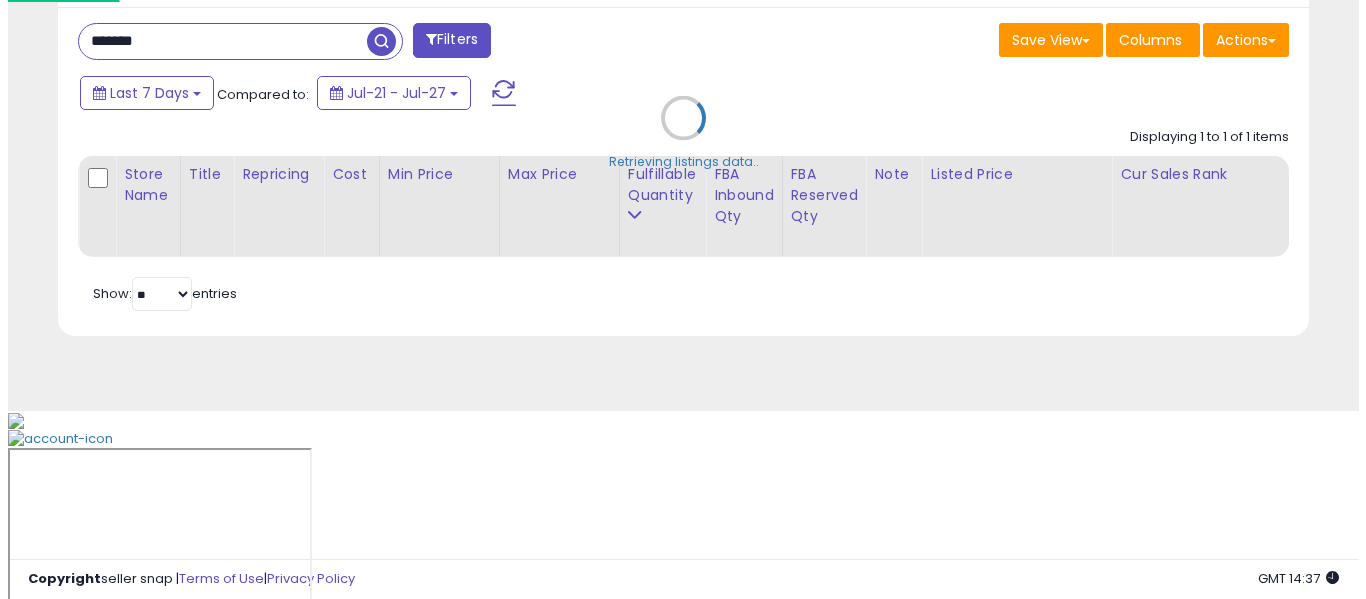 scroll, scrollTop: 642, scrollLeft: 0, axis: vertical 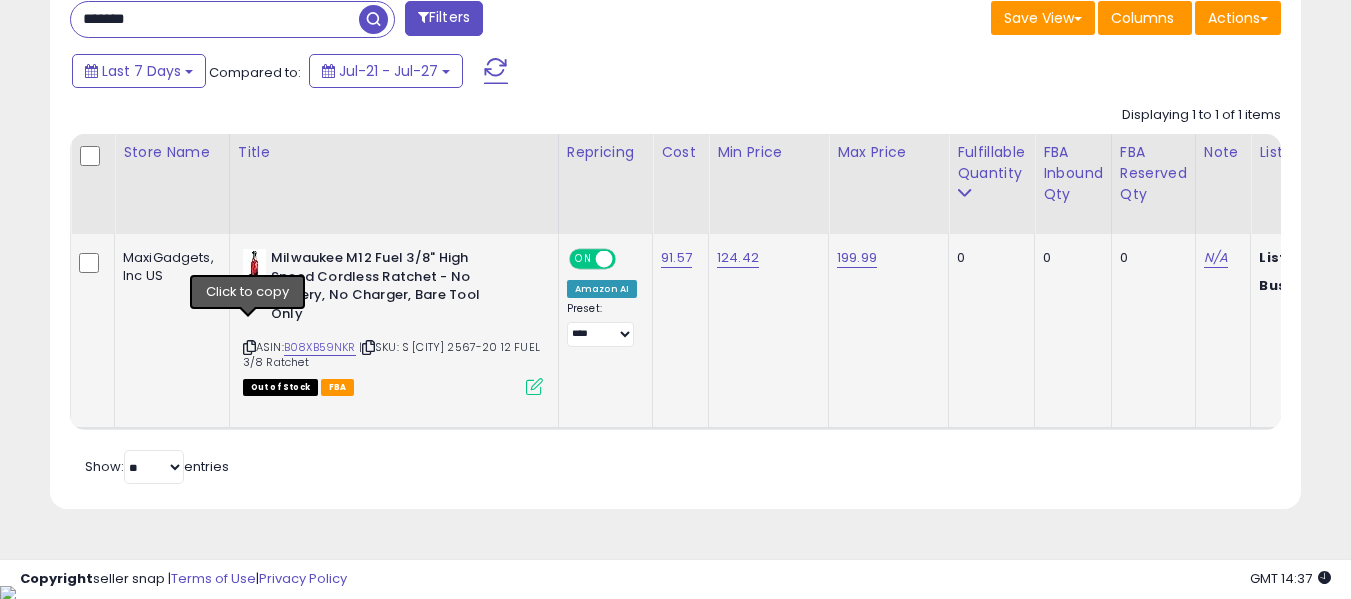 click at bounding box center (249, 347) 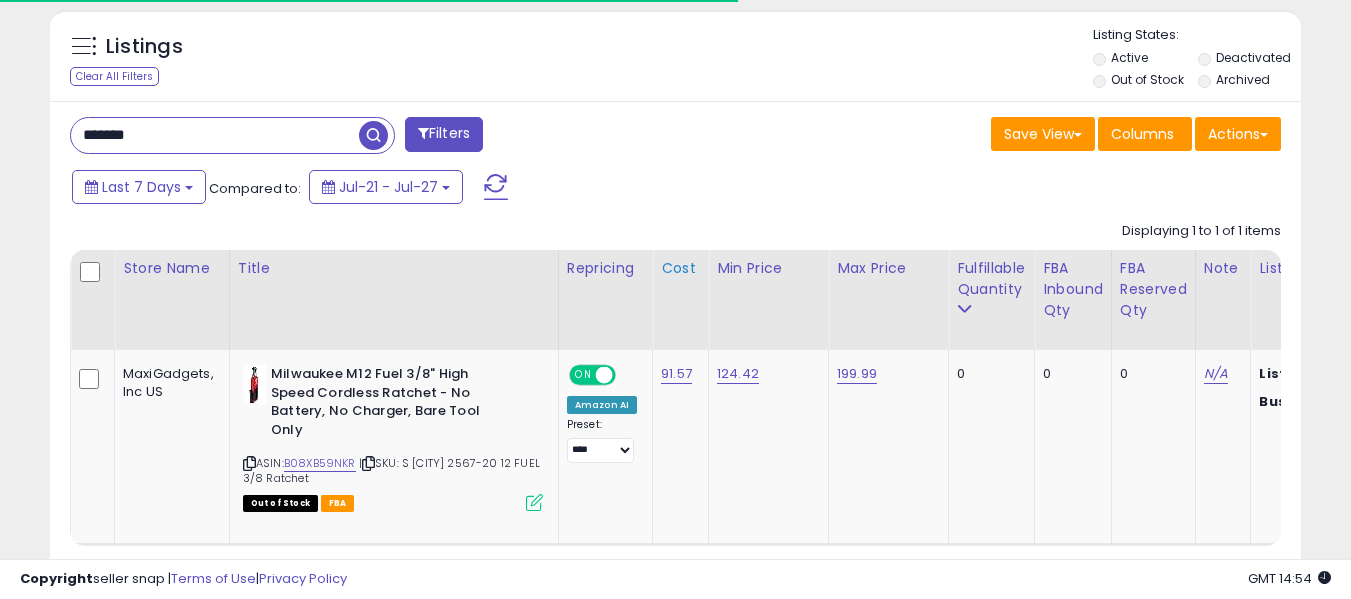 scroll, scrollTop: 720, scrollLeft: 0, axis: vertical 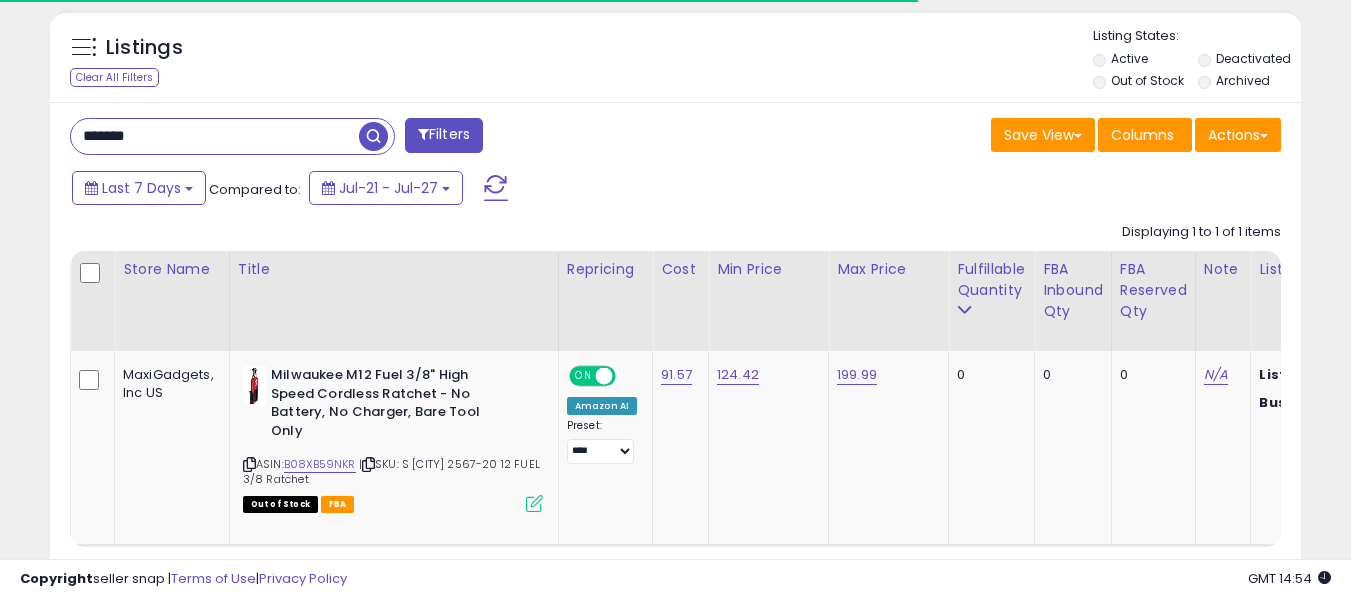 drag, startPoint x: 268, startPoint y: 144, endPoint x: 0, endPoint y: 167, distance: 268.98514 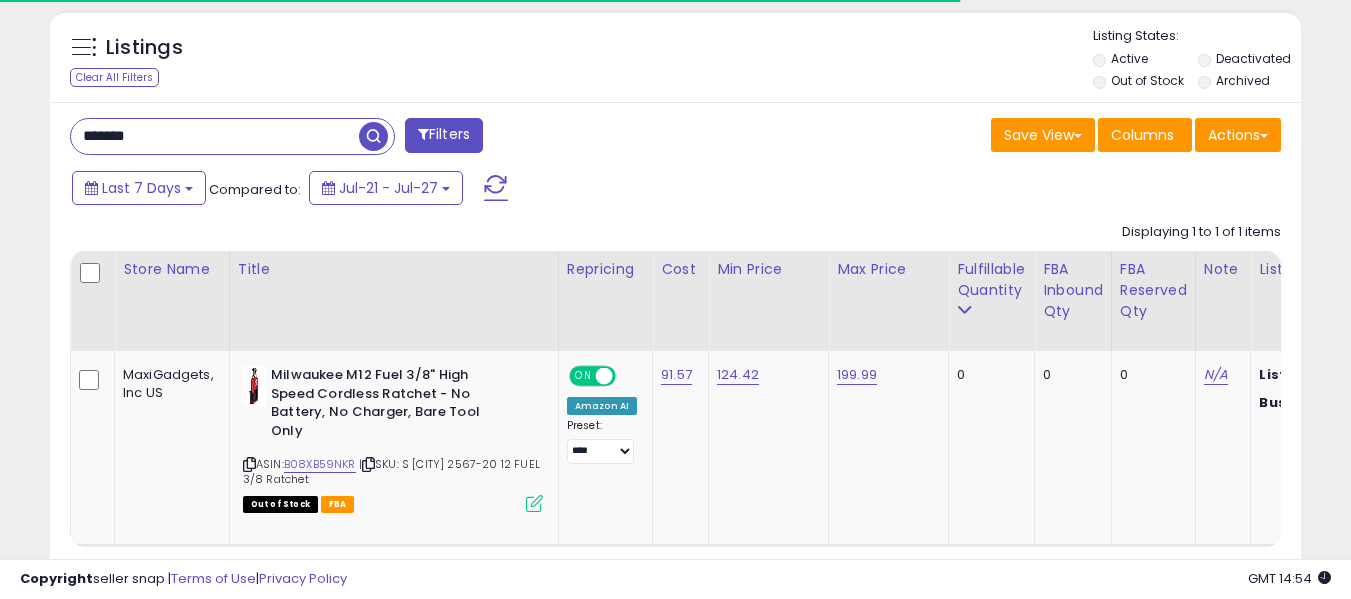 paste 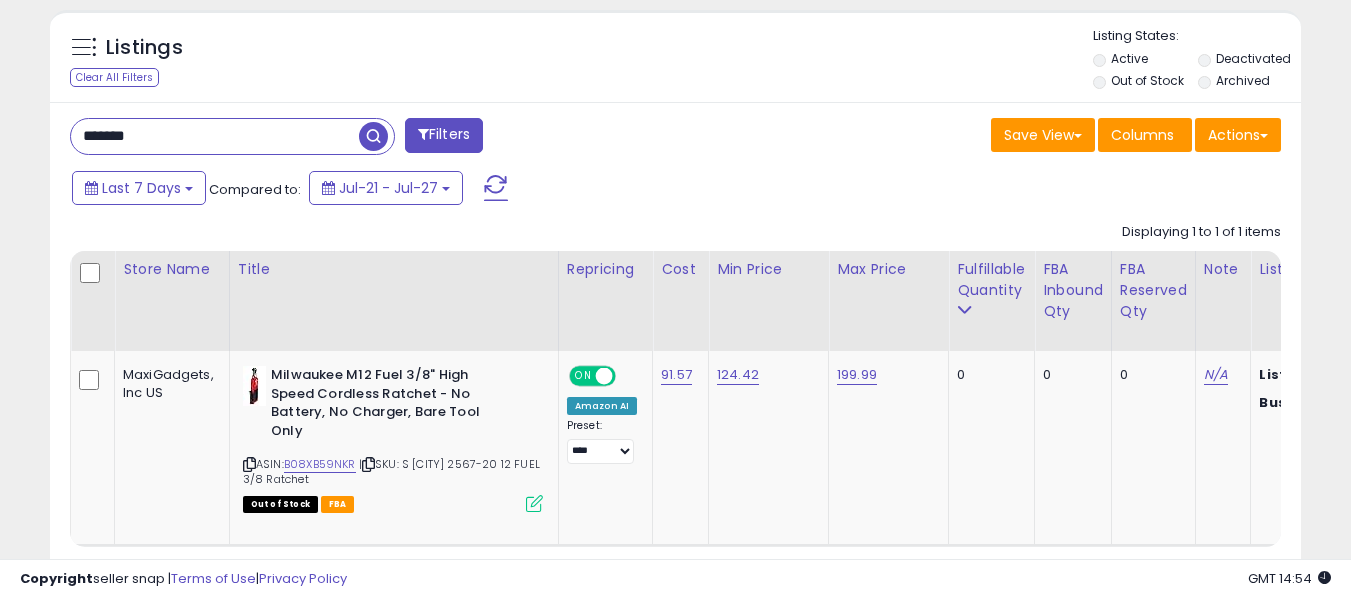 click at bounding box center (373, 136) 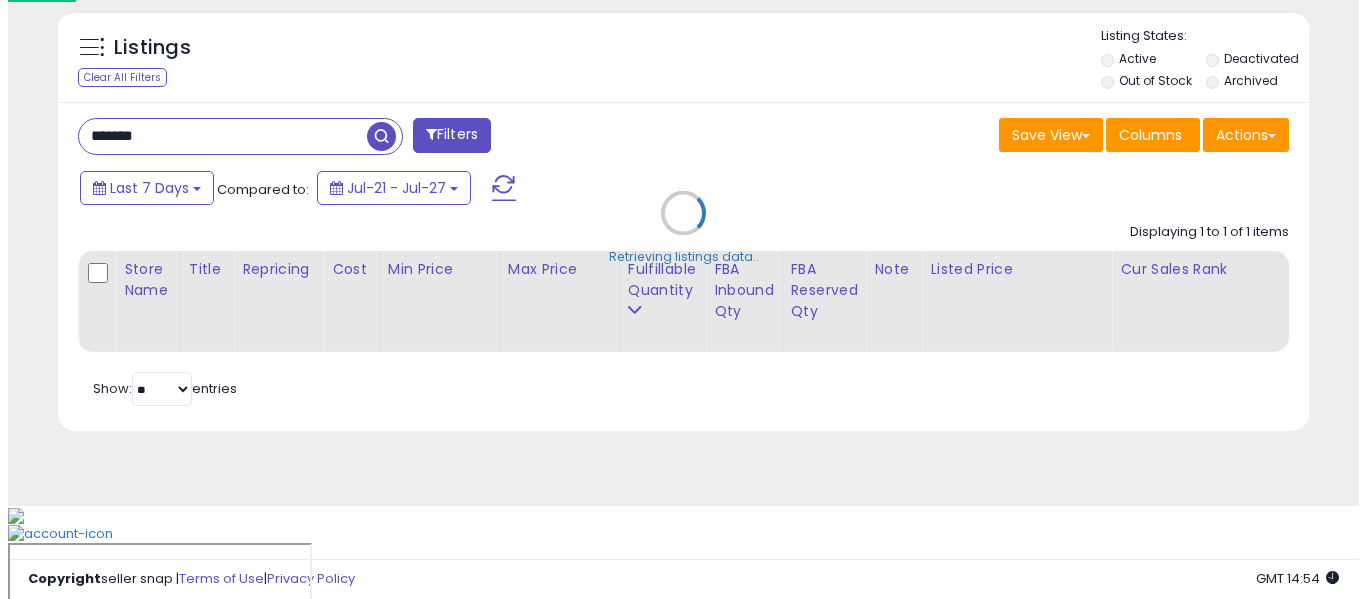 scroll, scrollTop: 642, scrollLeft: 0, axis: vertical 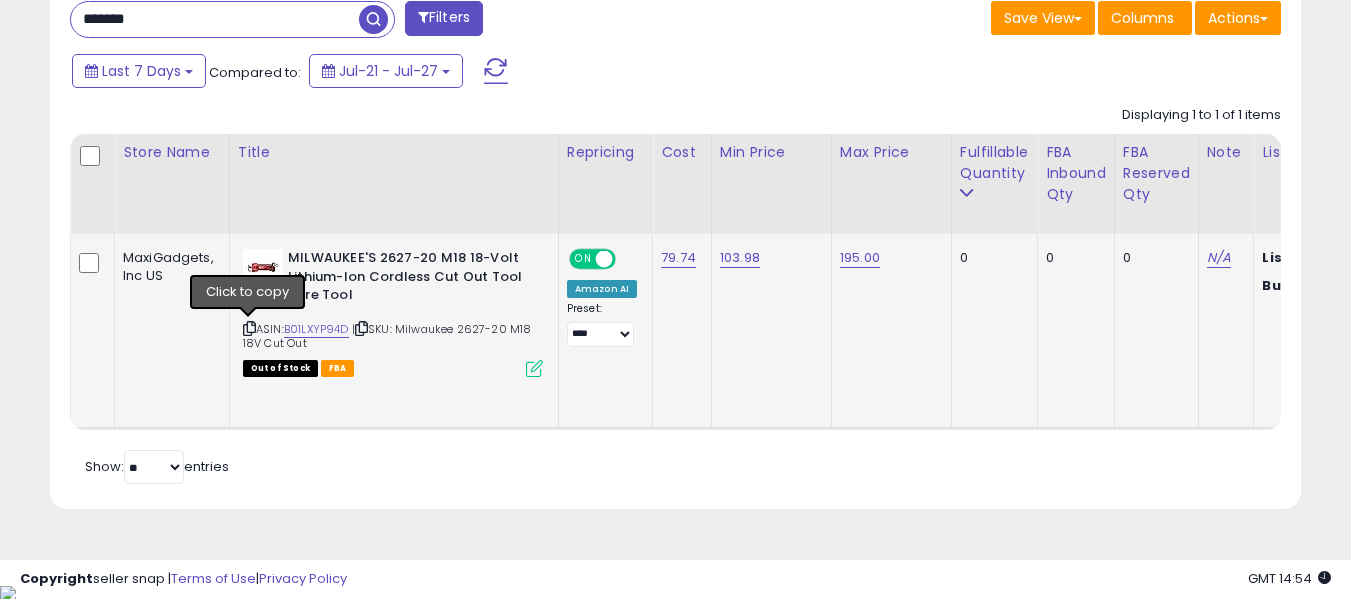 click at bounding box center (249, 328) 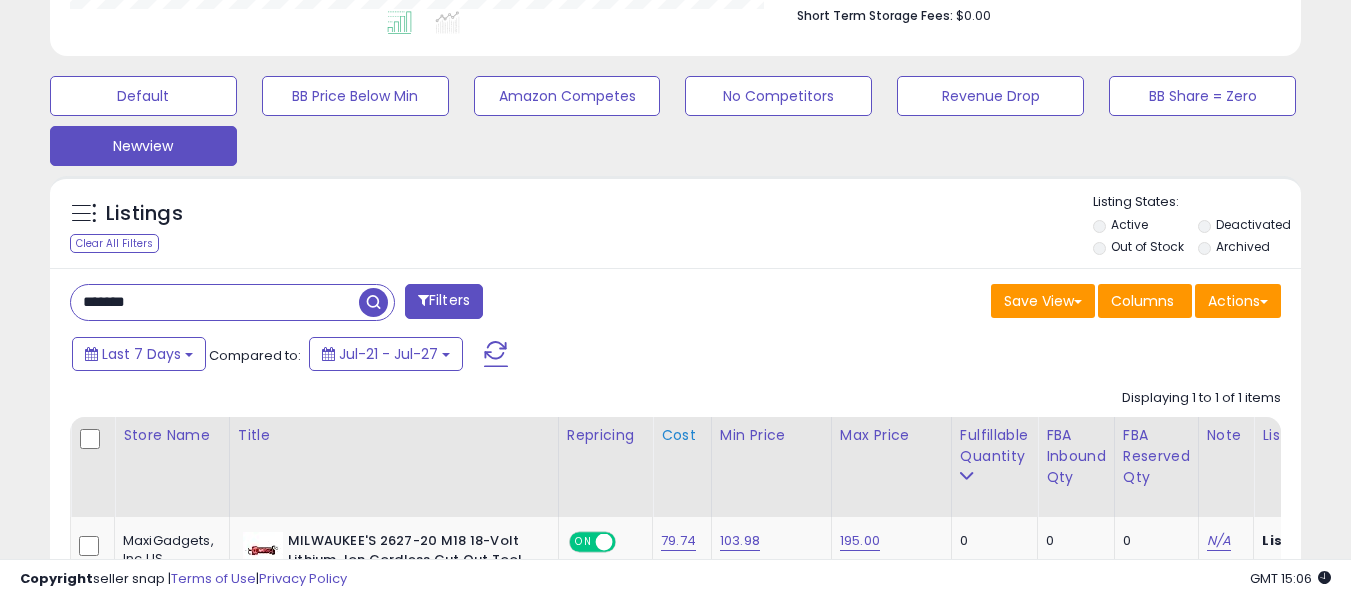 scroll, scrollTop: 555, scrollLeft: 0, axis: vertical 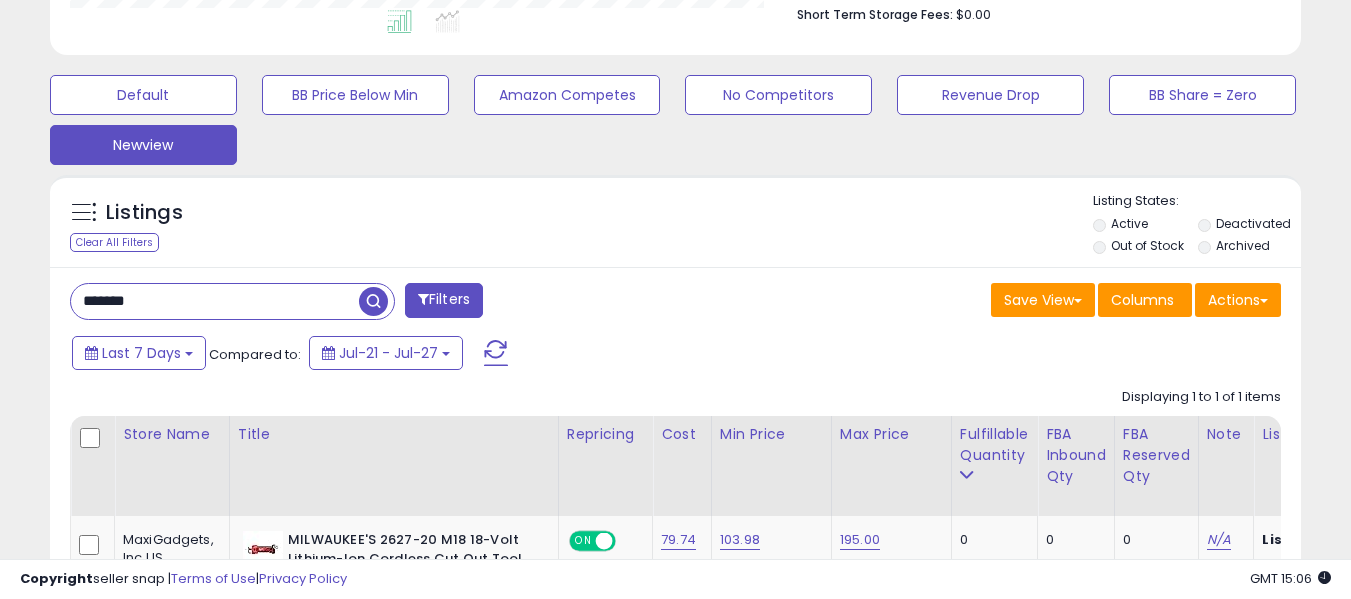 drag, startPoint x: 277, startPoint y: 306, endPoint x: 0, endPoint y: 344, distance: 279.59436 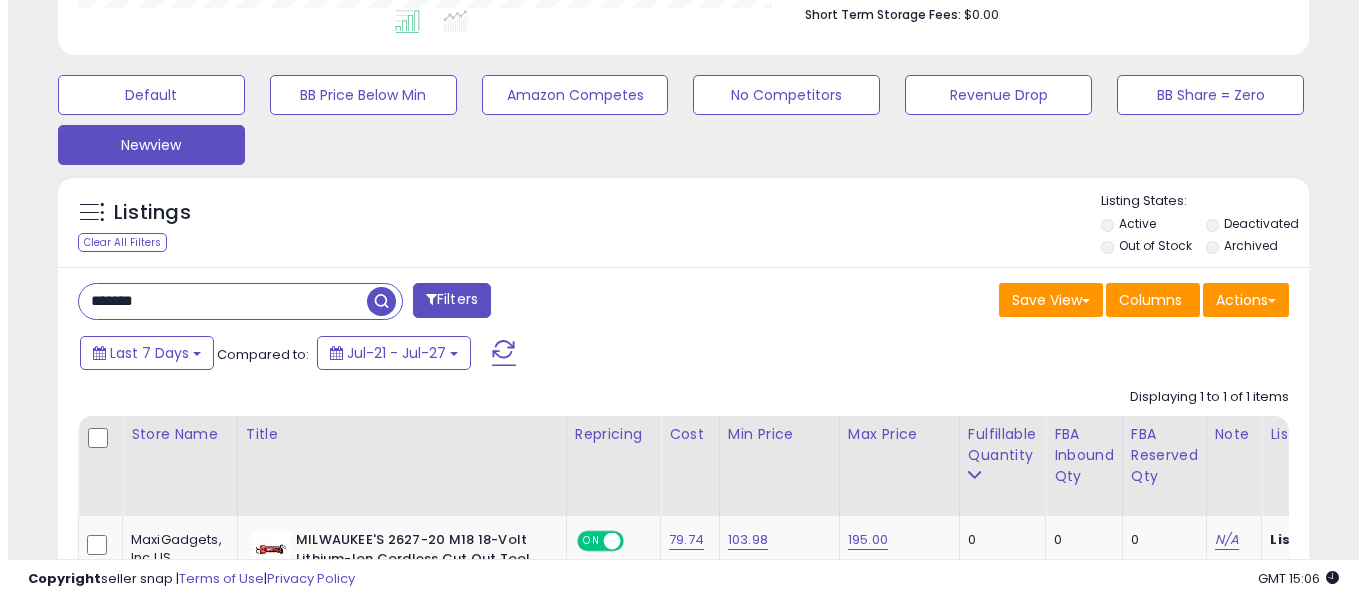 scroll, scrollTop: 410, scrollLeft: 732, axis: both 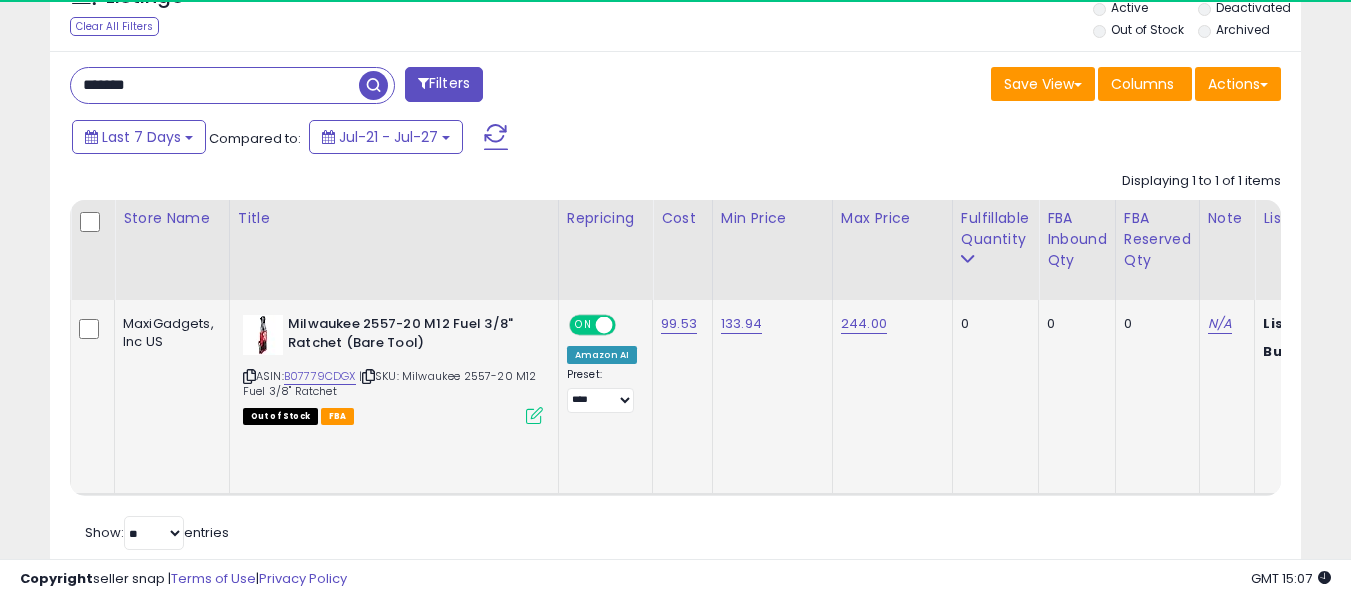 click at bounding box center [249, 376] 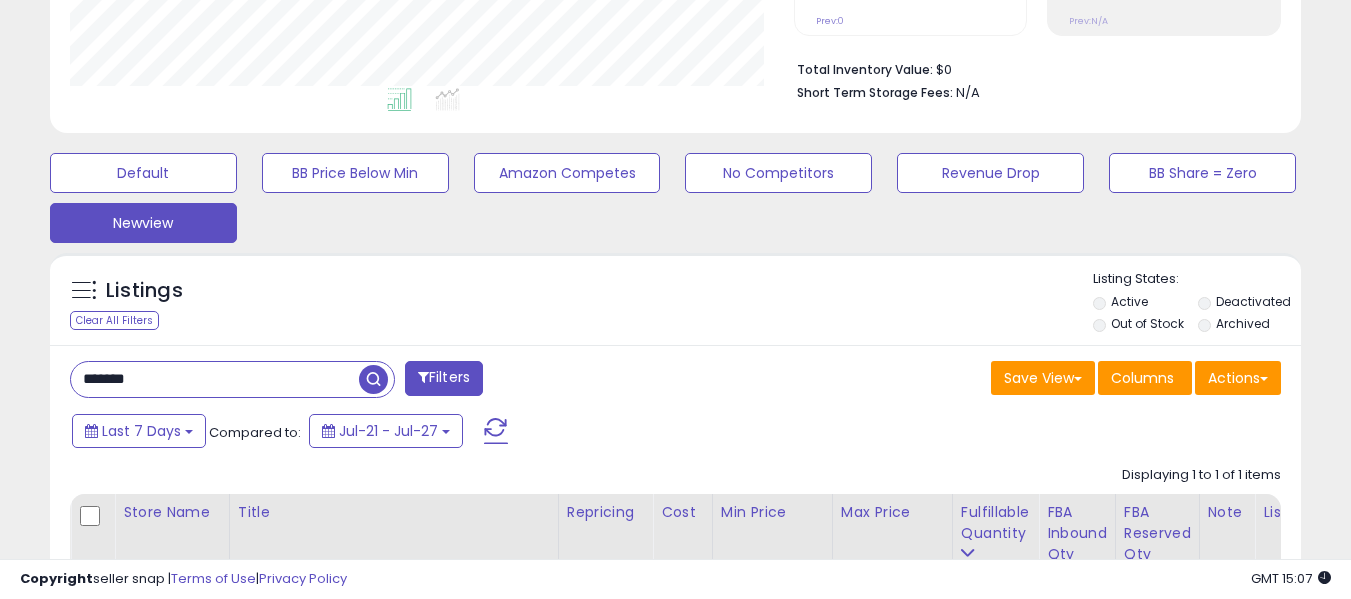 scroll, scrollTop: 578, scrollLeft: 0, axis: vertical 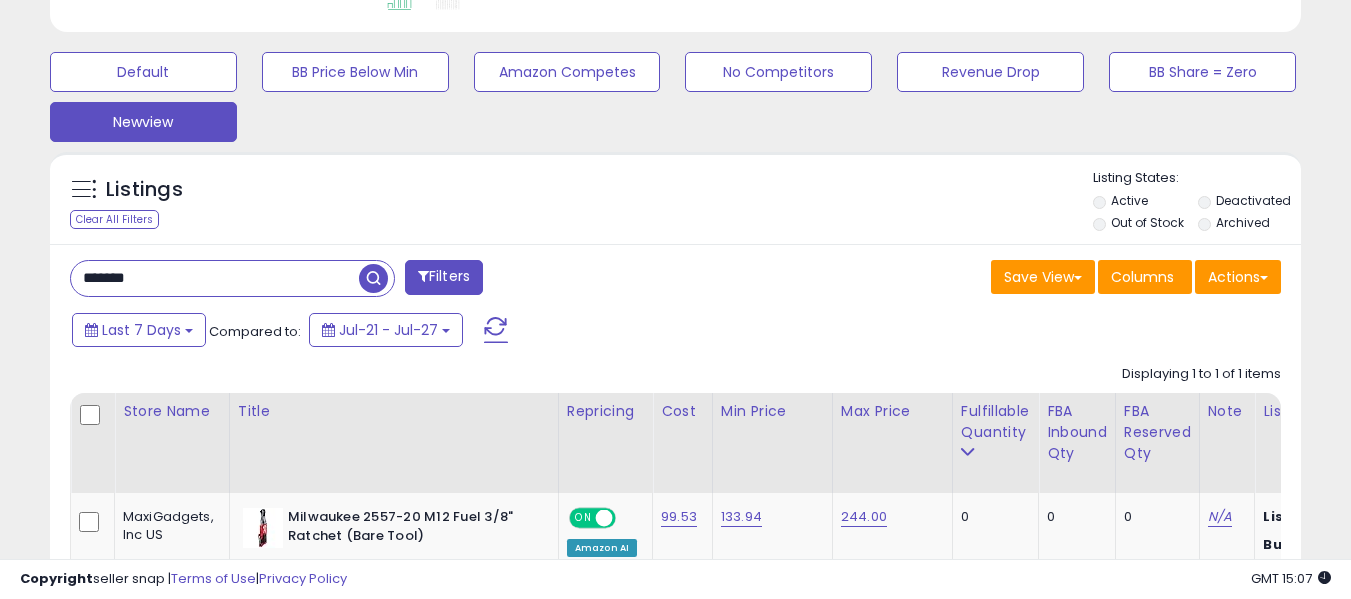 drag, startPoint x: 179, startPoint y: 278, endPoint x: 0, endPoint y: 277, distance: 179.00279 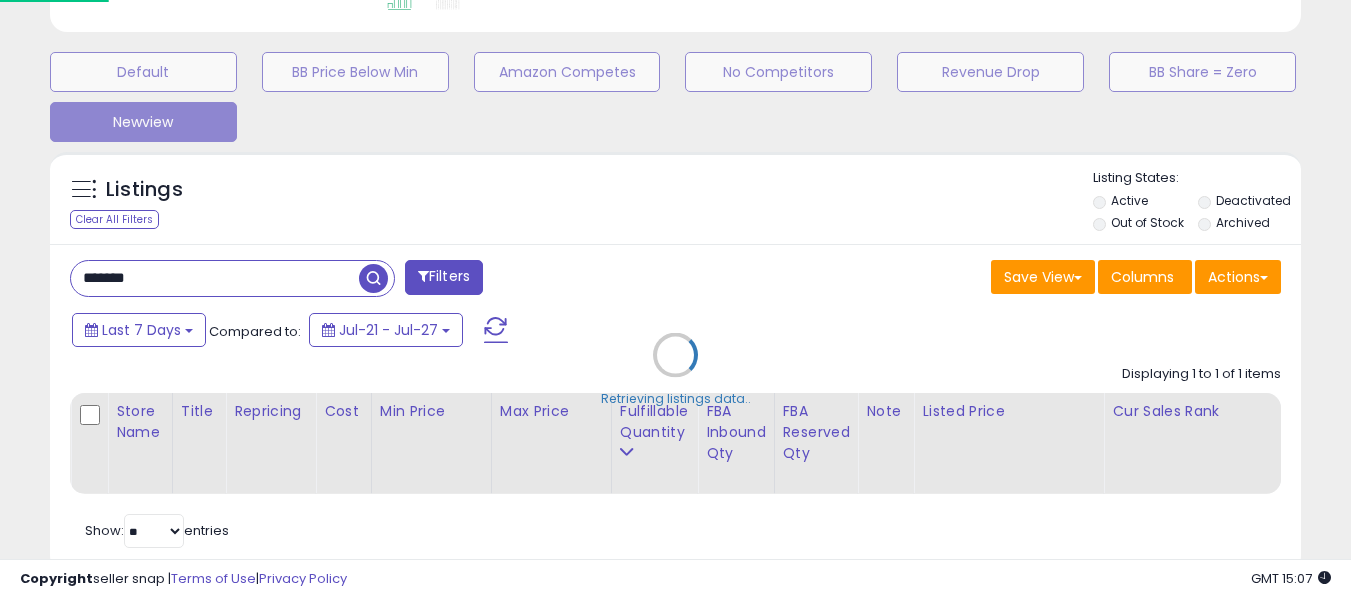 scroll, scrollTop: 999590, scrollLeft: 999267, axis: both 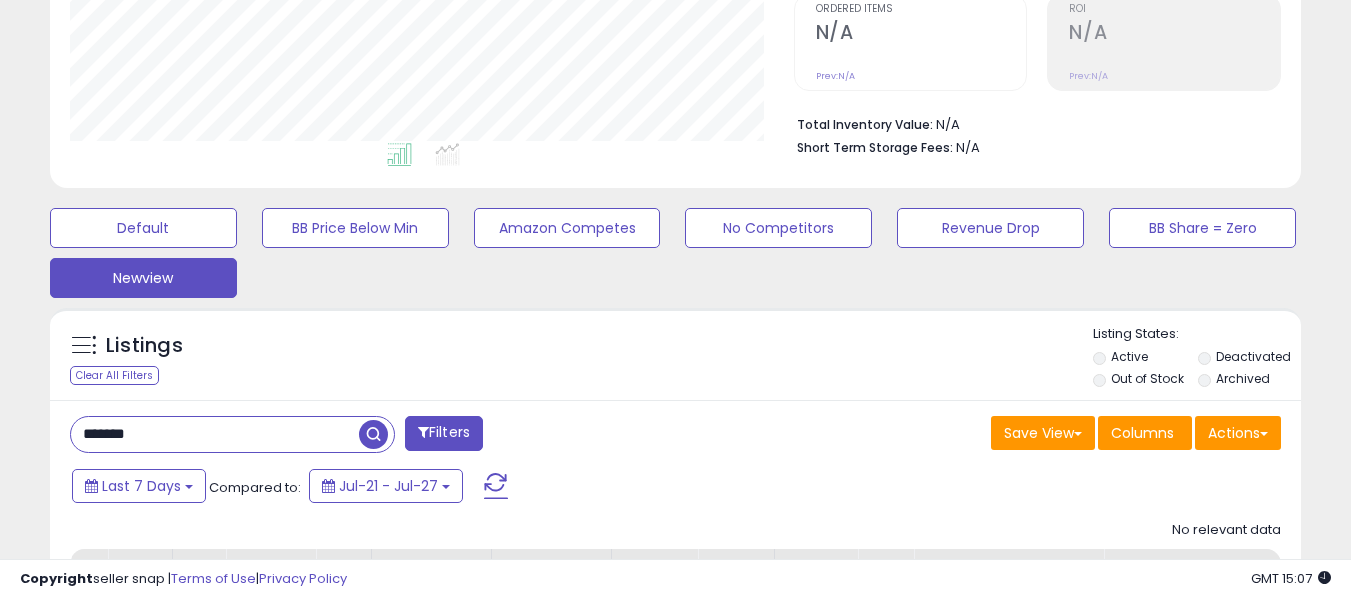 drag, startPoint x: 207, startPoint y: 428, endPoint x: 0, endPoint y: 401, distance: 208.75345 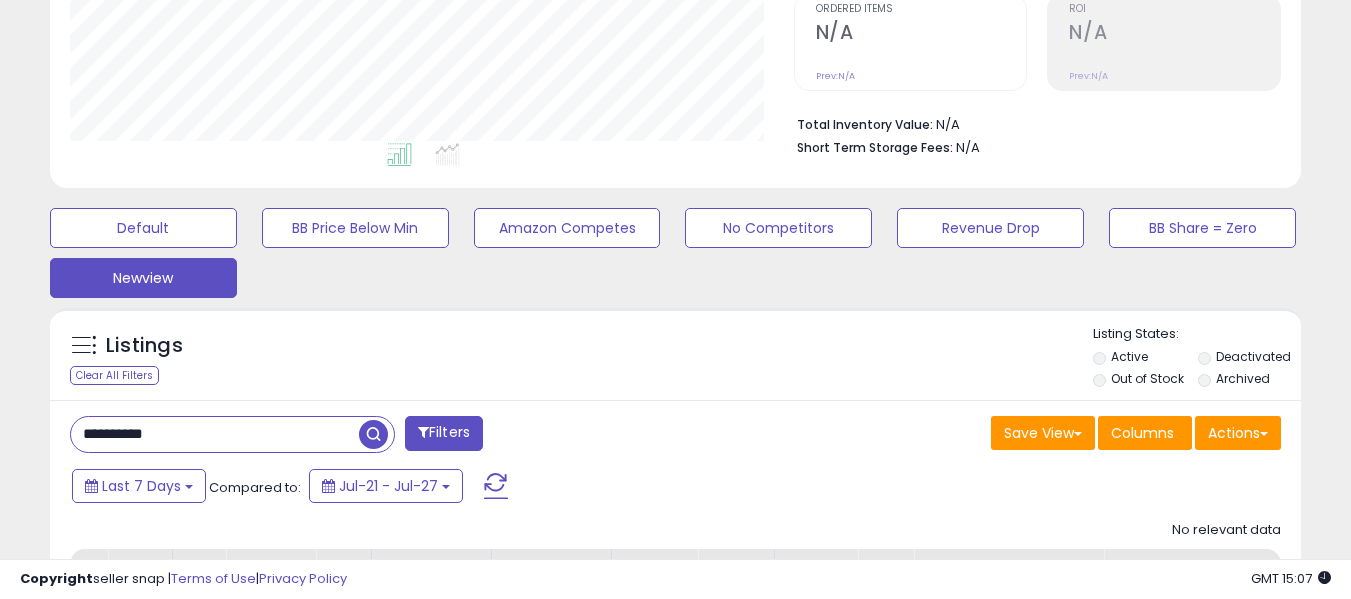 type on "**********" 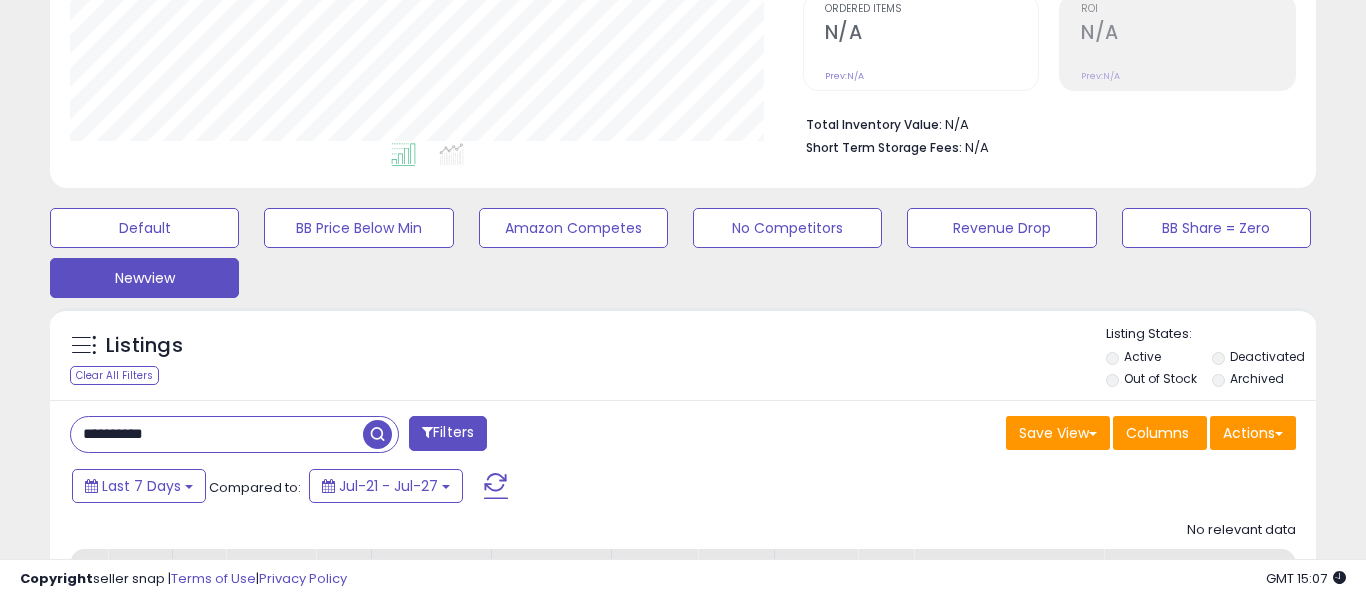 scroll, scrollTop: 999590, scrollLeft: 999267, axis: both 